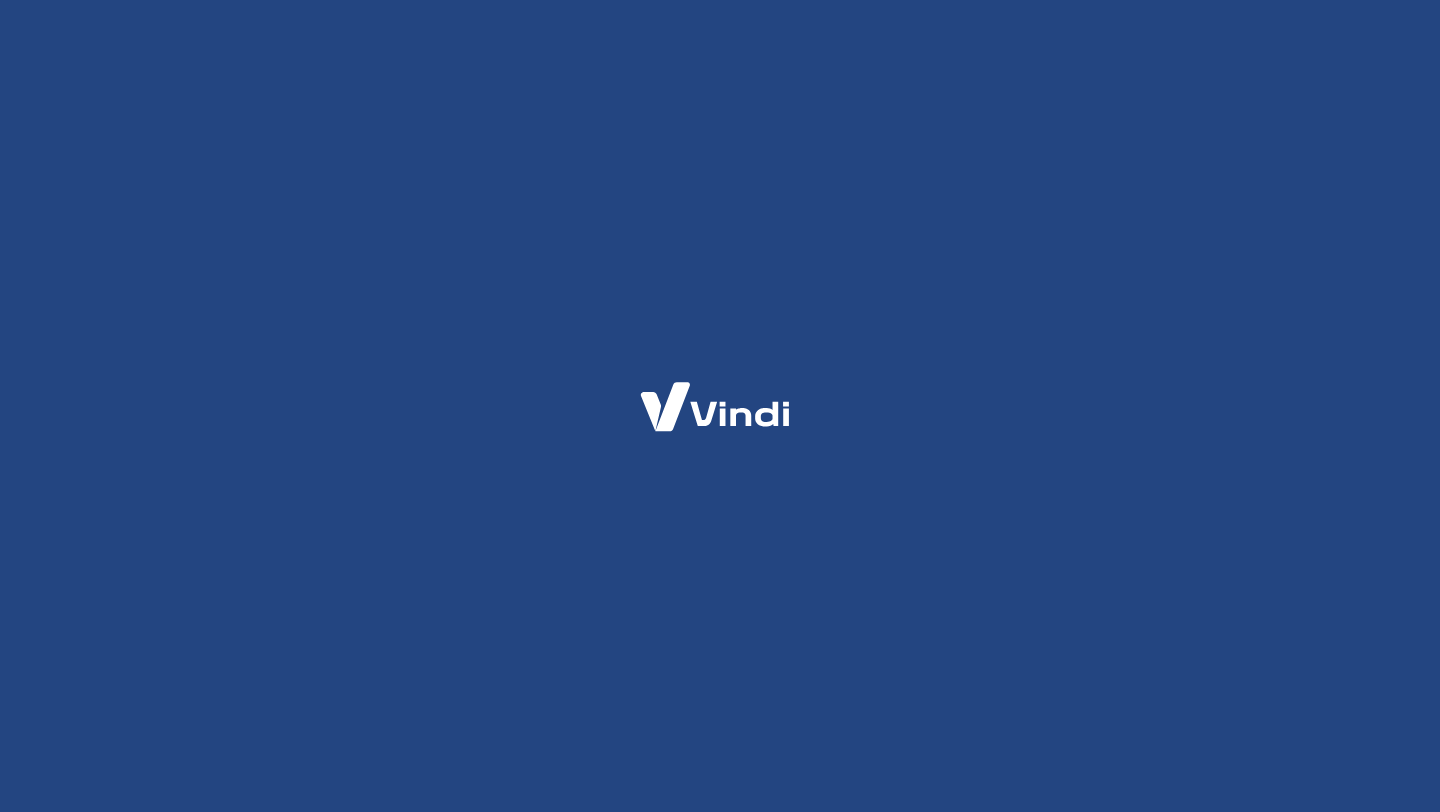 scroll, scrollTop: 0, scrollLeft: 0, axis: both 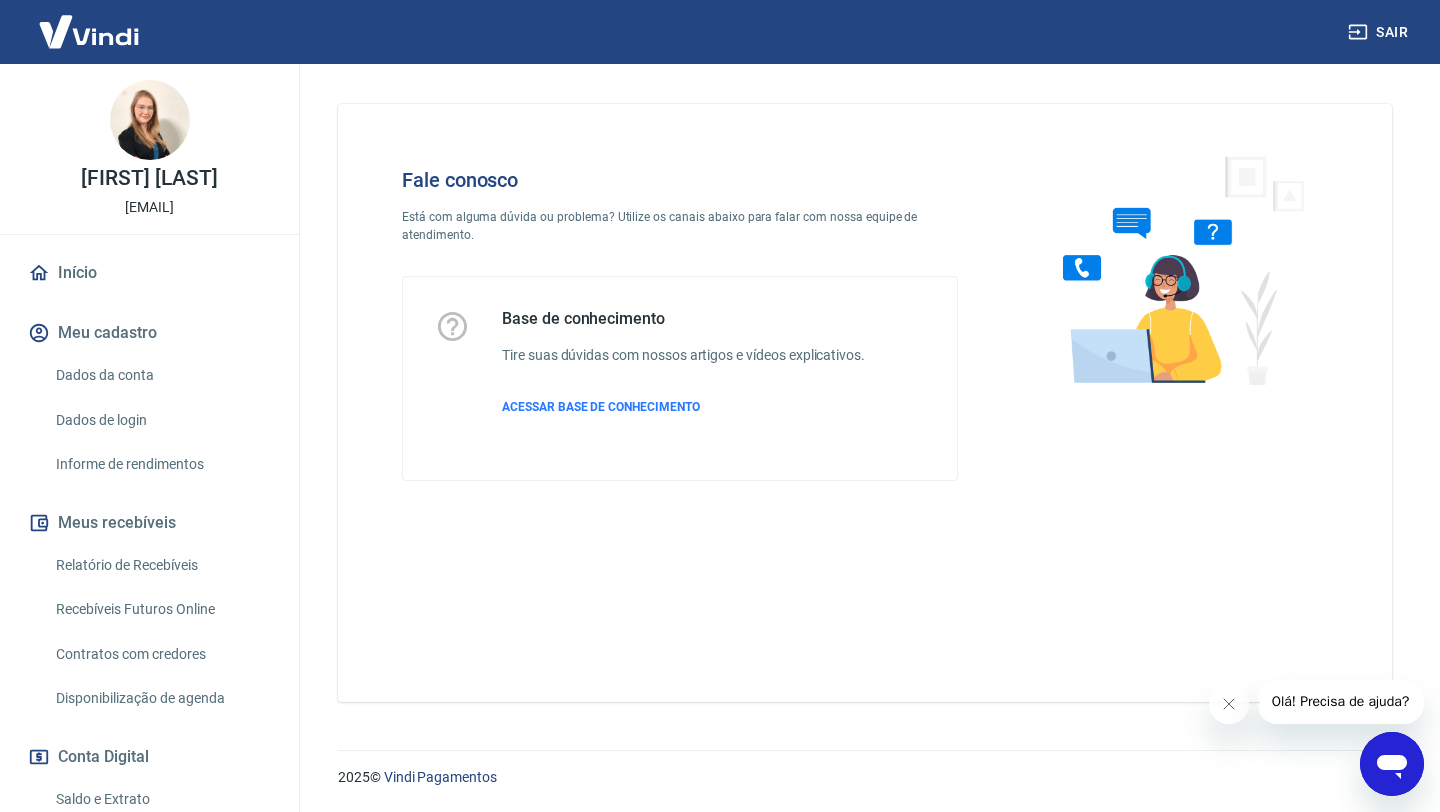 click 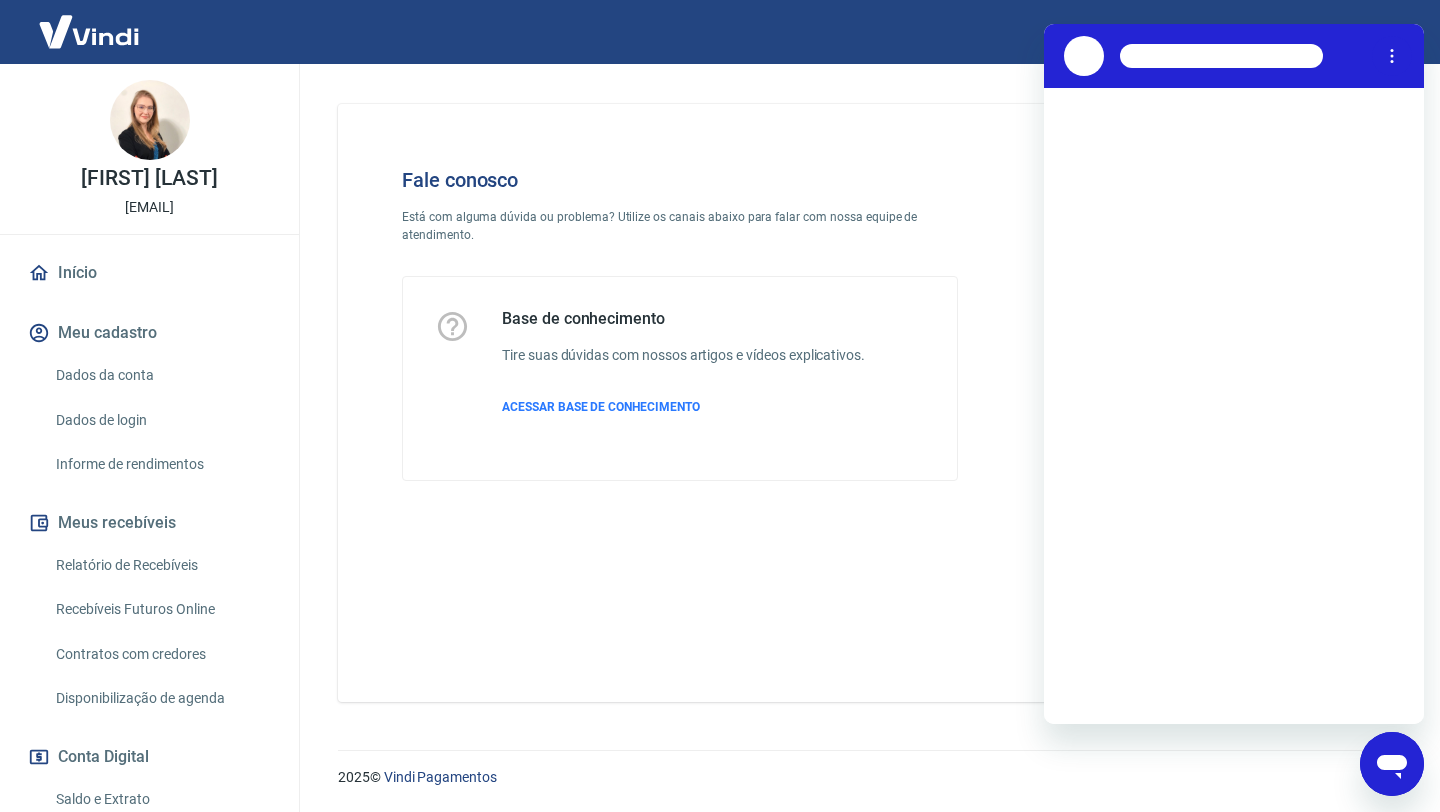 scroll, scrollTop: 0, scrollLeft: 0, axis: both 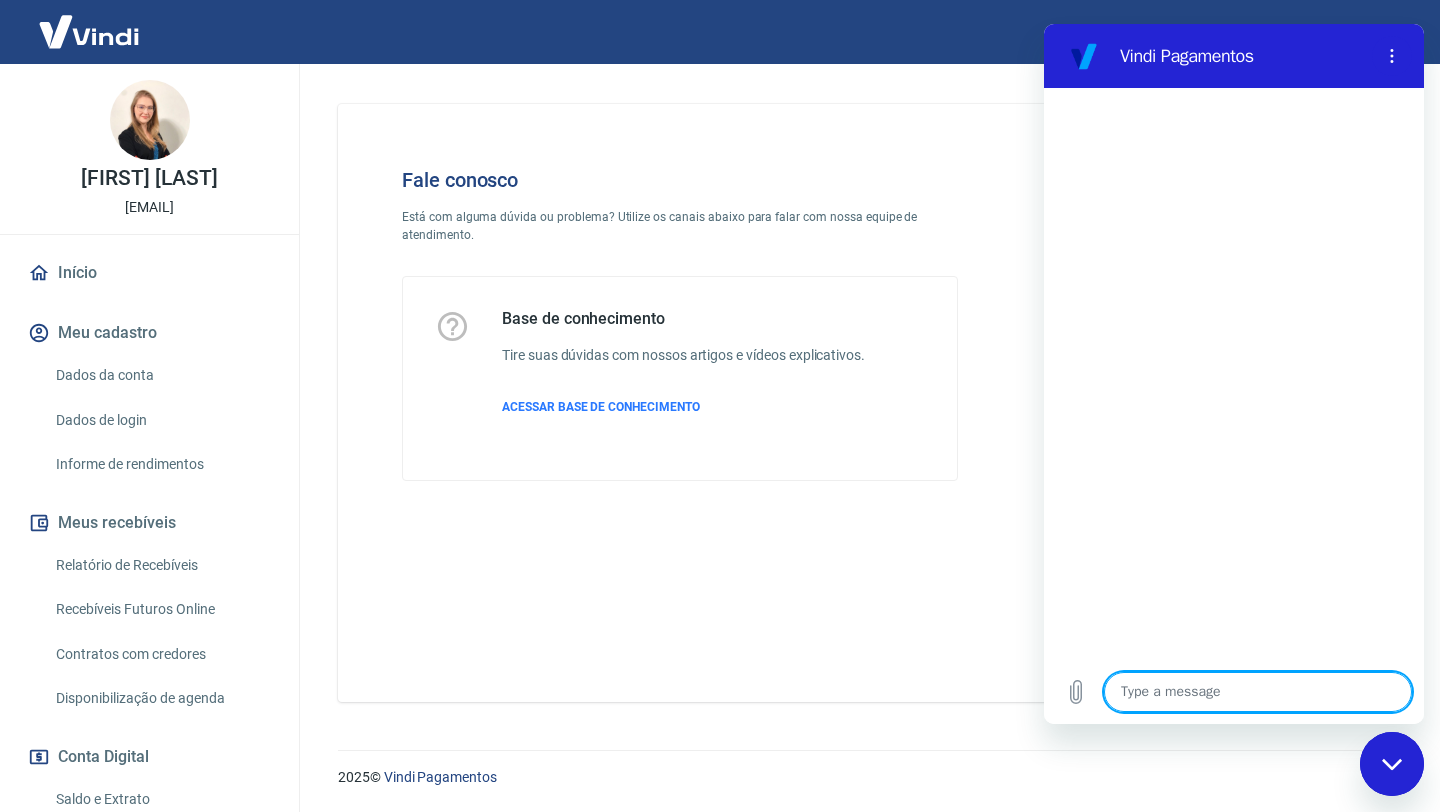 click at bounding box center [1258, 692] 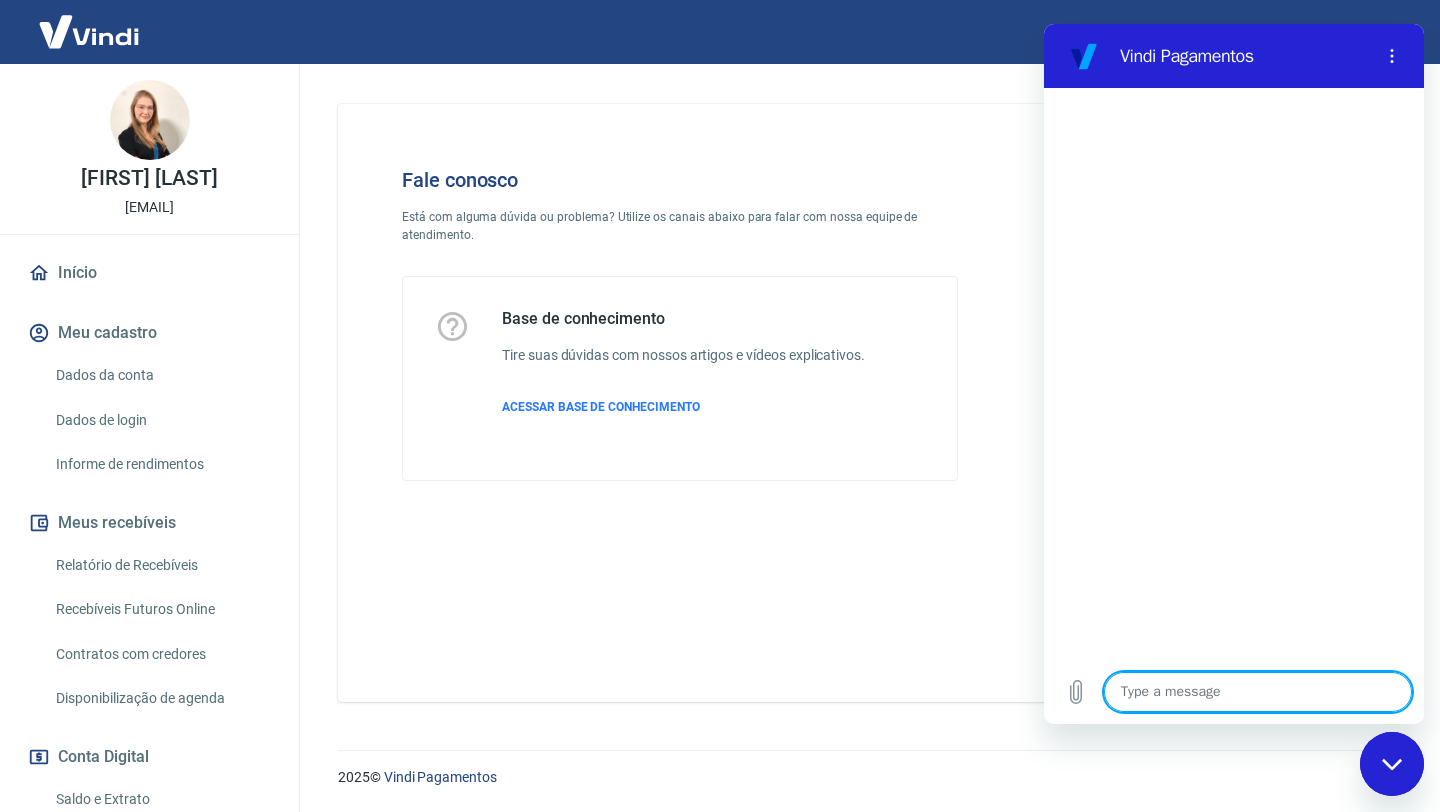 type on "F" 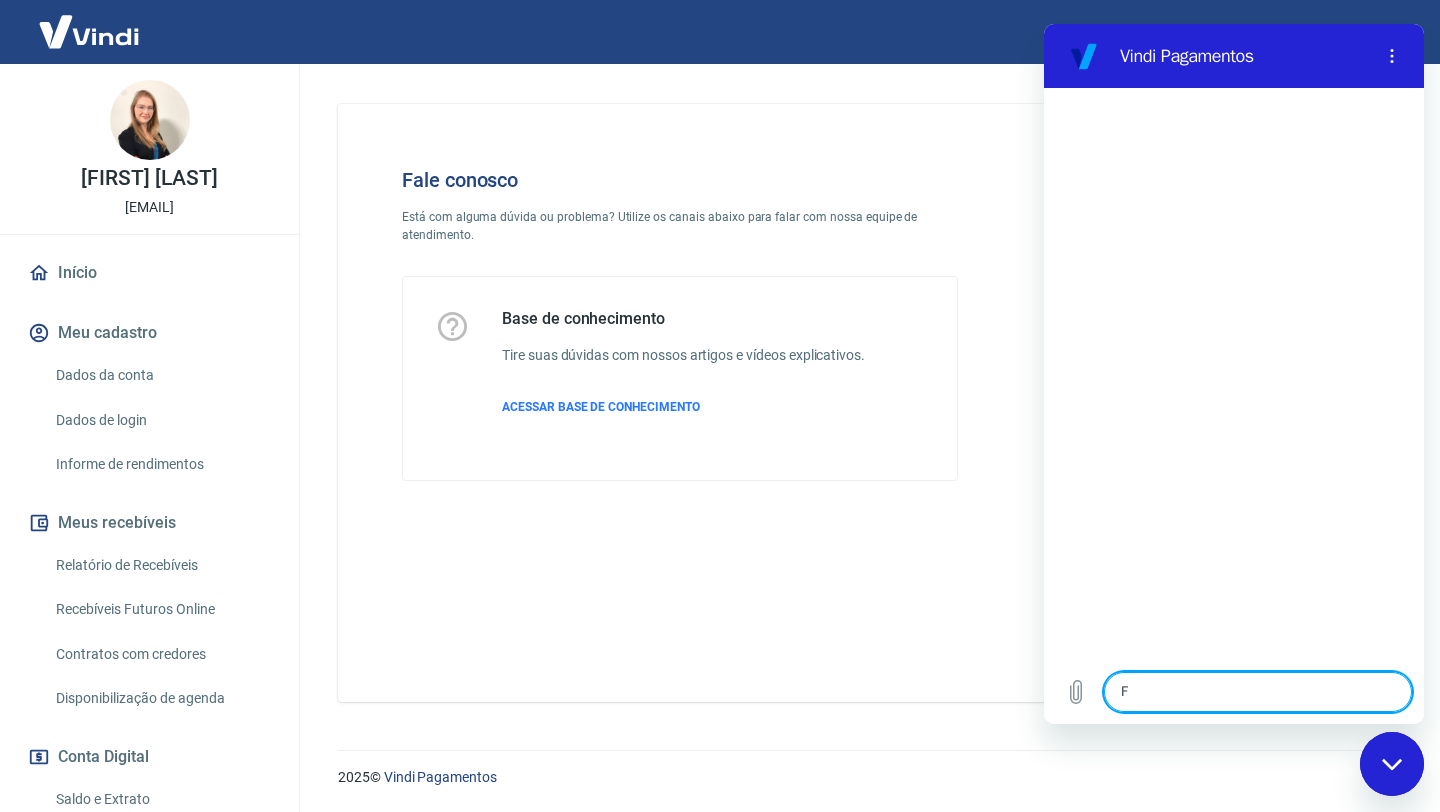 type on "x" 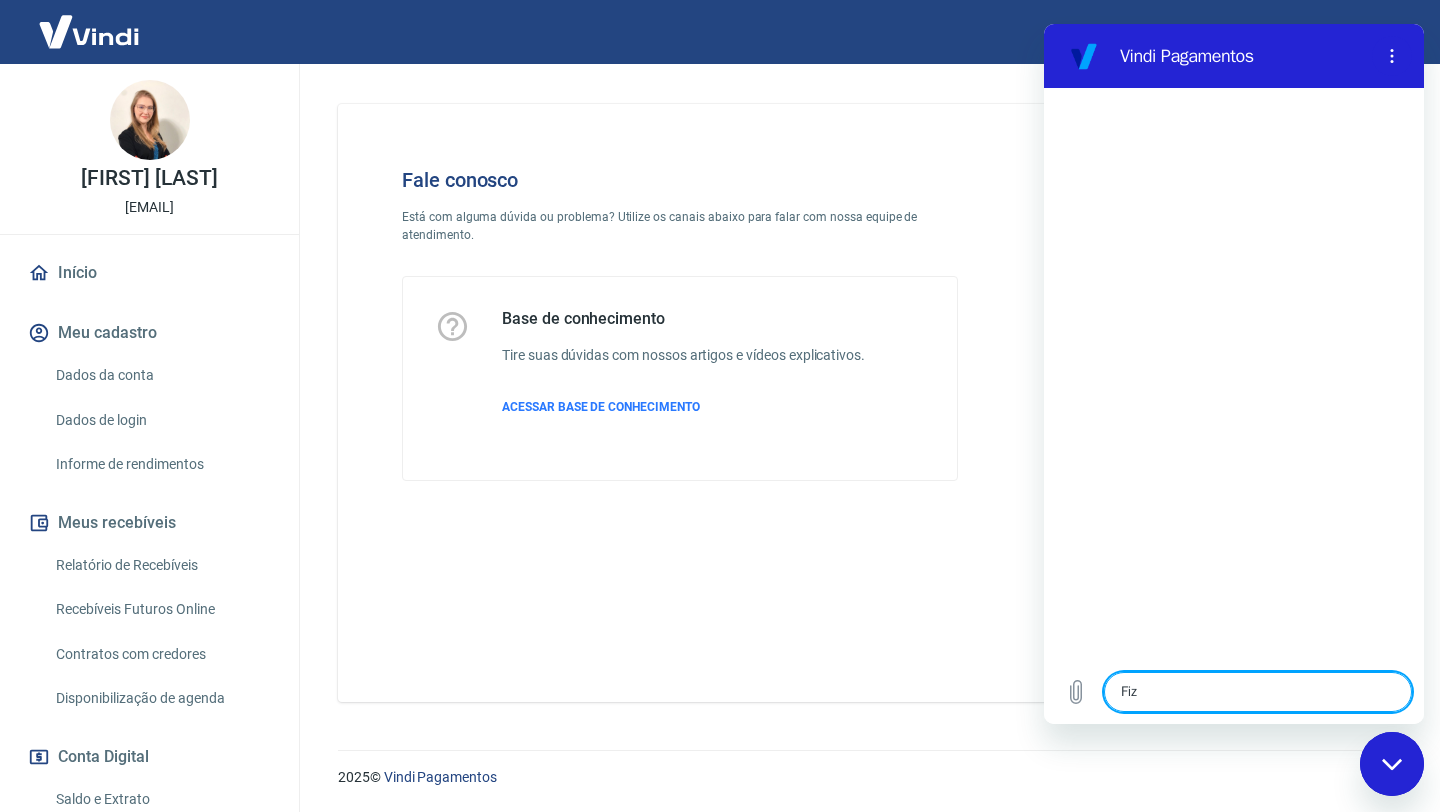 type on "Fiz" 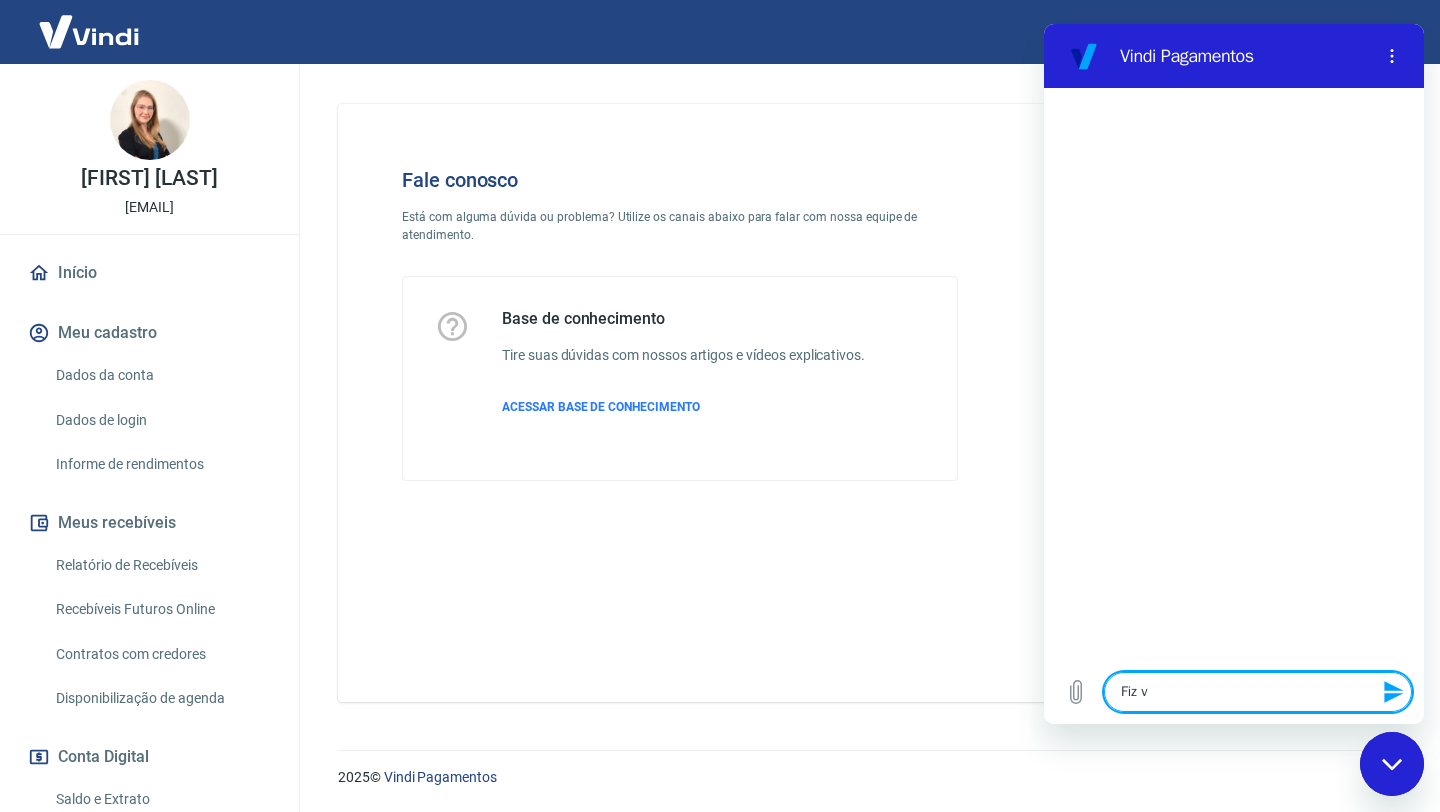 type on "Fiz ve" 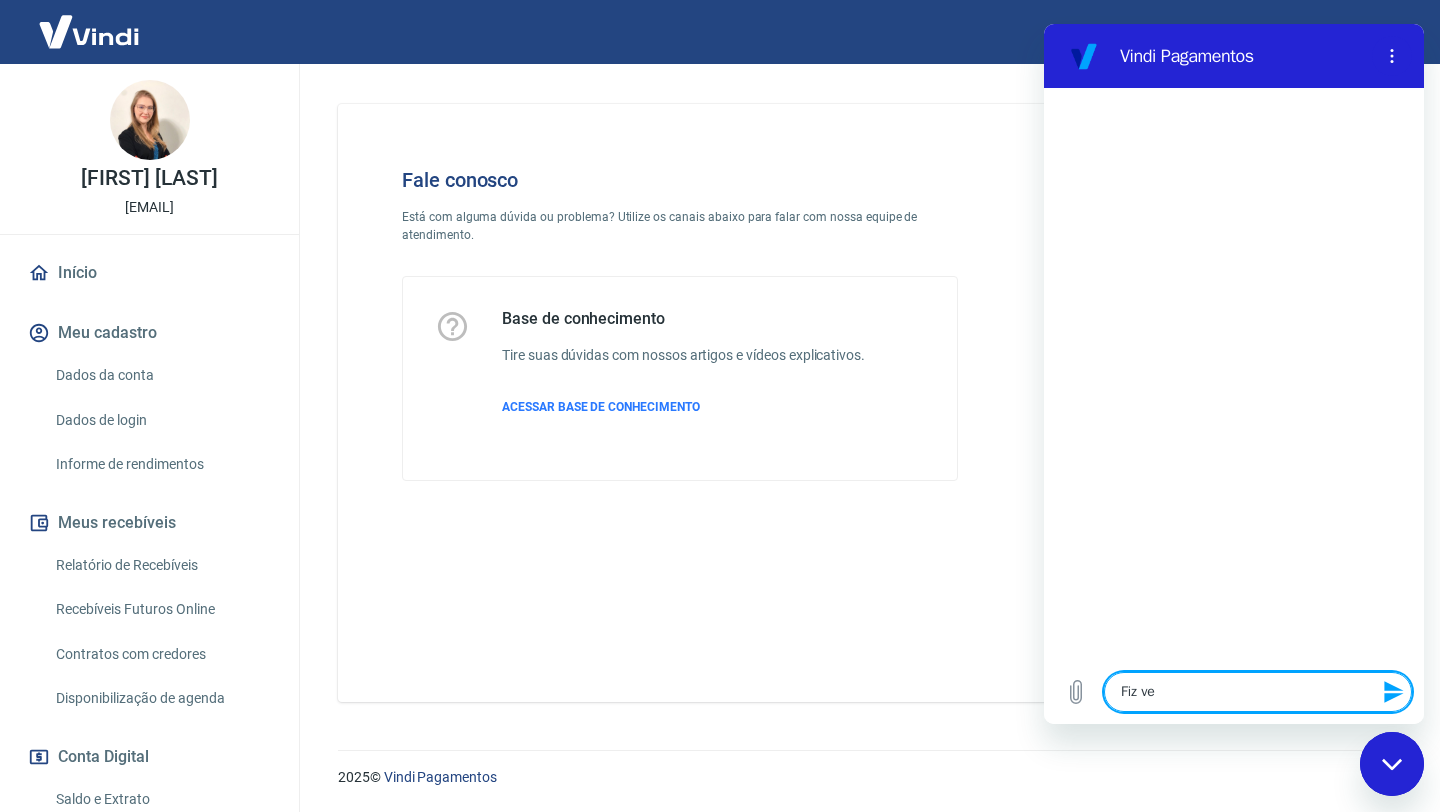 type on "Fiz ven" 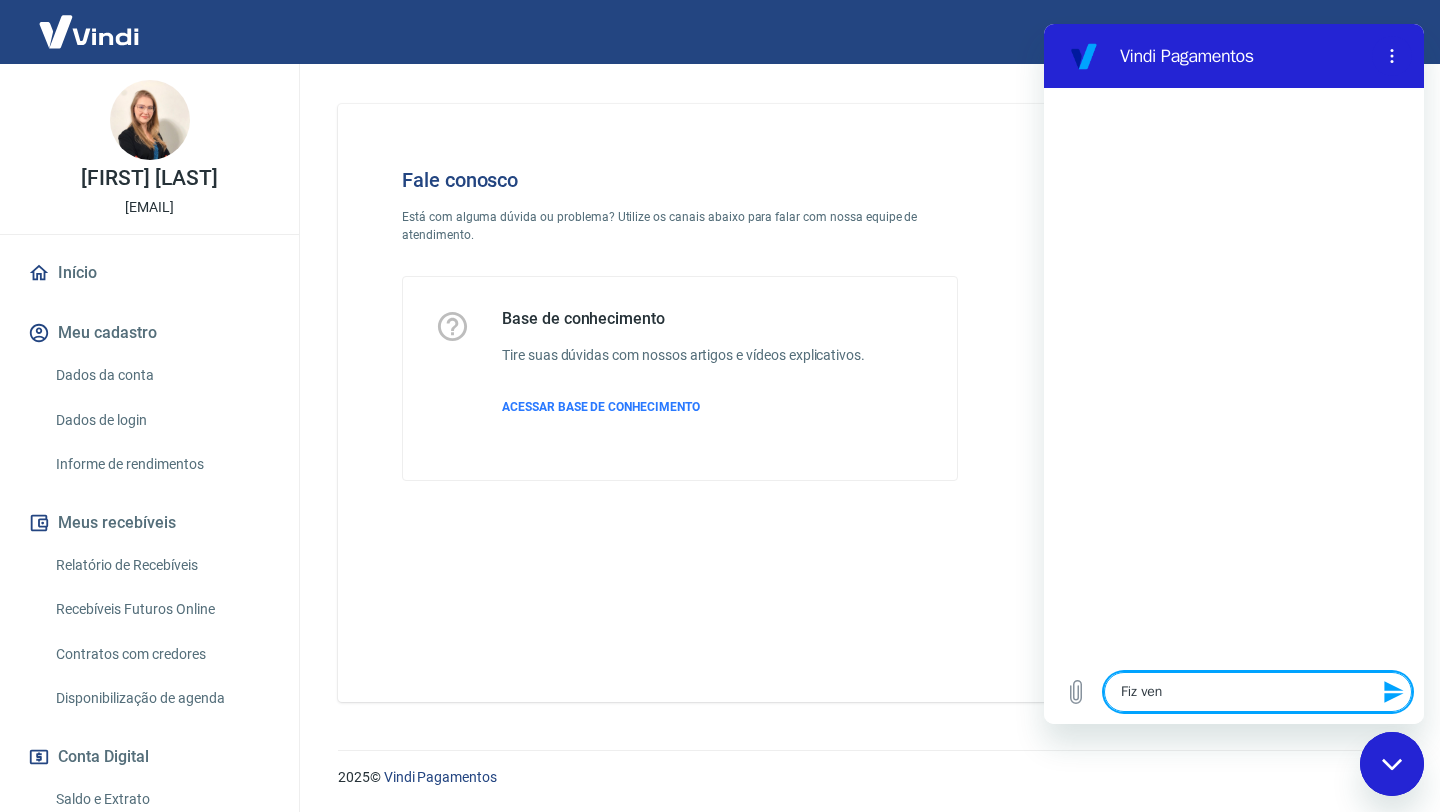 type on "Fiz vend" 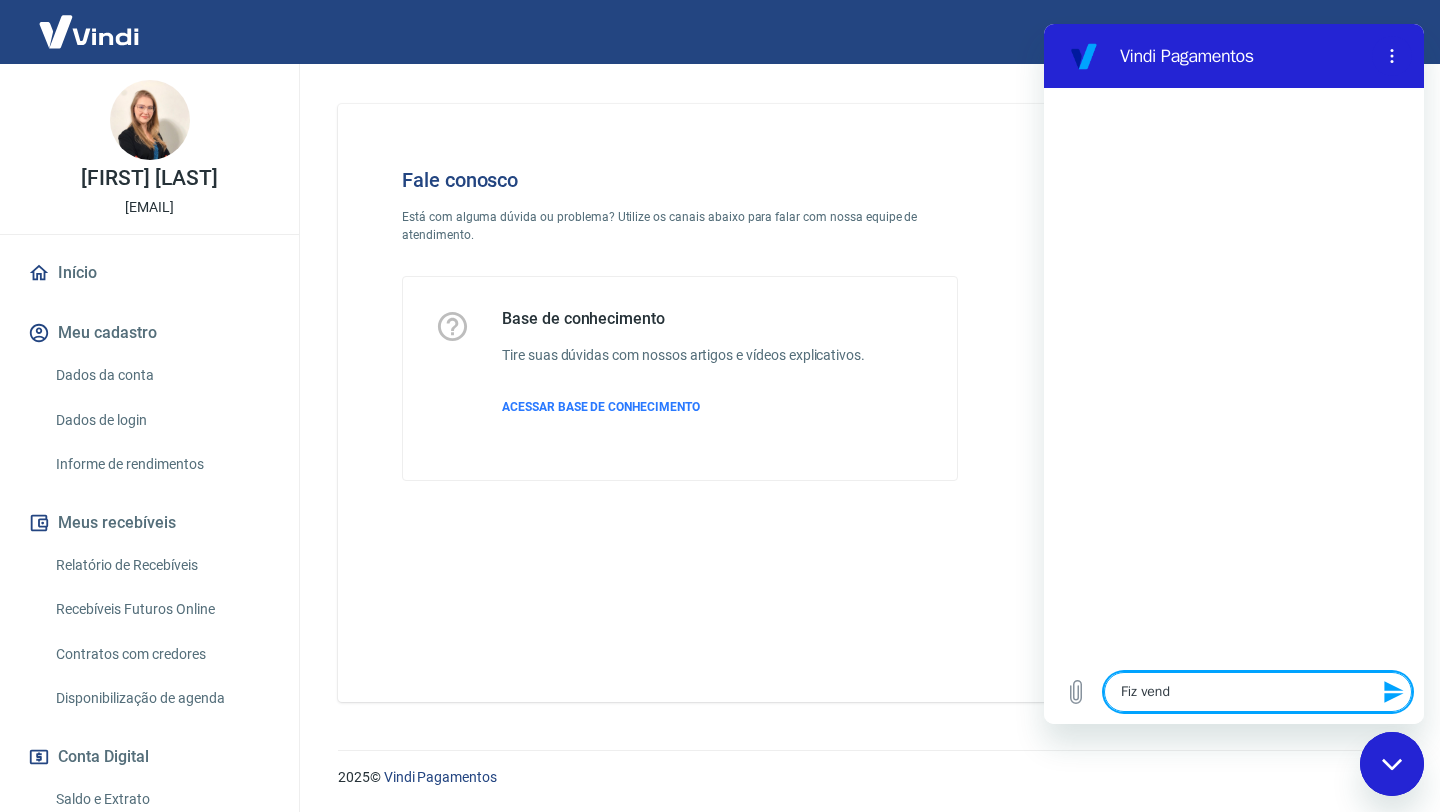 type on "Fiz venda" 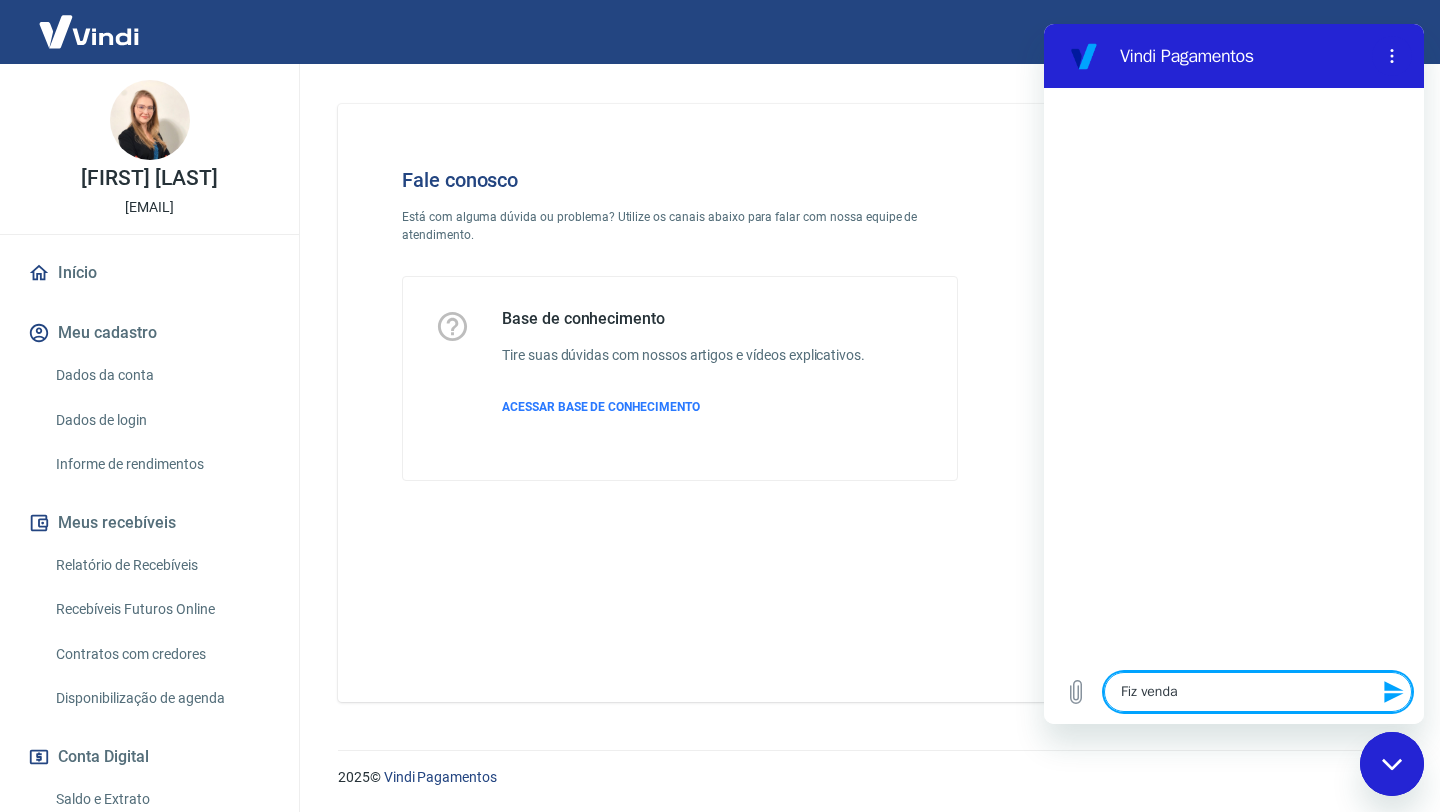 type on "Fiz vendas" 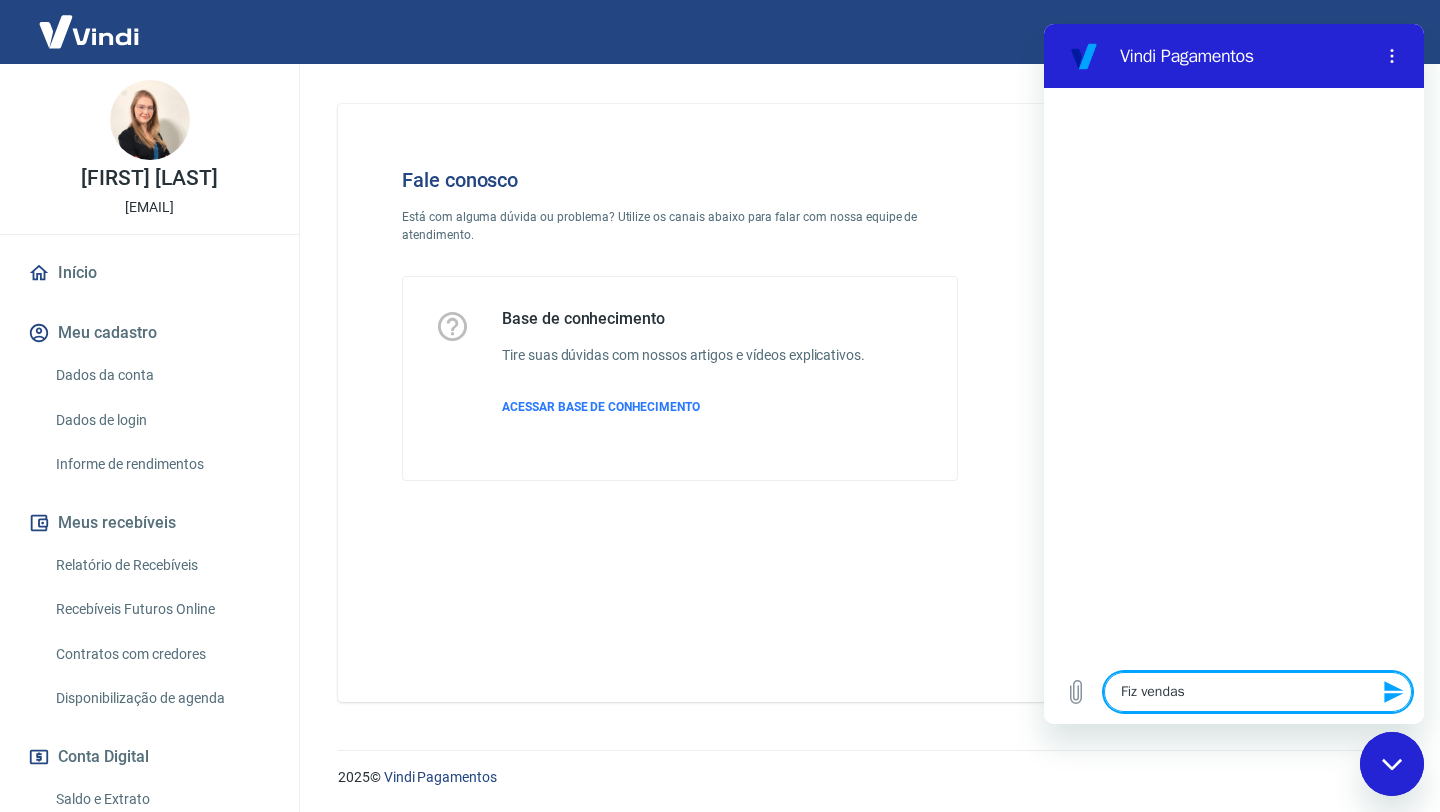 type on "x" 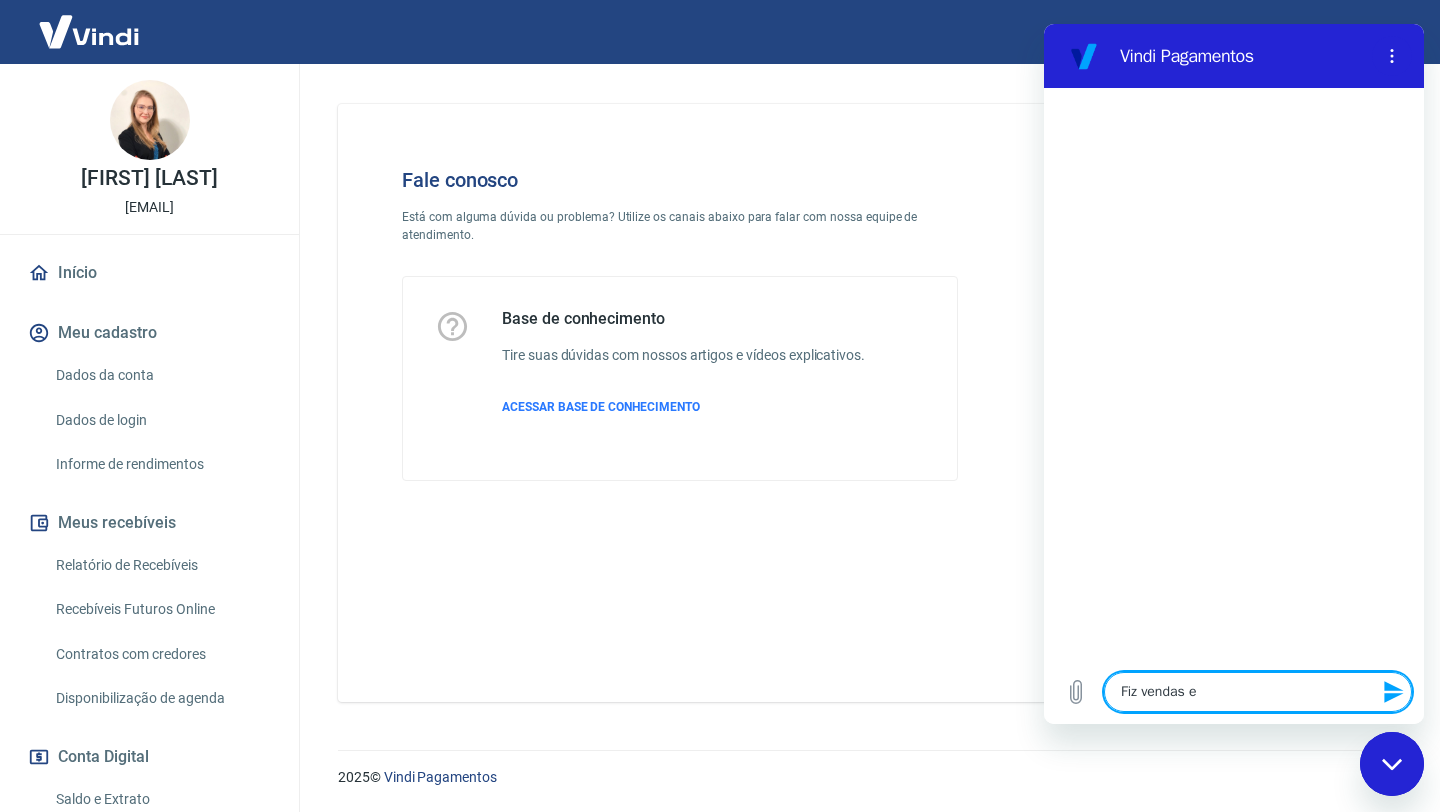 type on "x" 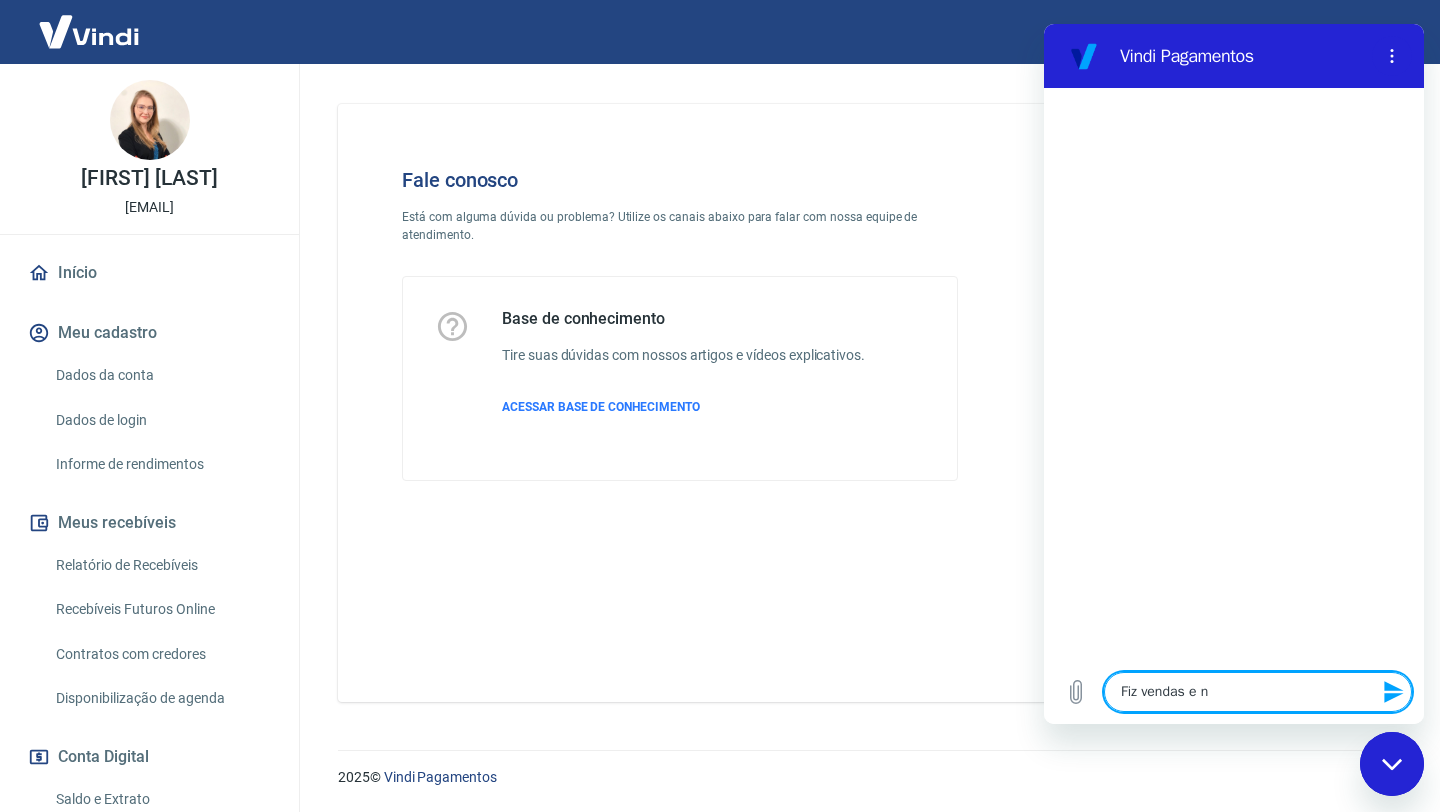 type on "Fiz vendas e na" 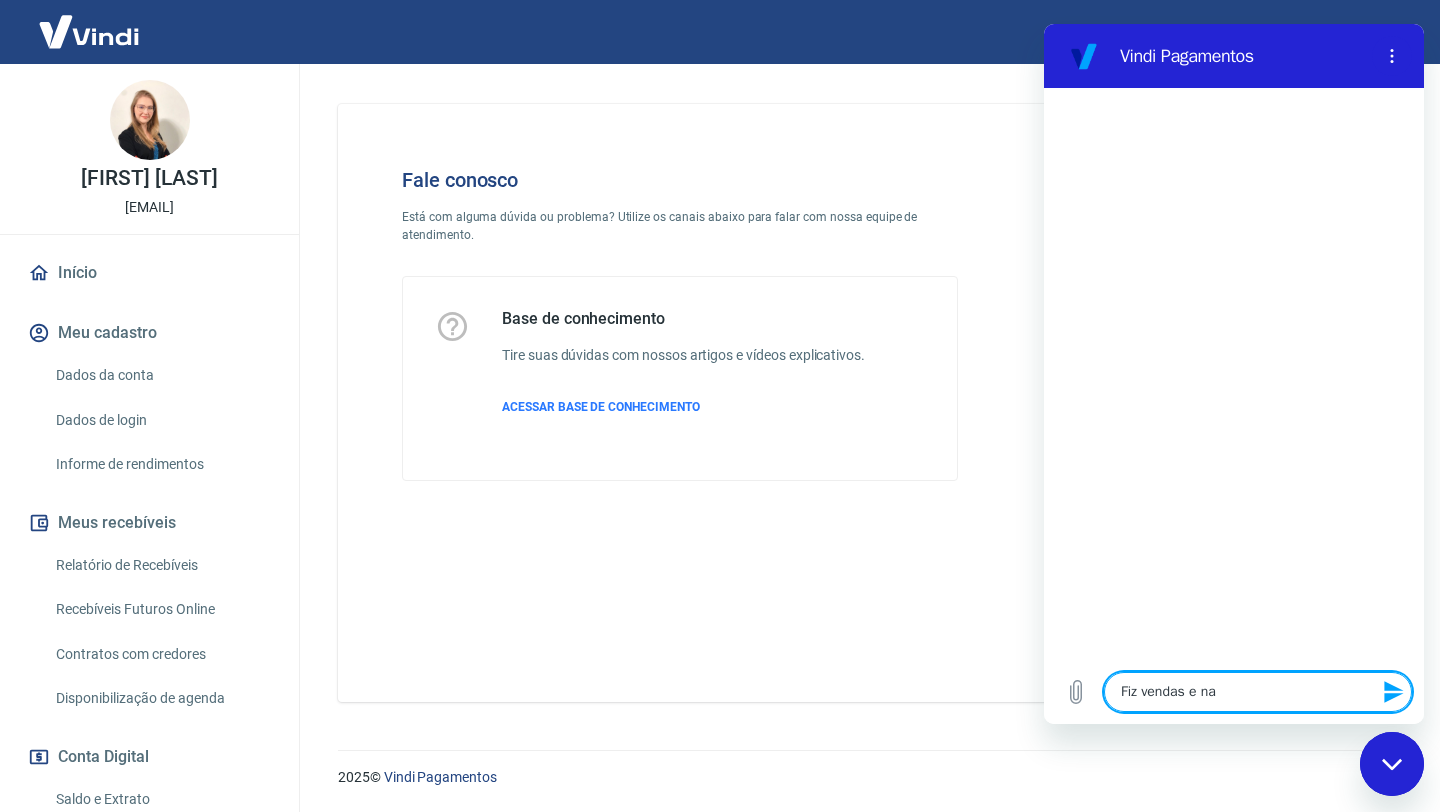type on "Fiz vendas e nã" 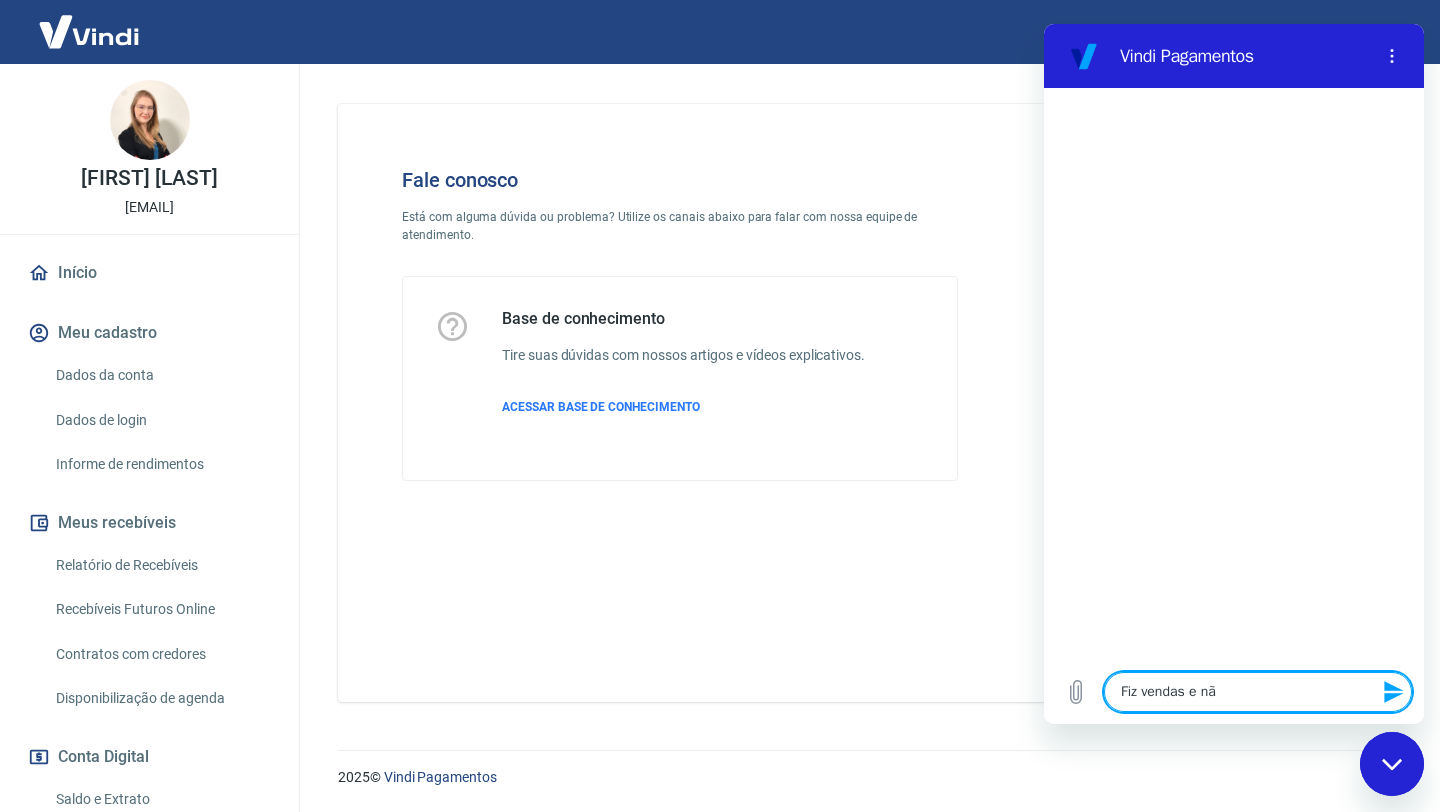type on "Fiz vendas e não" 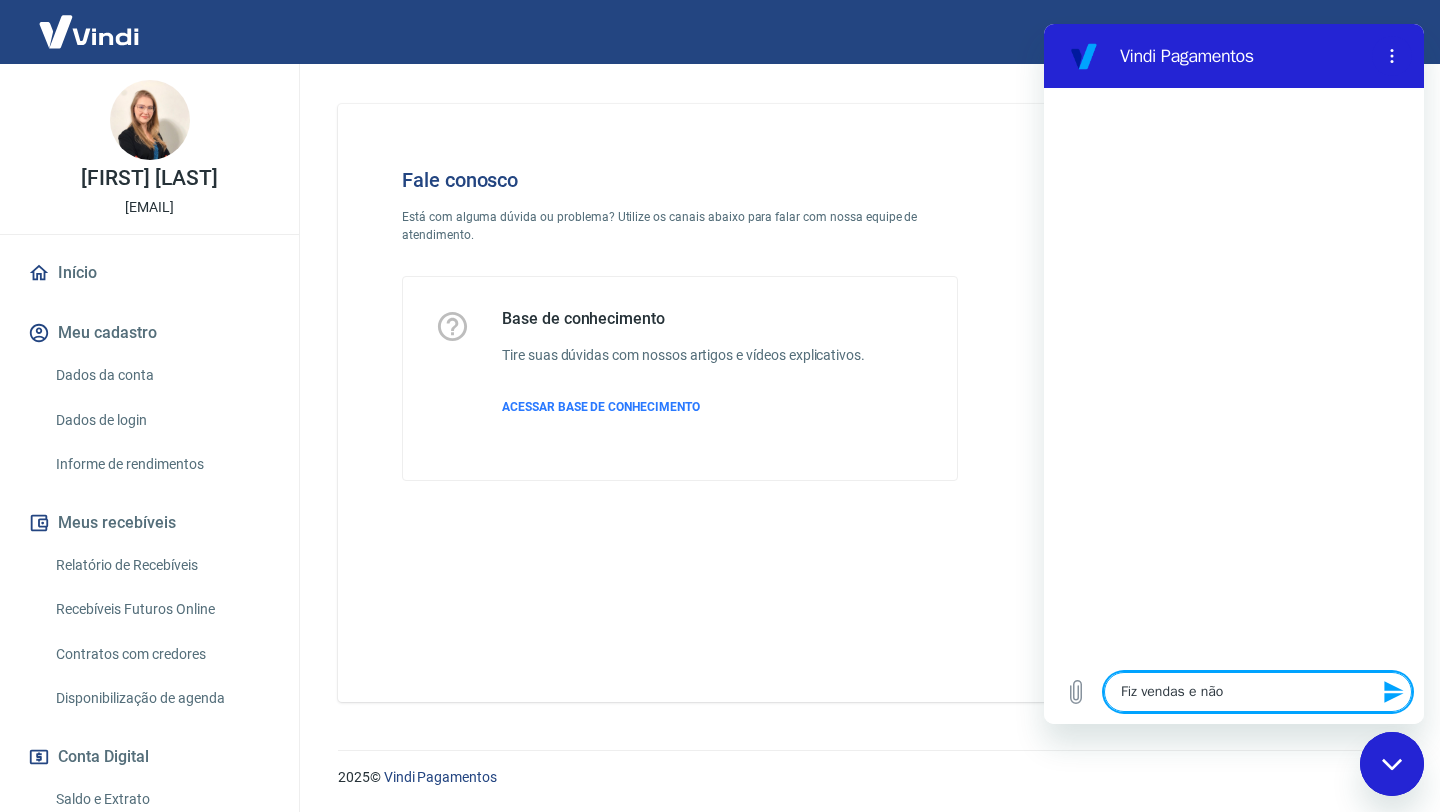 type on "Fiz vendas e não" 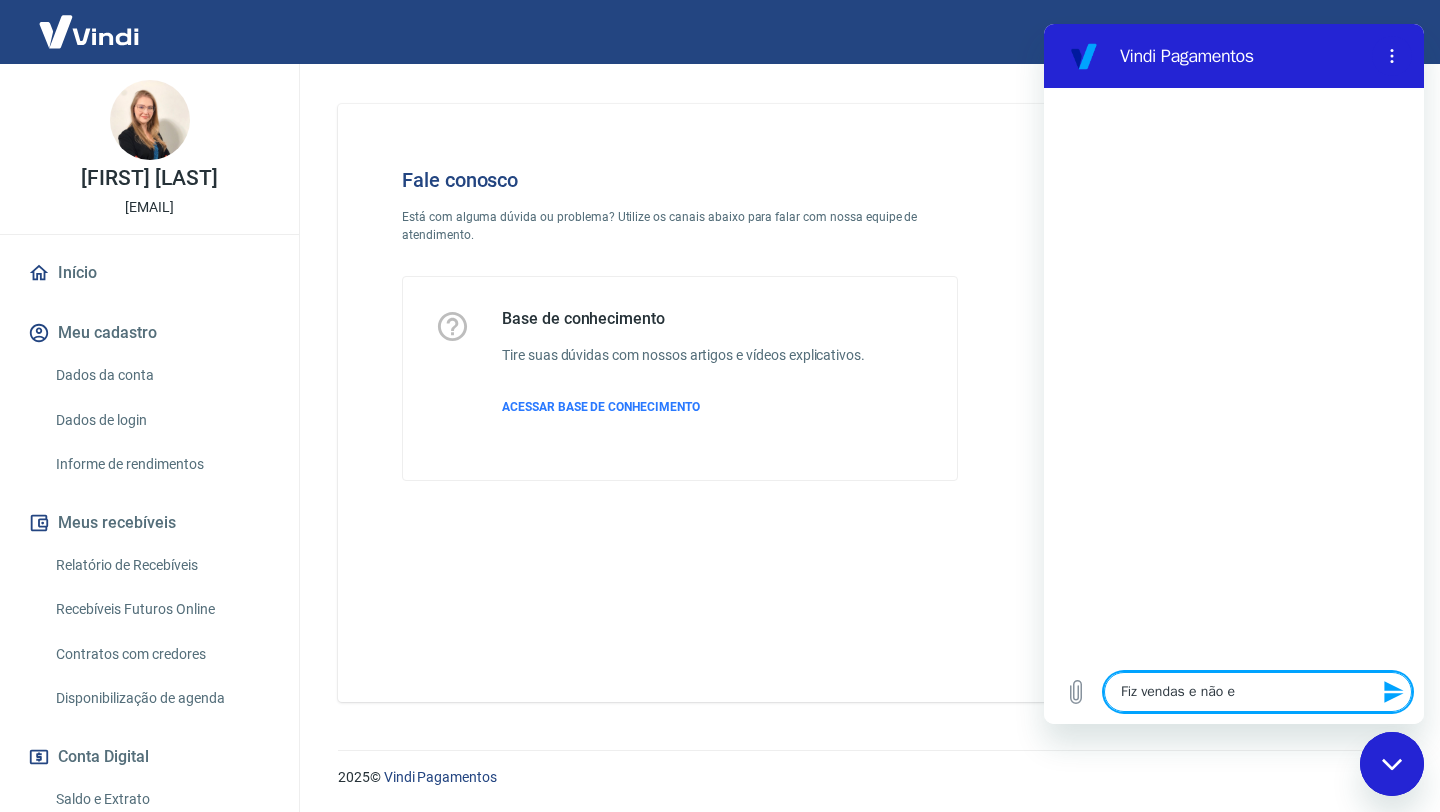 type on "Fiz vendas e não en" 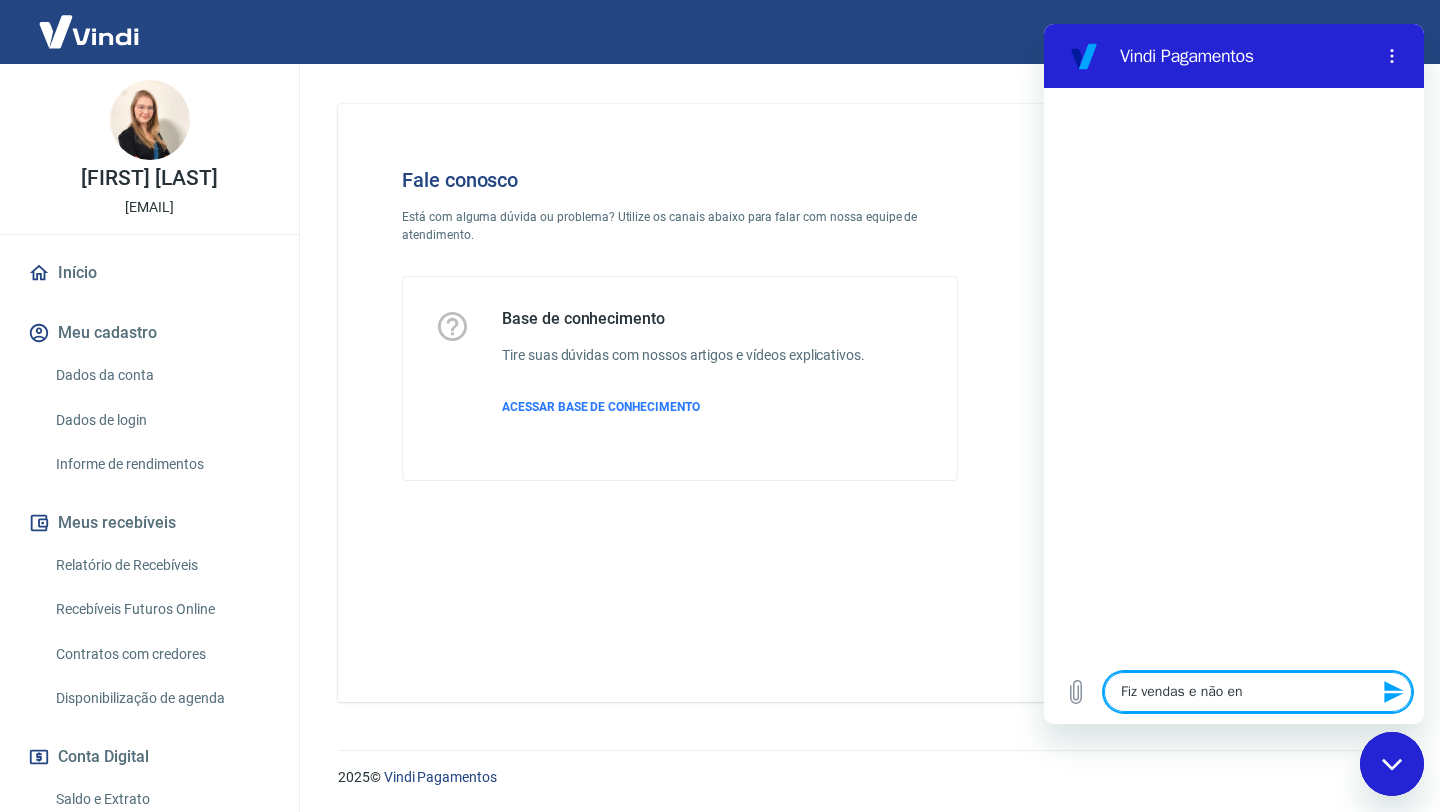 type on "Fiz vendas e não enc" 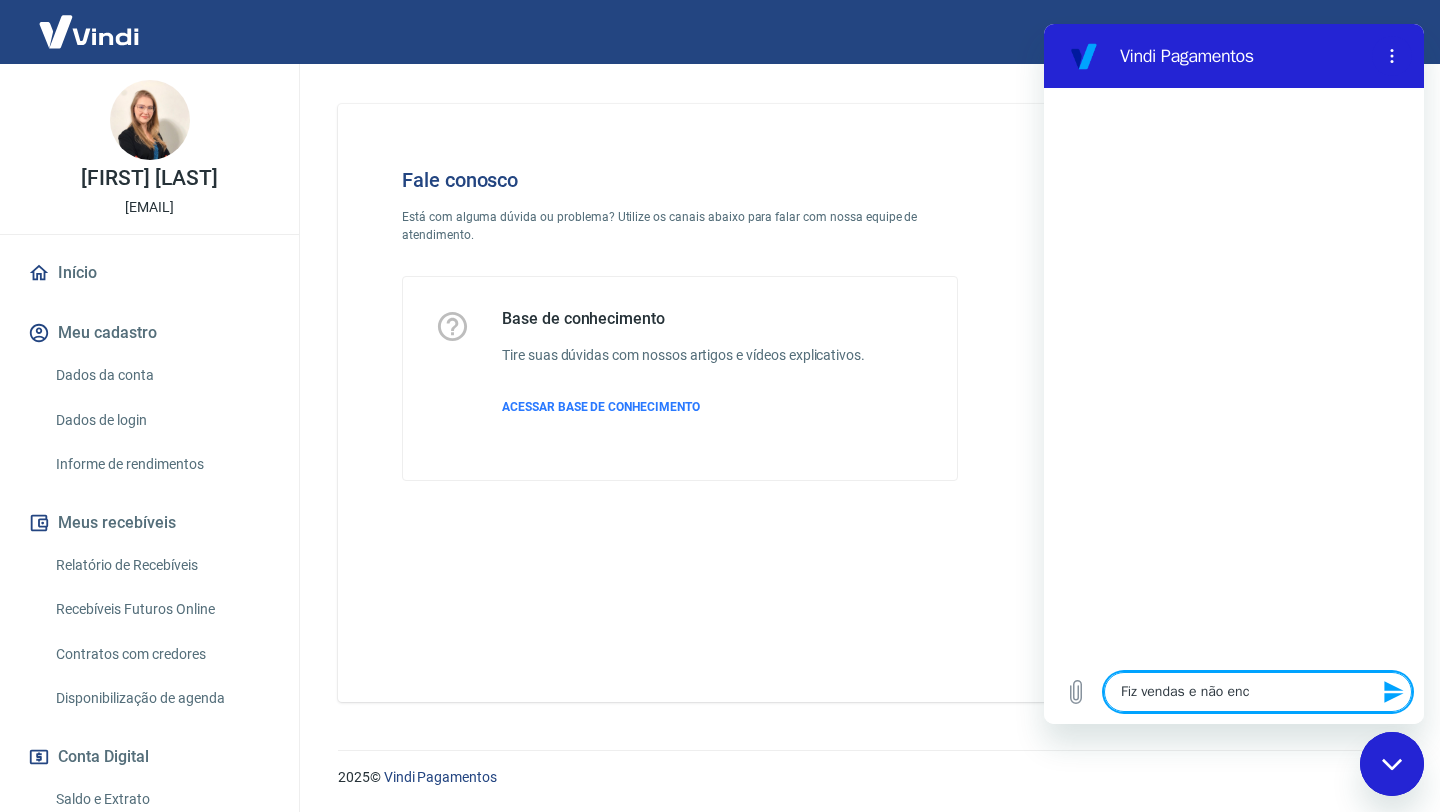 type on "Fiz vendas e não enco" 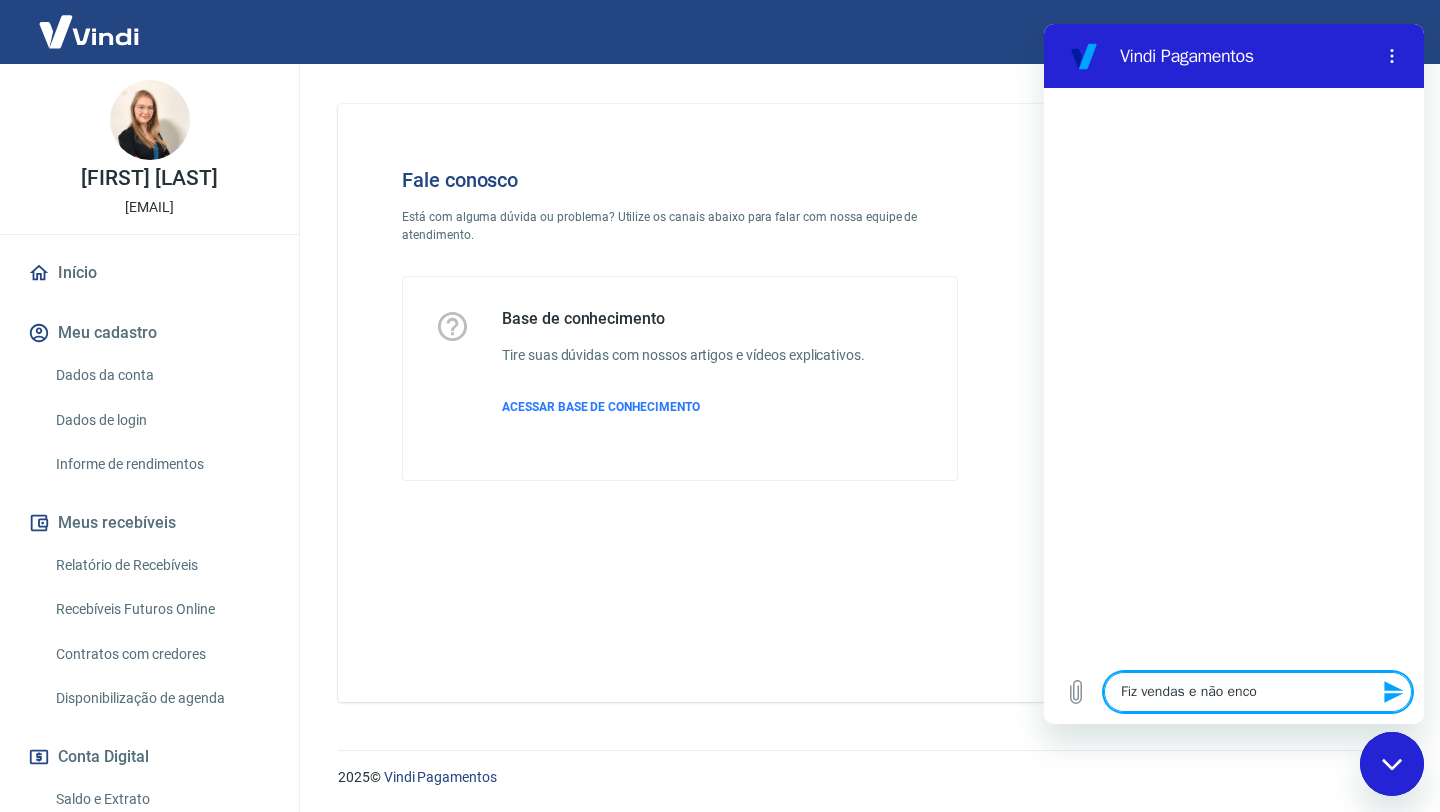 type on "Fiz vendas e não encon" 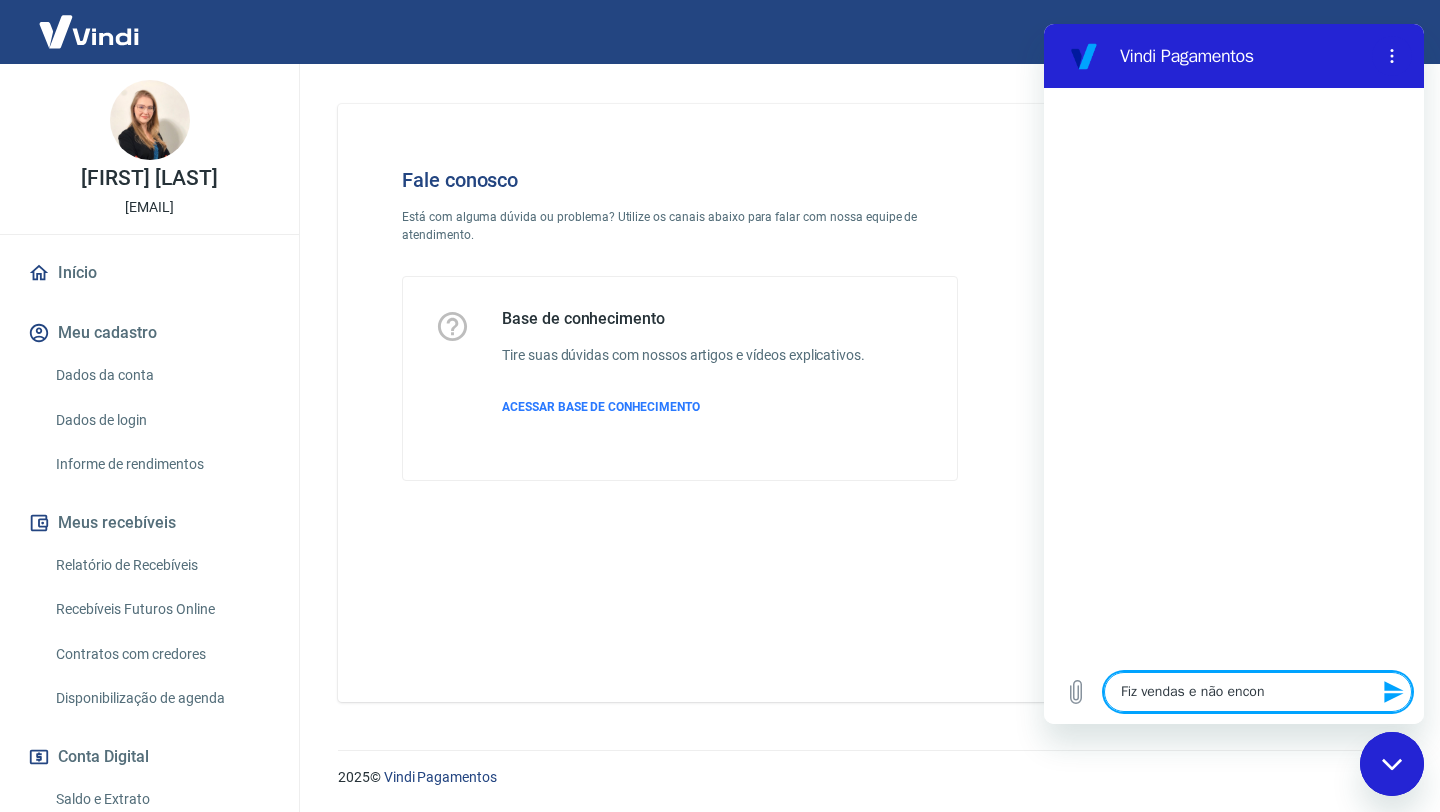 type on "Fiz vendas e não encont" 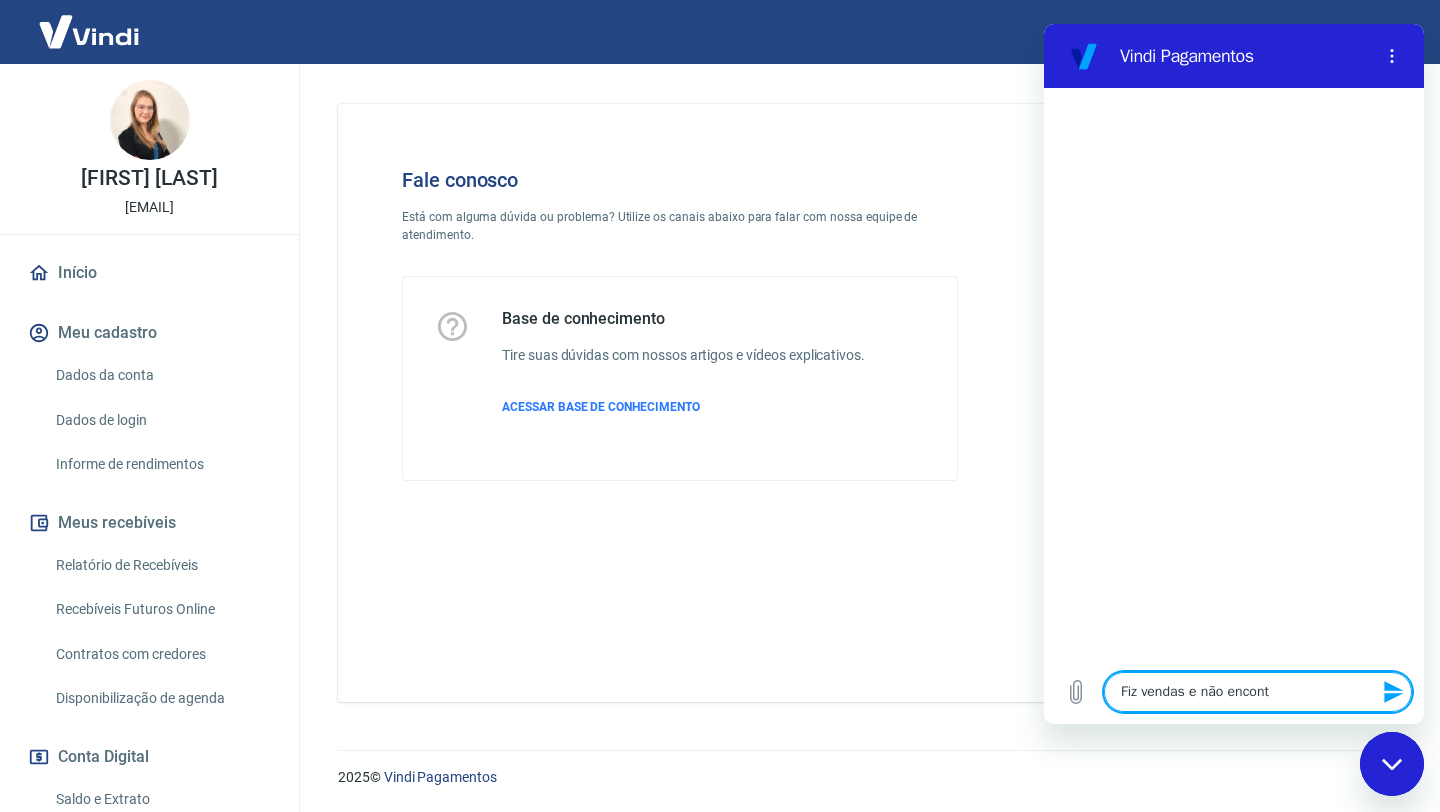 type on "Fiz vendas e não encontr" 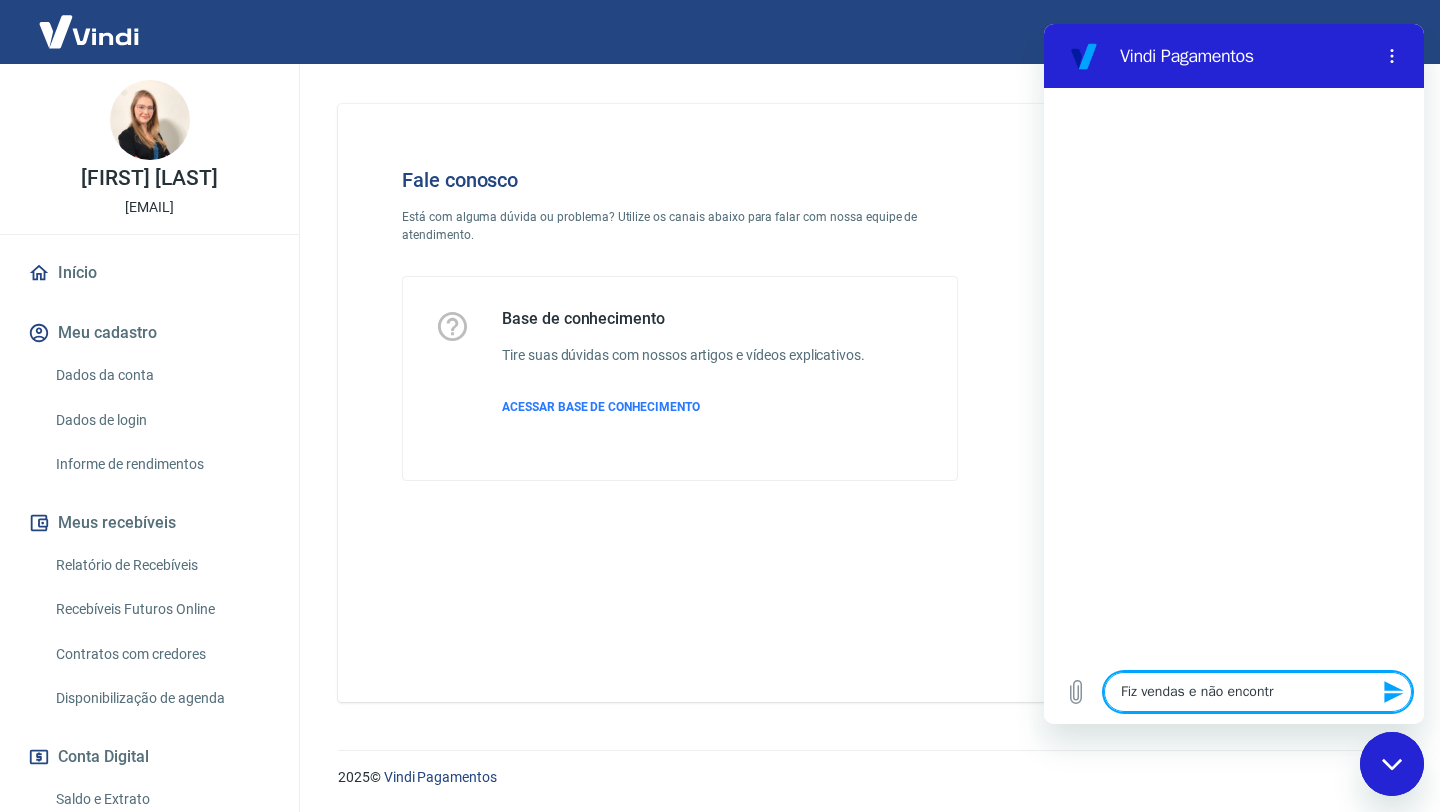type on "Fiz vendas e não encontro" 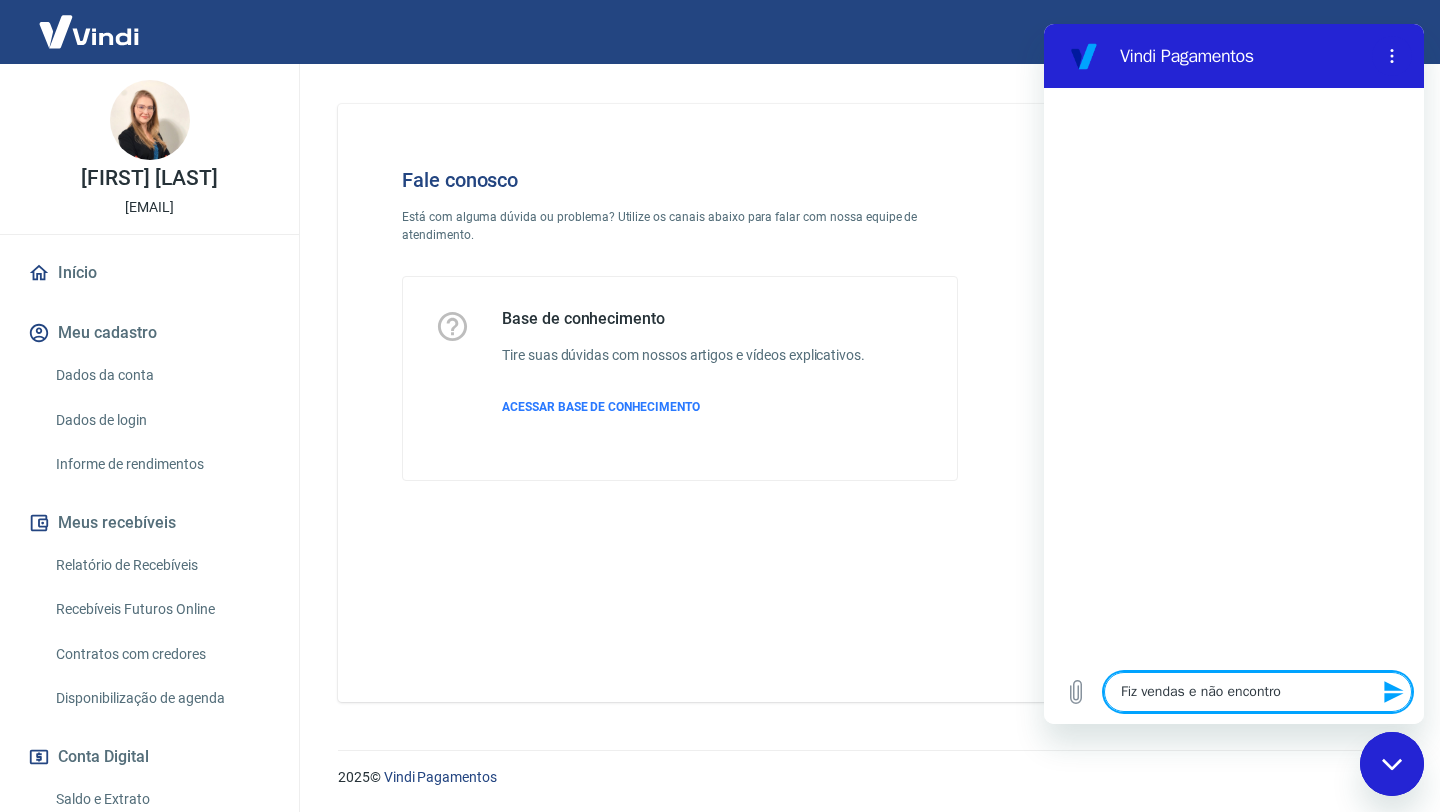 type on "Fiz vendas e não encontro" 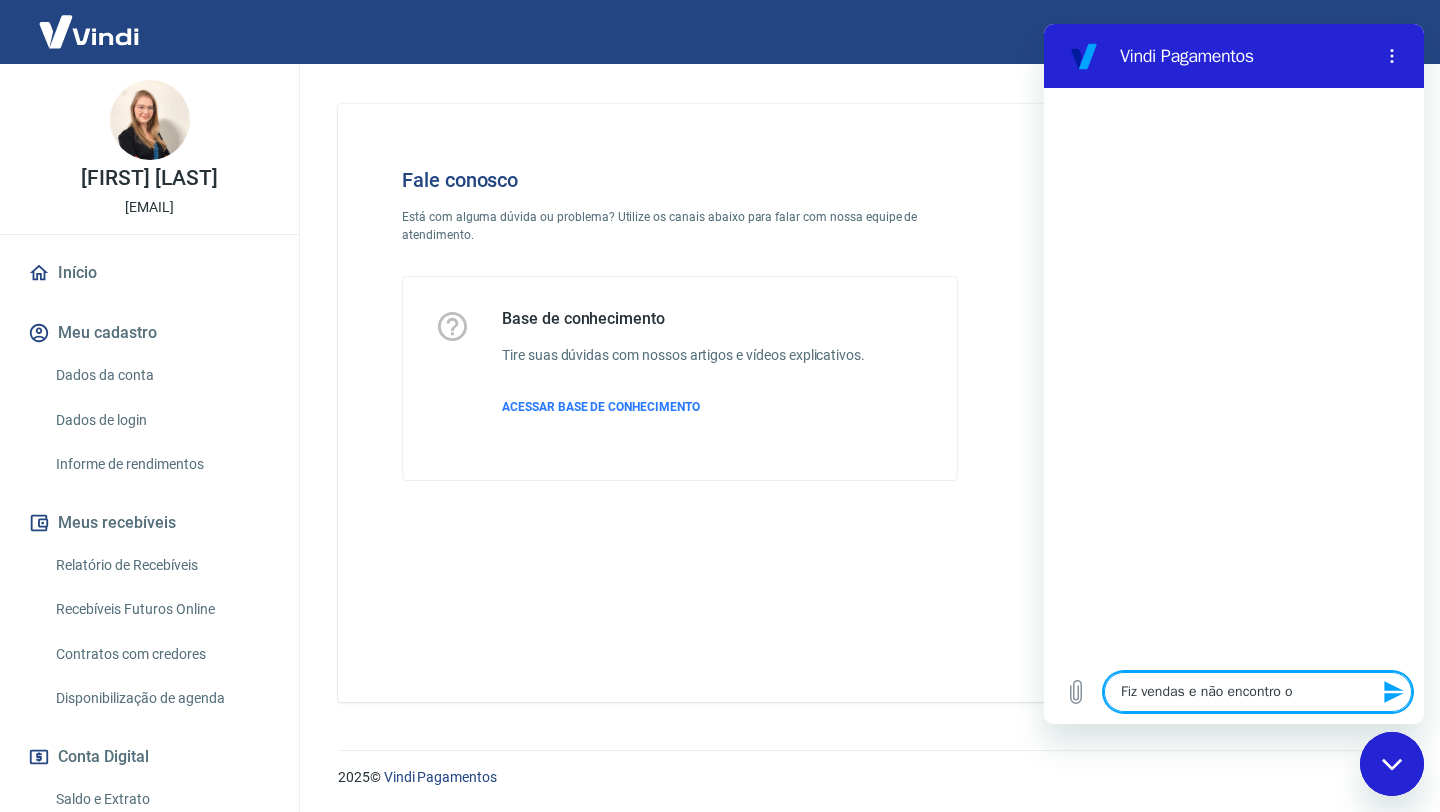 type on "Fiz vendas e não encontro o" 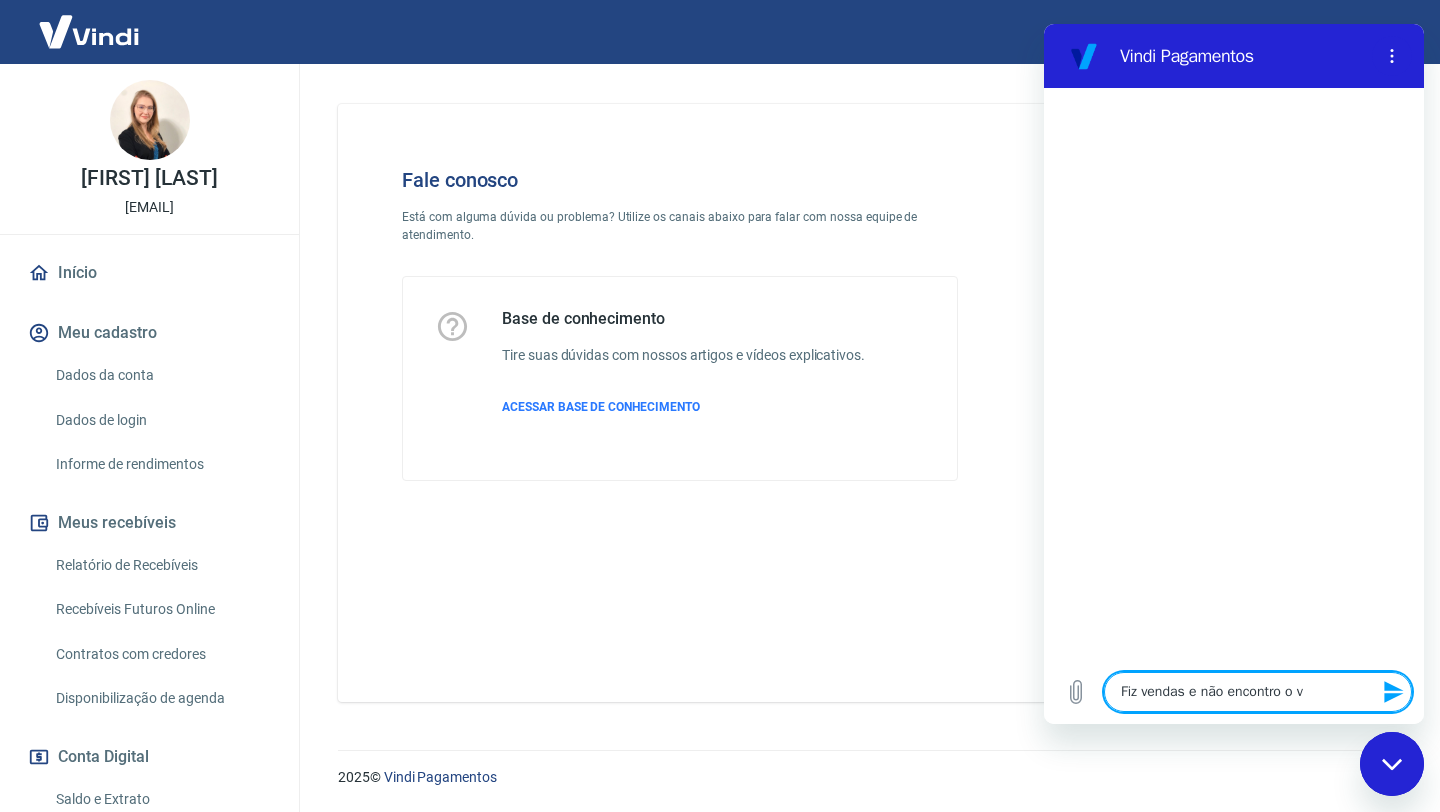 type on "x" 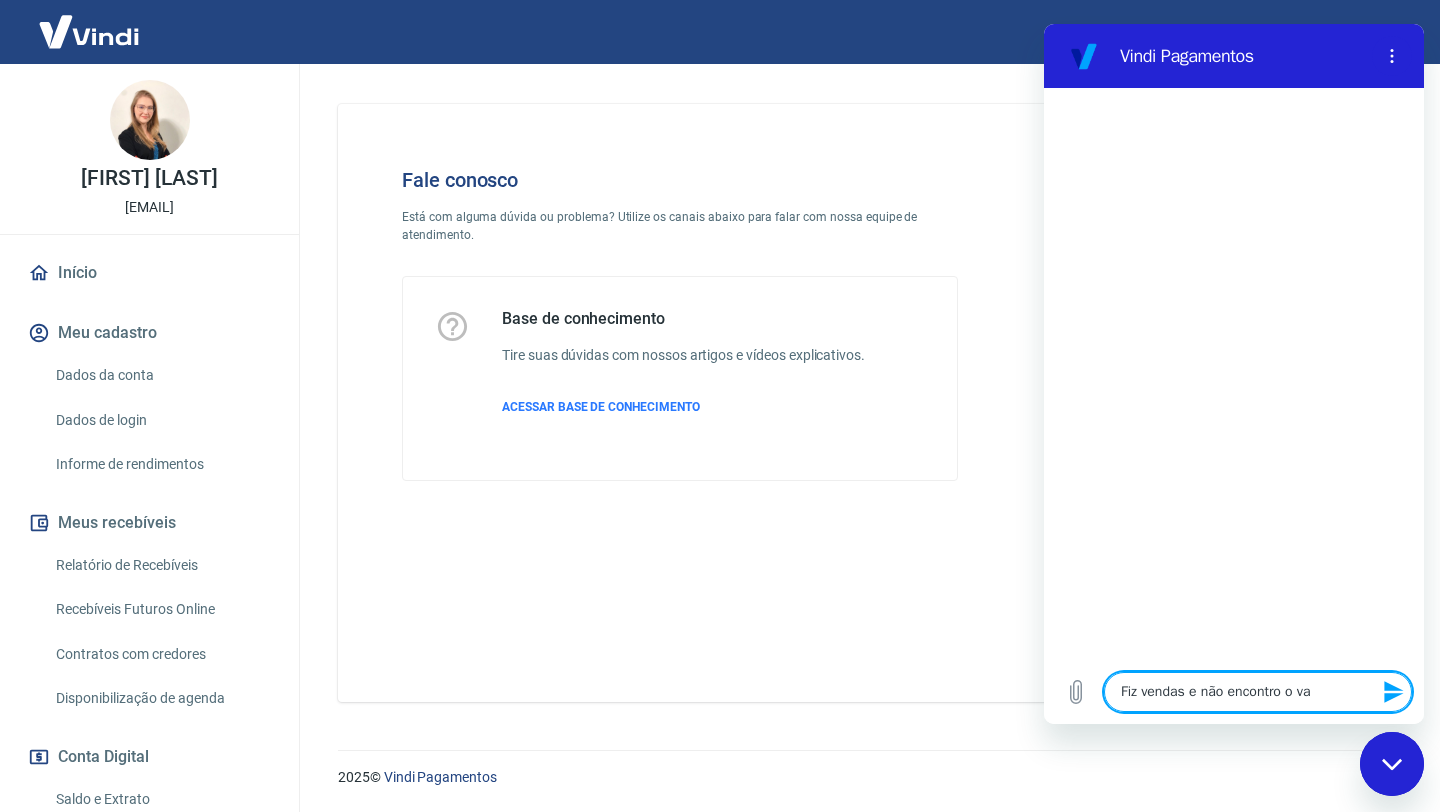 type on "Fiz vendas e não encontro o val" 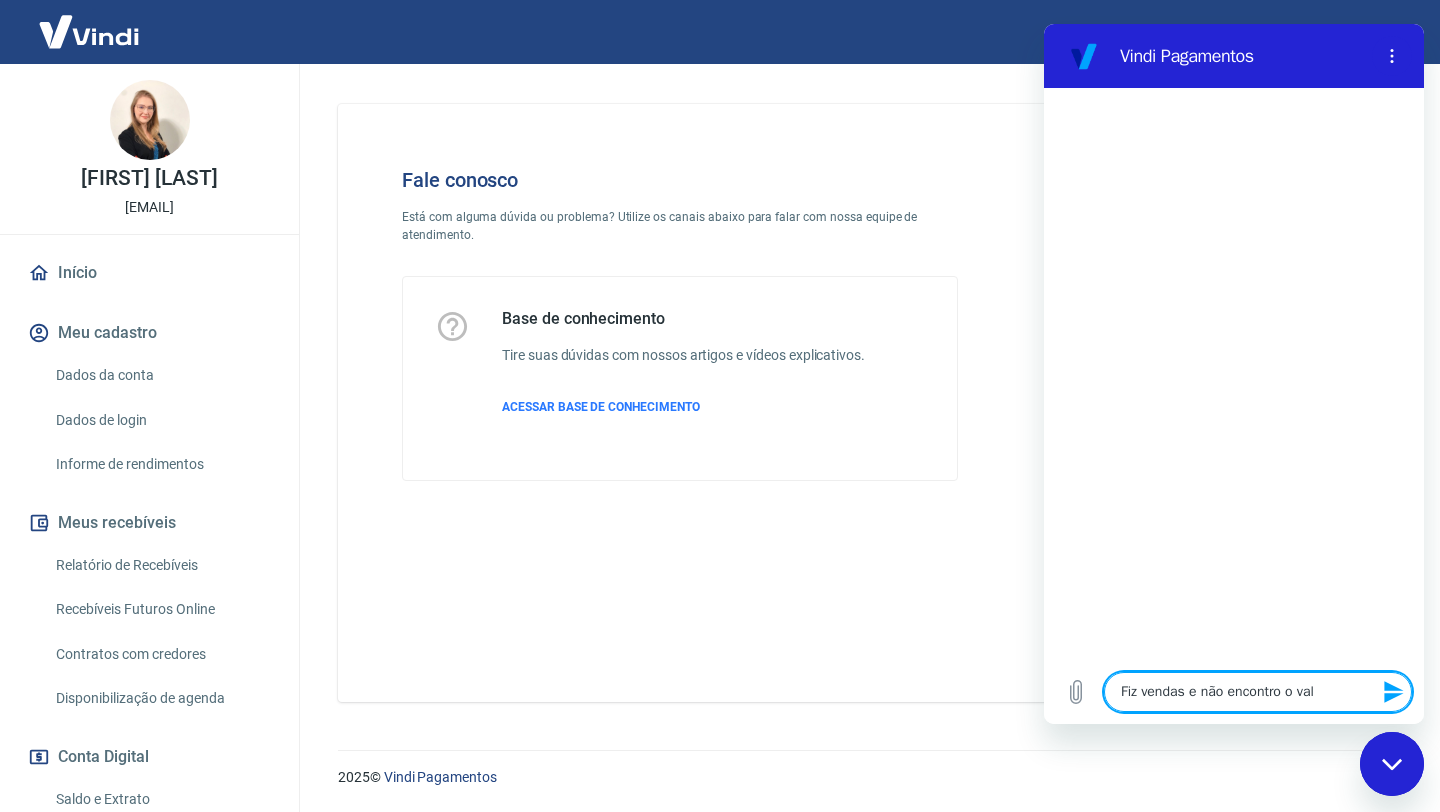 type on "x" 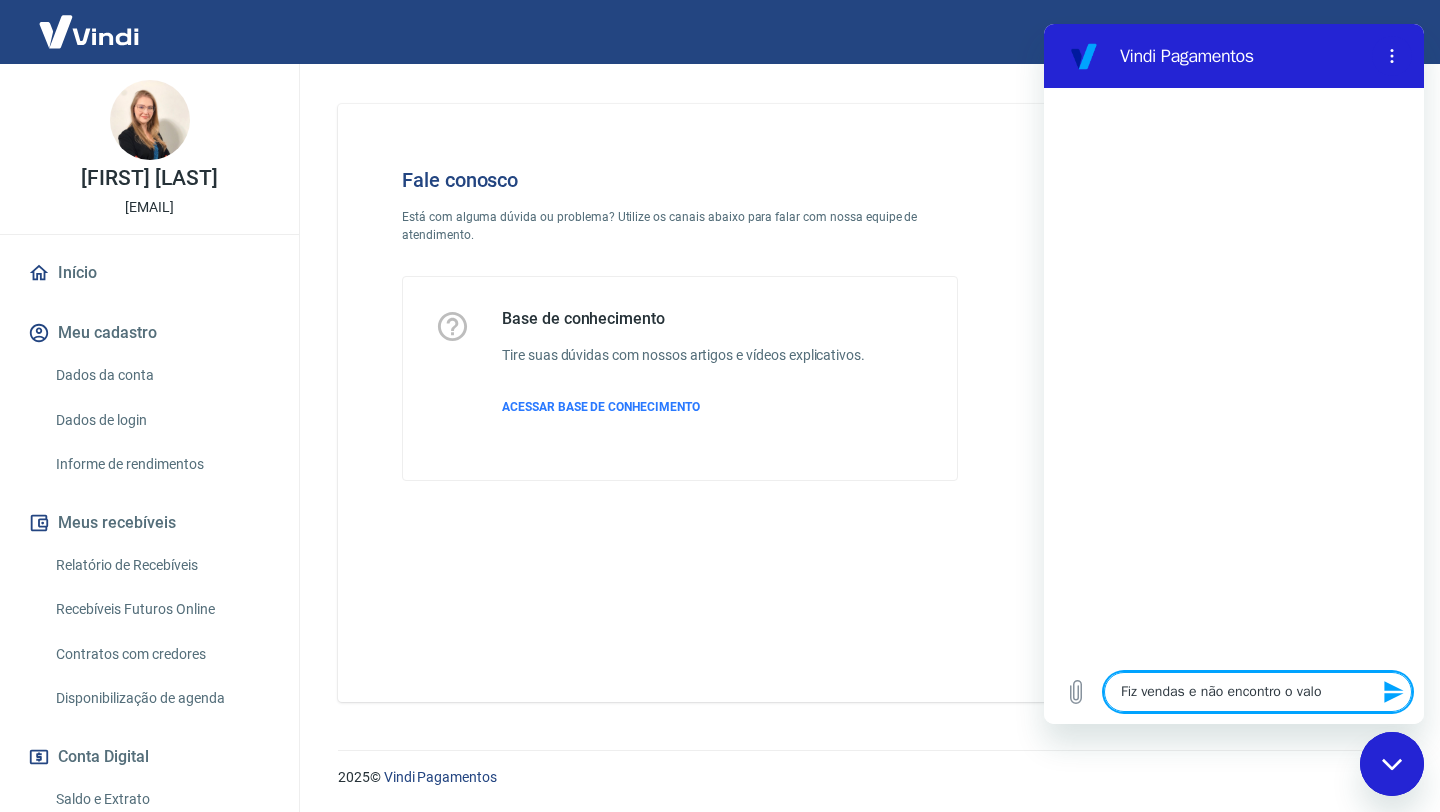 type on "Fiz vendas e não encontro o valor" 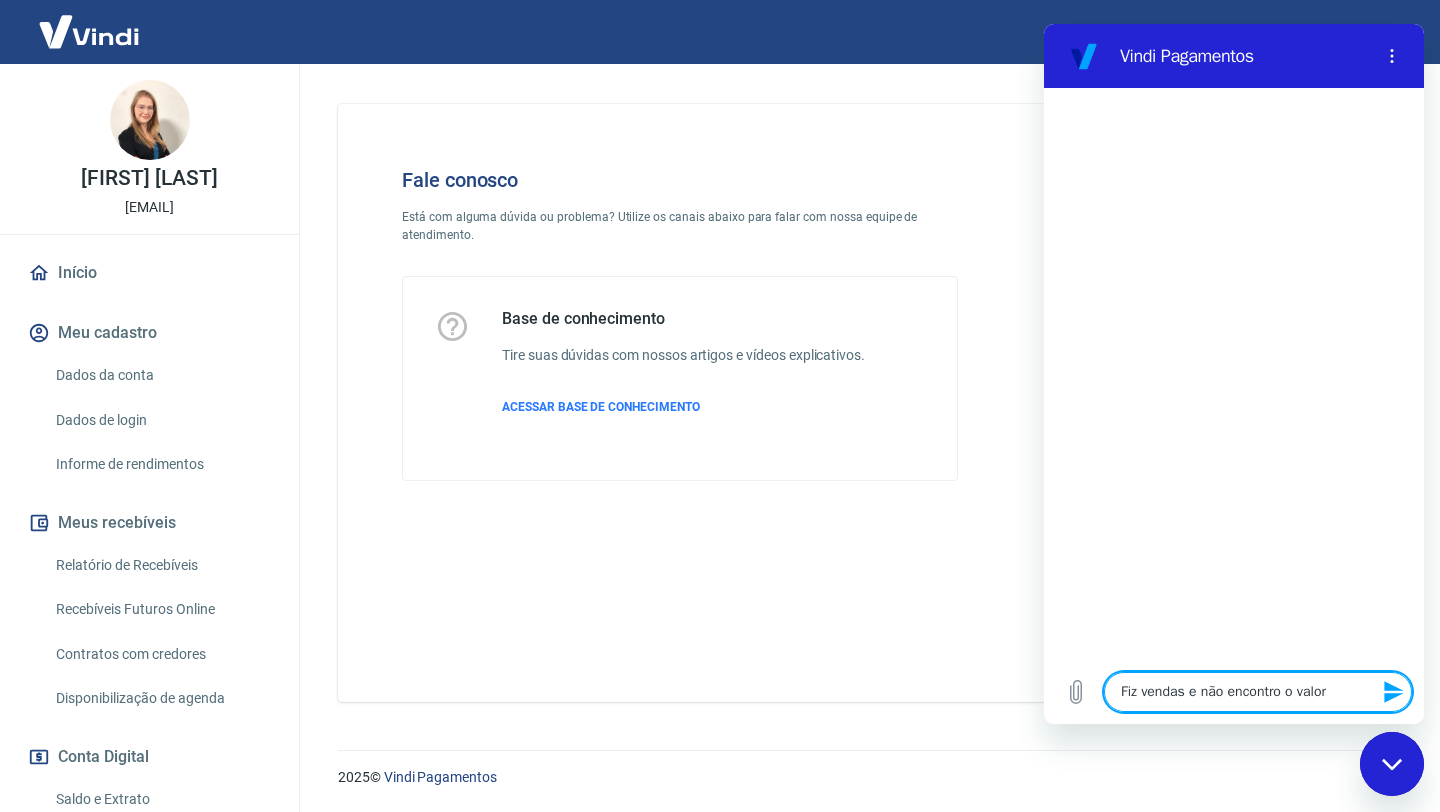 type on "Fiz vendas e não encontro o valor" 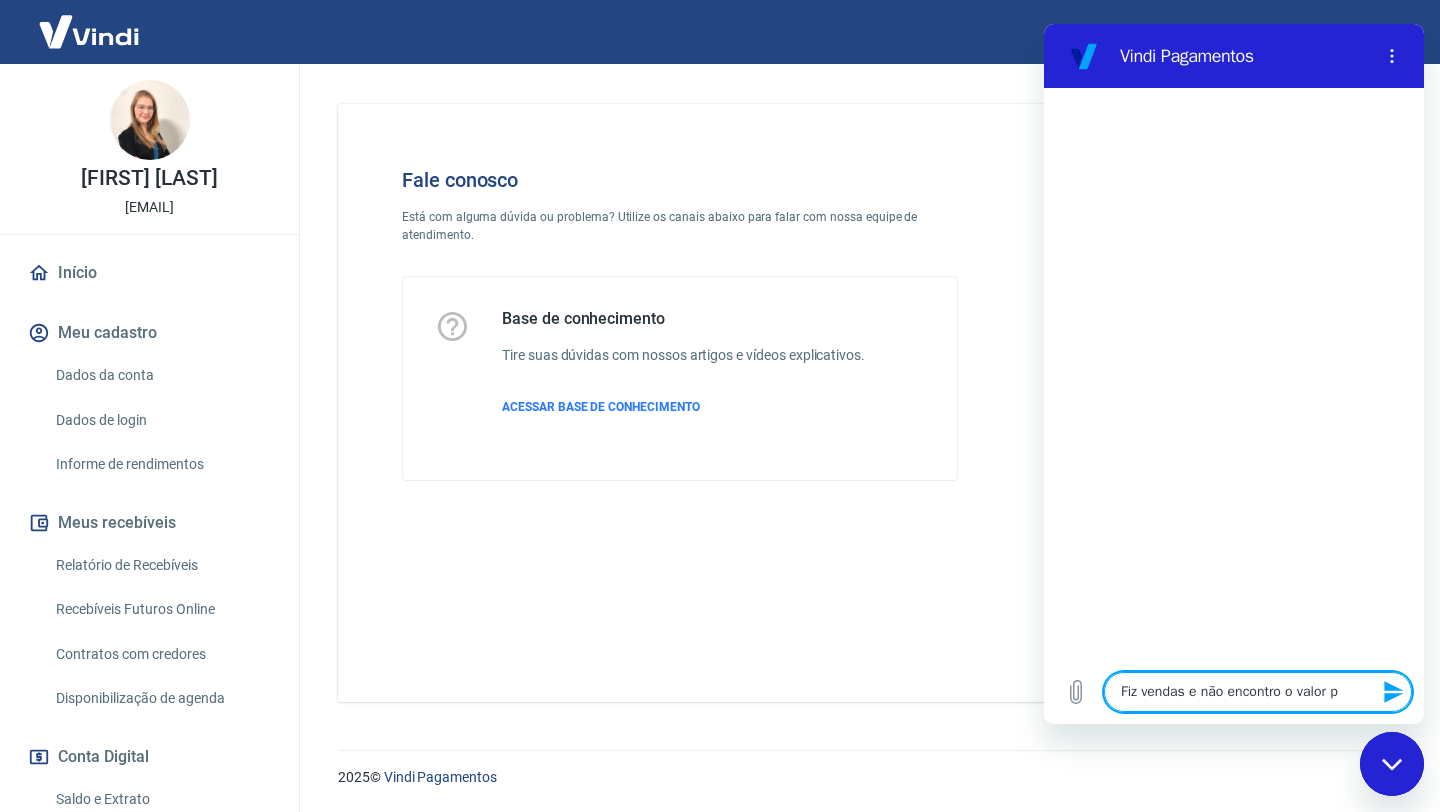 type on "Fiz vendas e não encontro o valor pa" 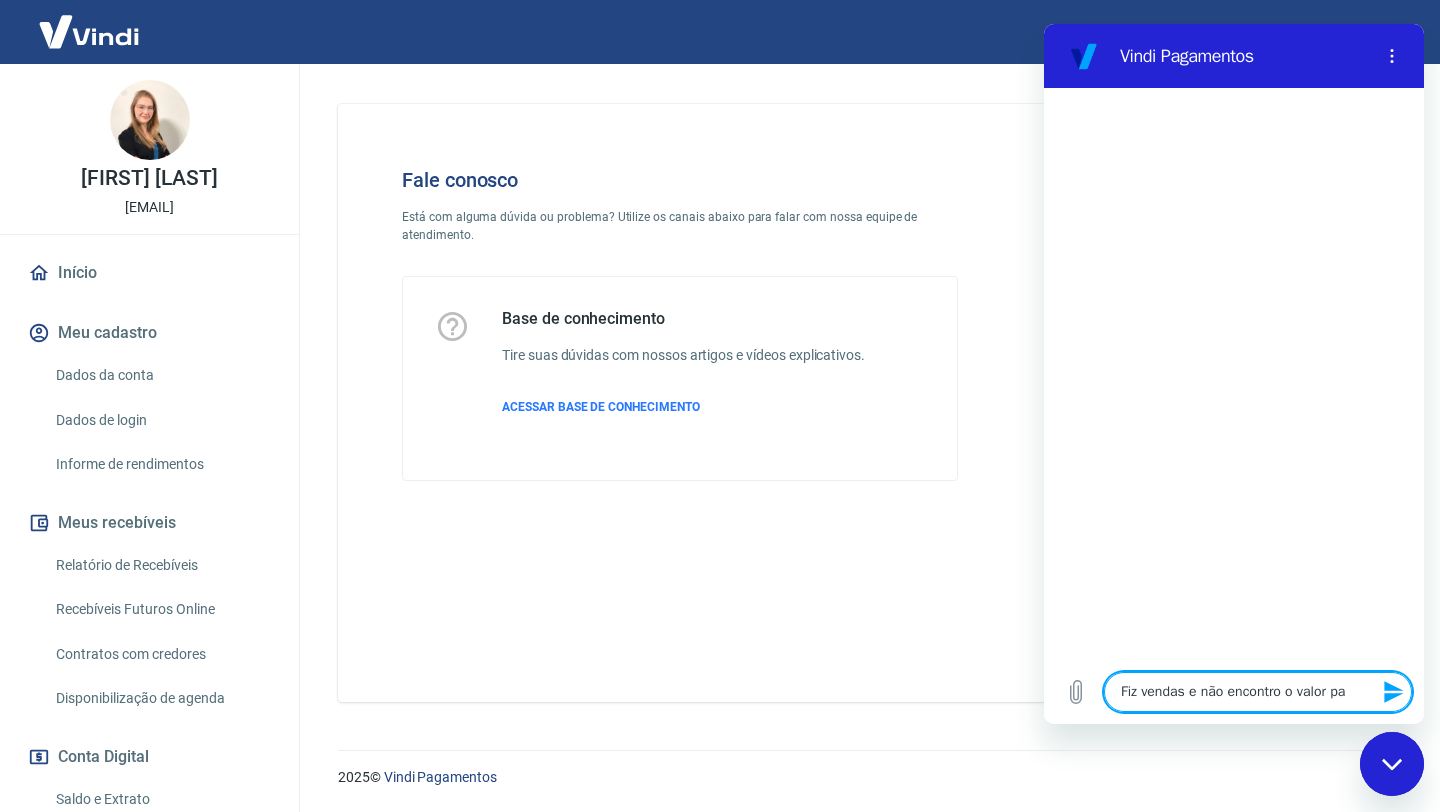 type on "Fiz vendas e não encontro o valor par" 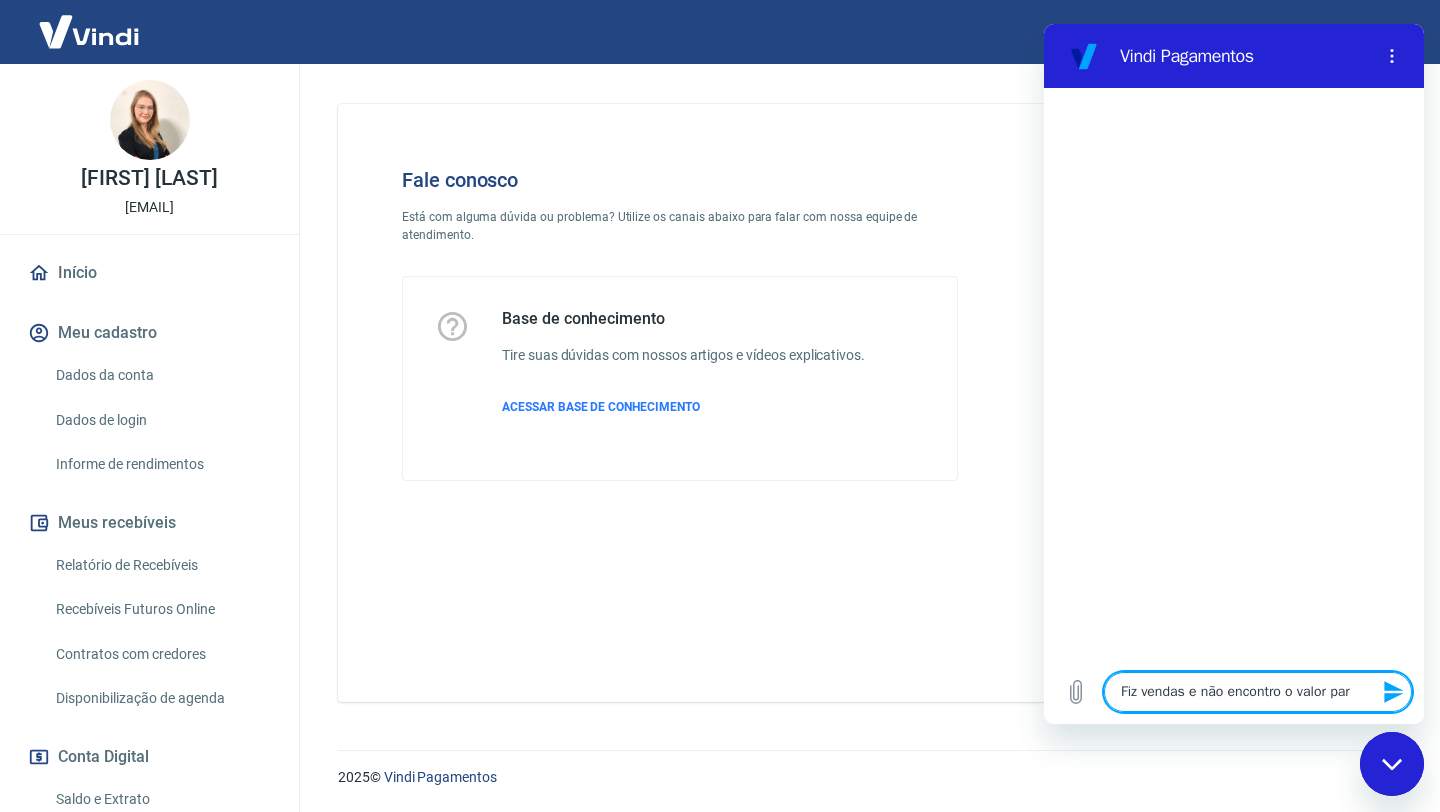 type on "Fiz vendas e não encontro o valor para" 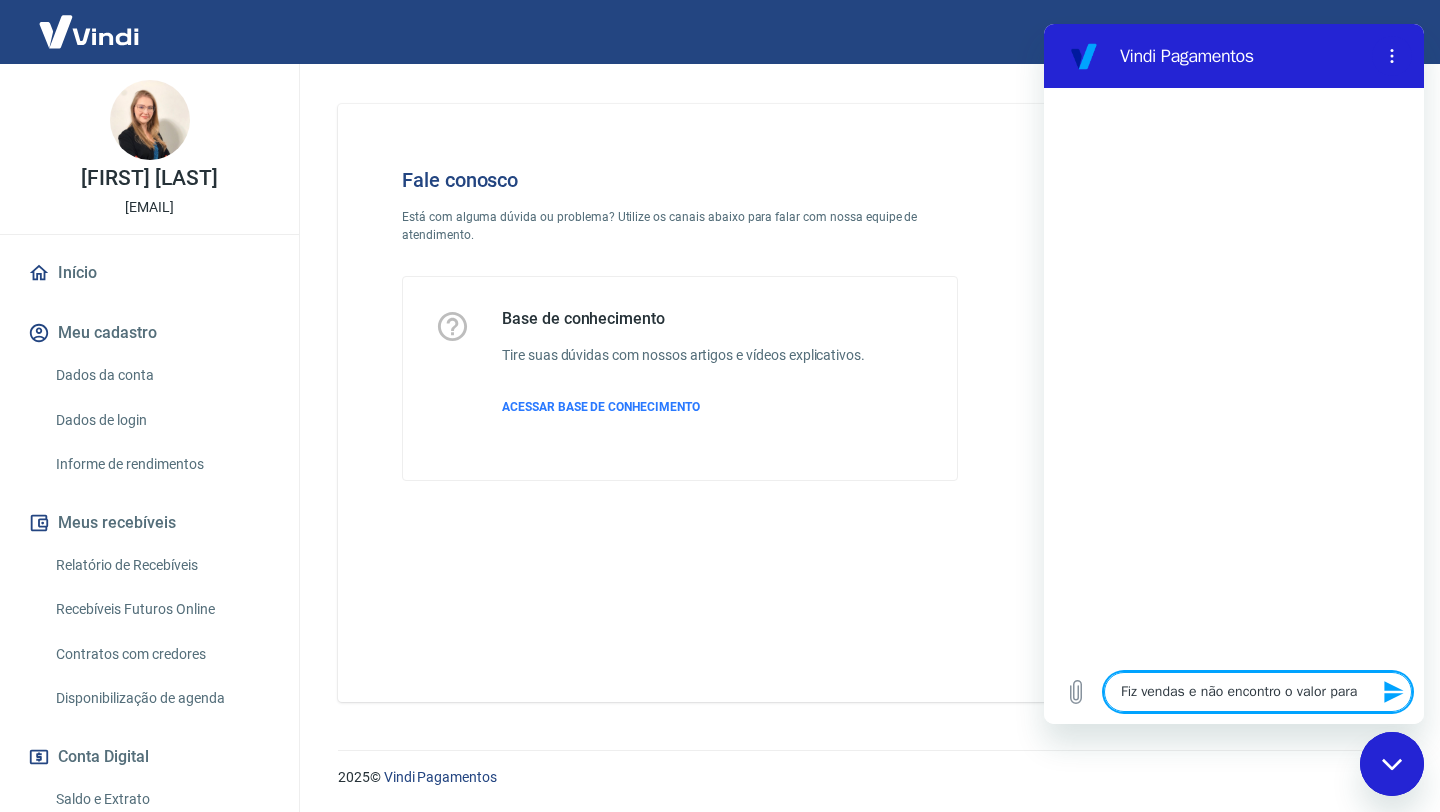 type on "Fiz vendas e não encontro o valor para" 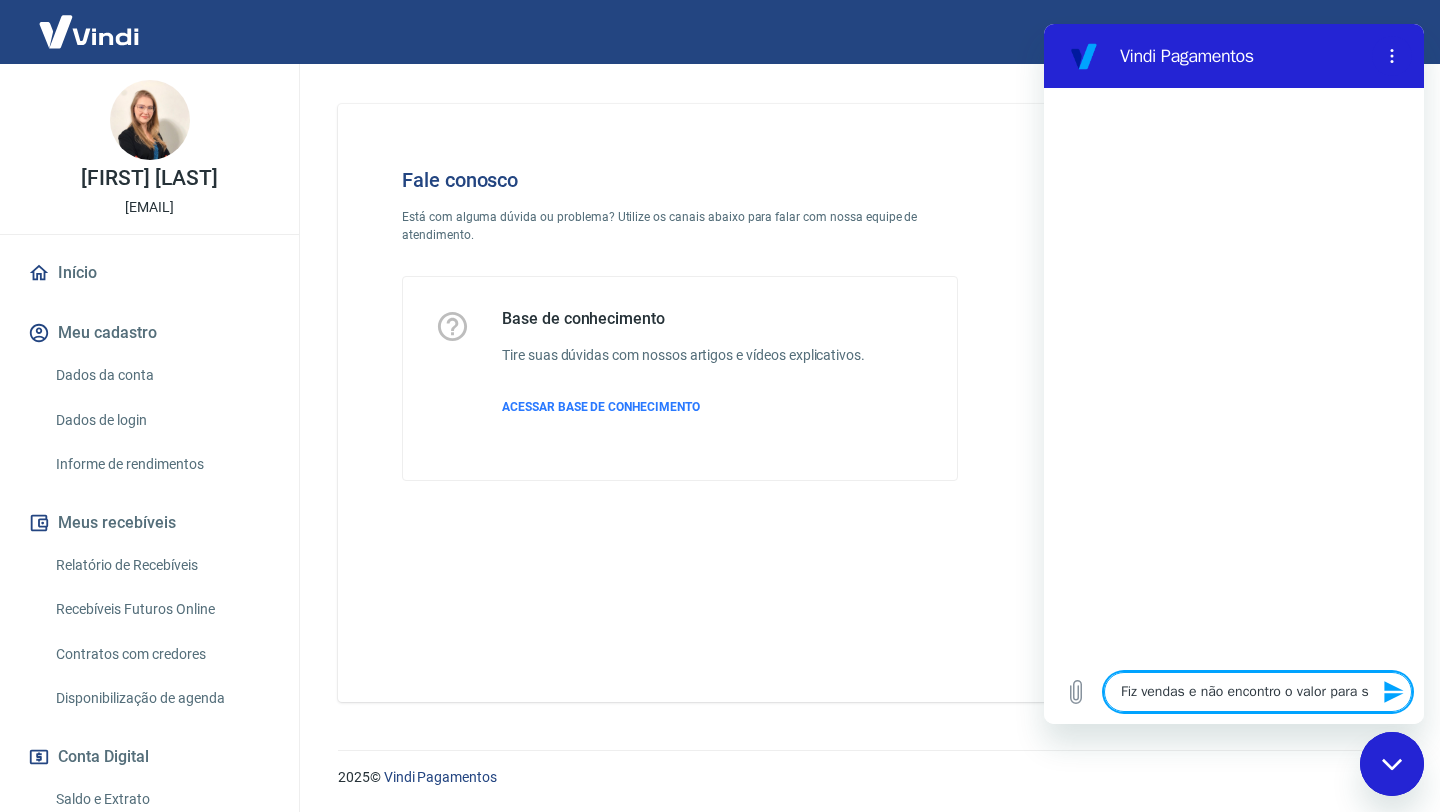 type on "Fiz vendas e não encontro o valor para sa" 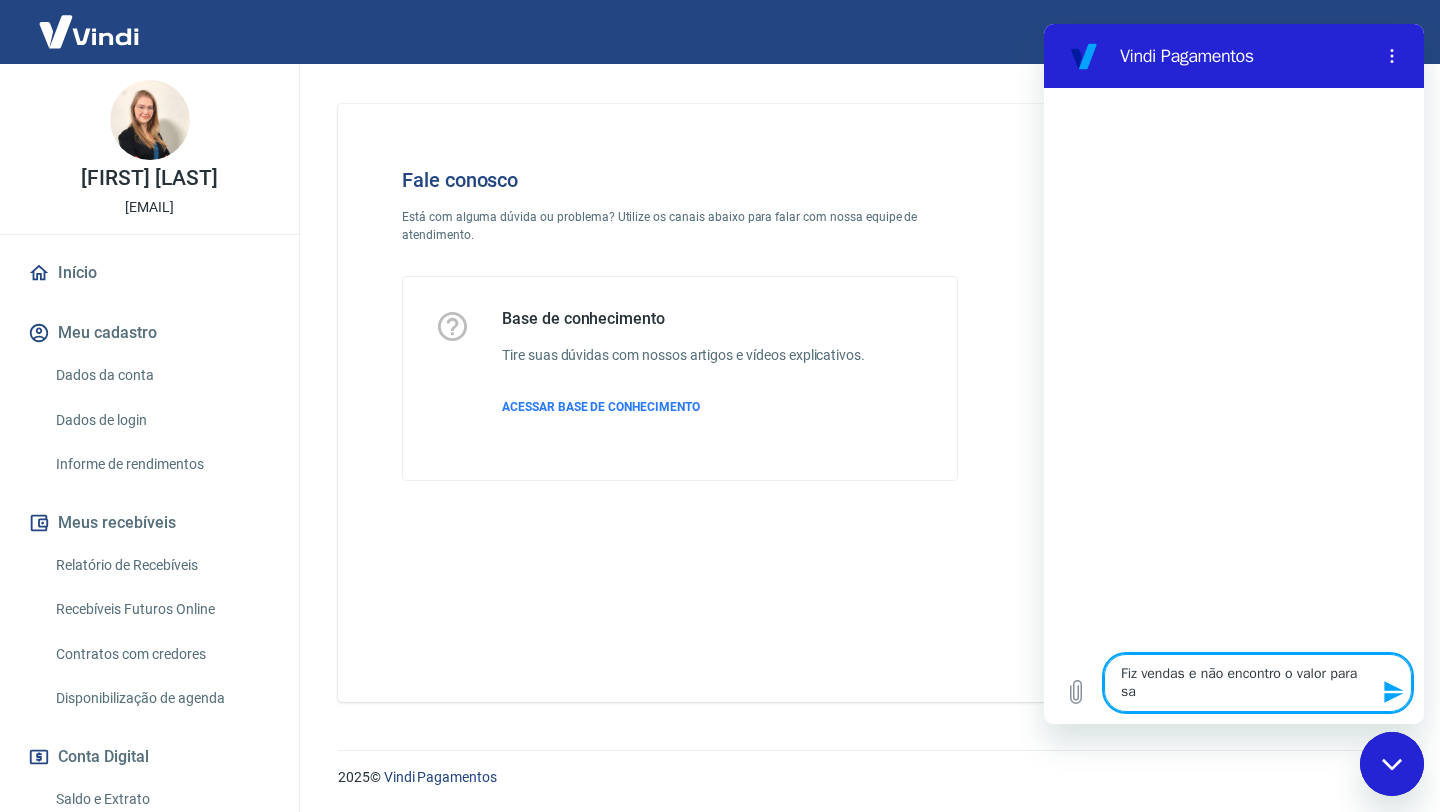 type on "Fiz vendas e não encontro o valor para sac" 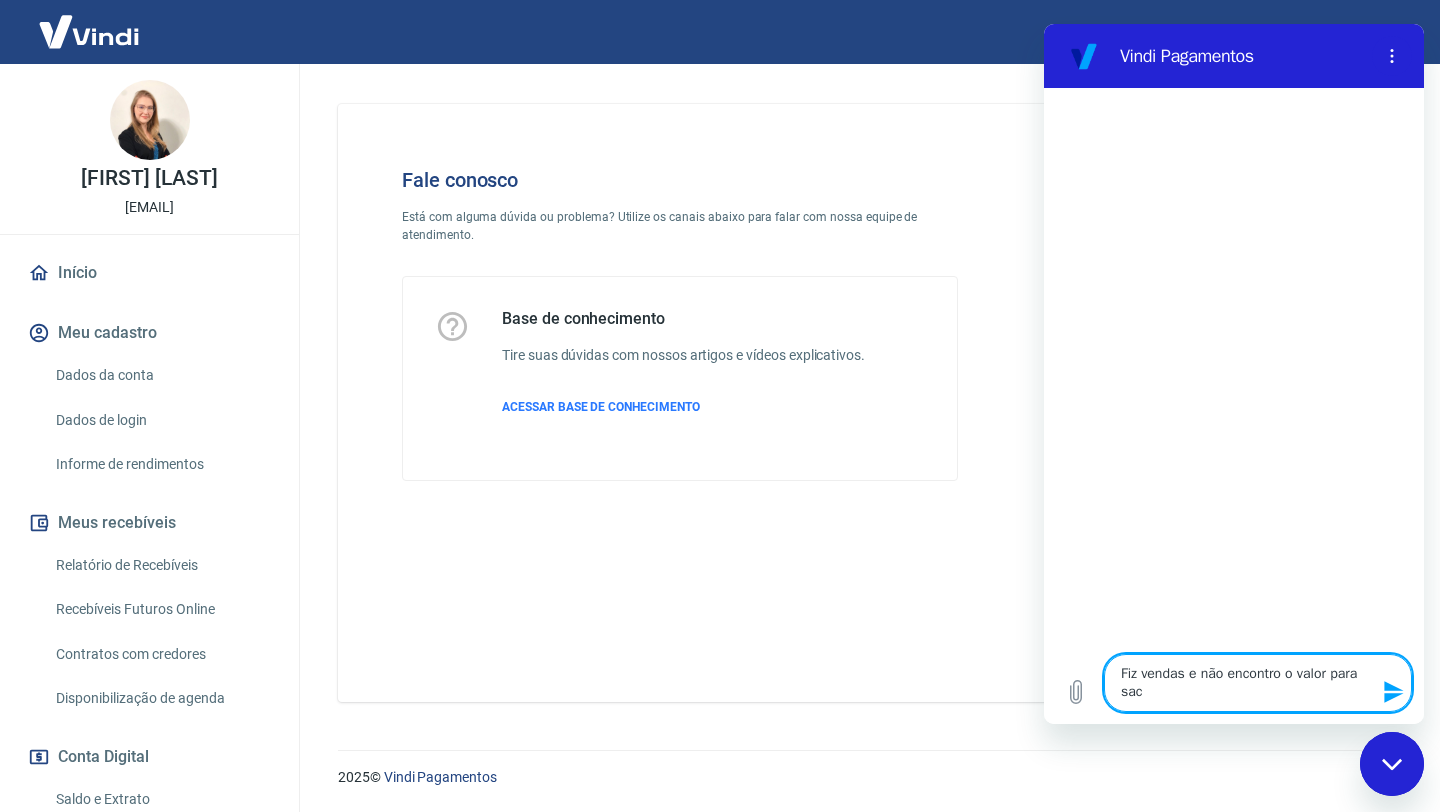 type on "Fiz vendas e não encontro o valor para saca" 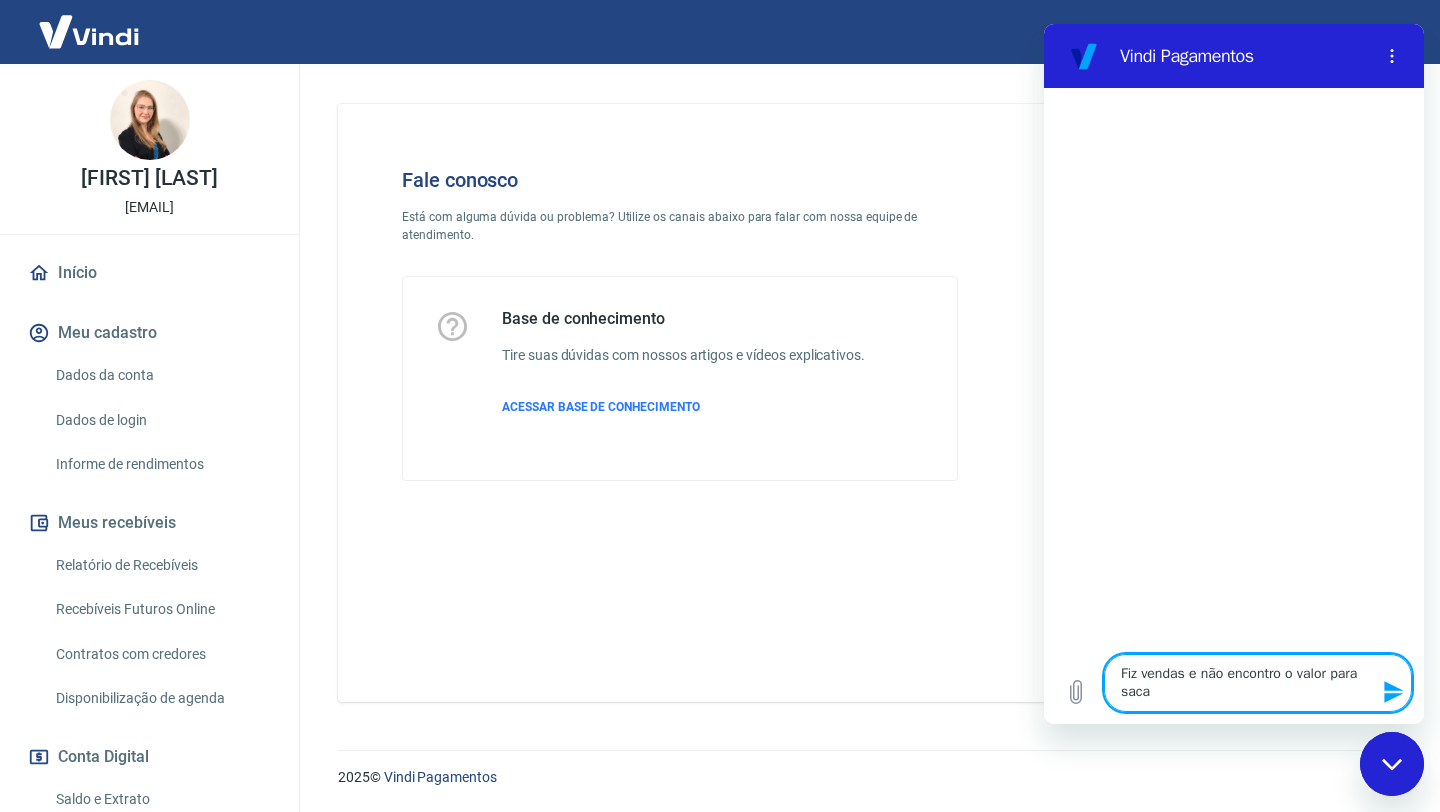 type on "Fiz vendas e não encontro o valor para sacar" 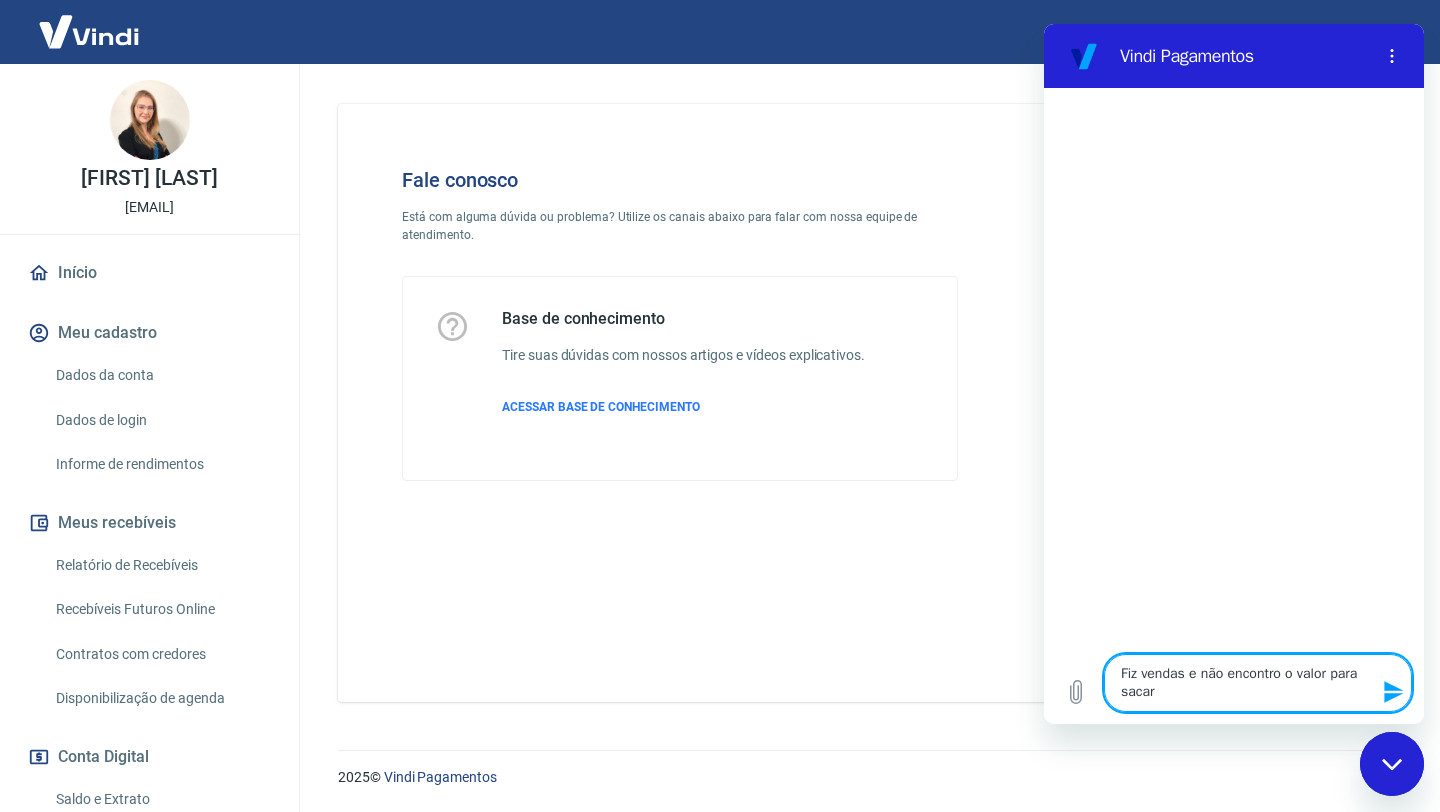 type 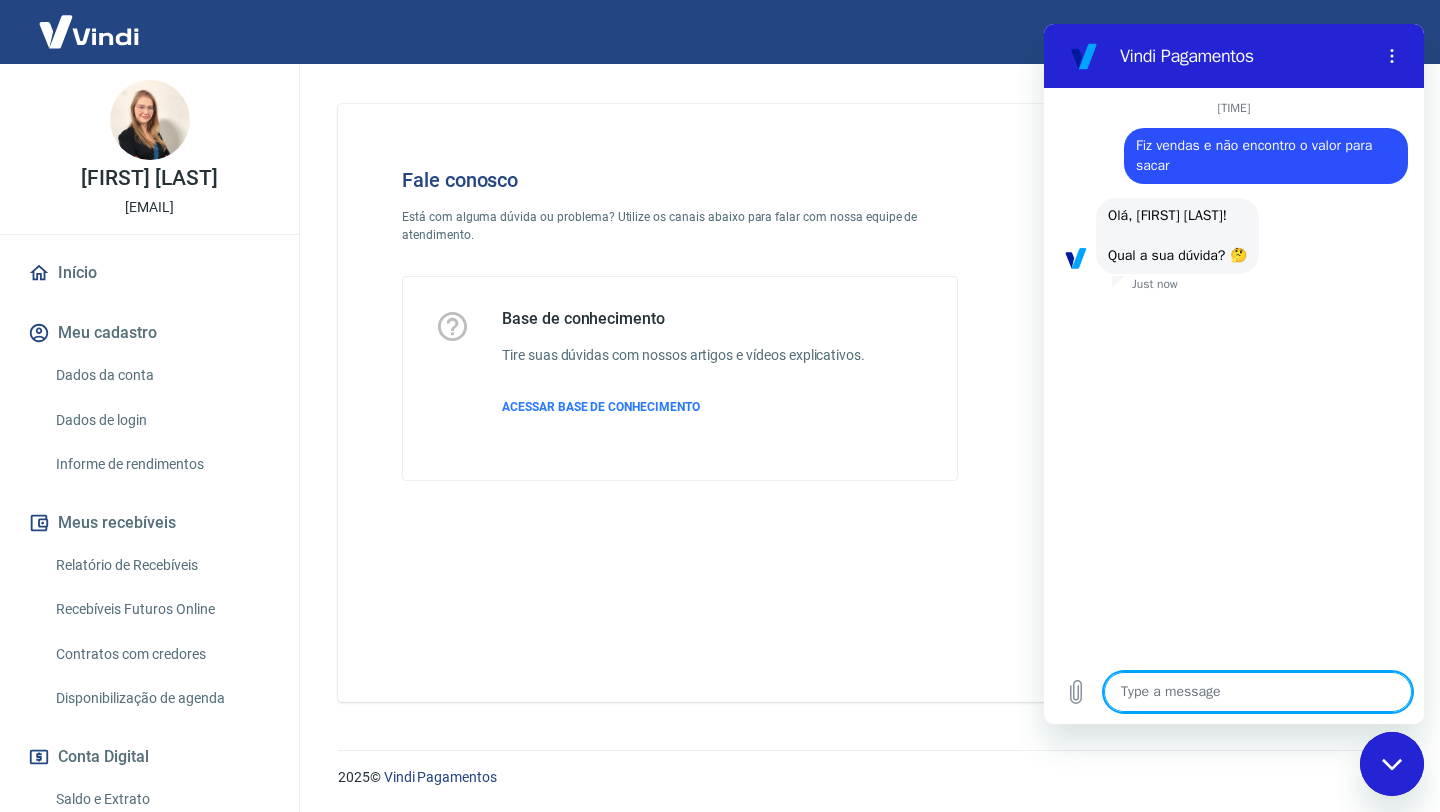 scroll, scrollTop: 5, scrollLeft: 0, axis: vertical 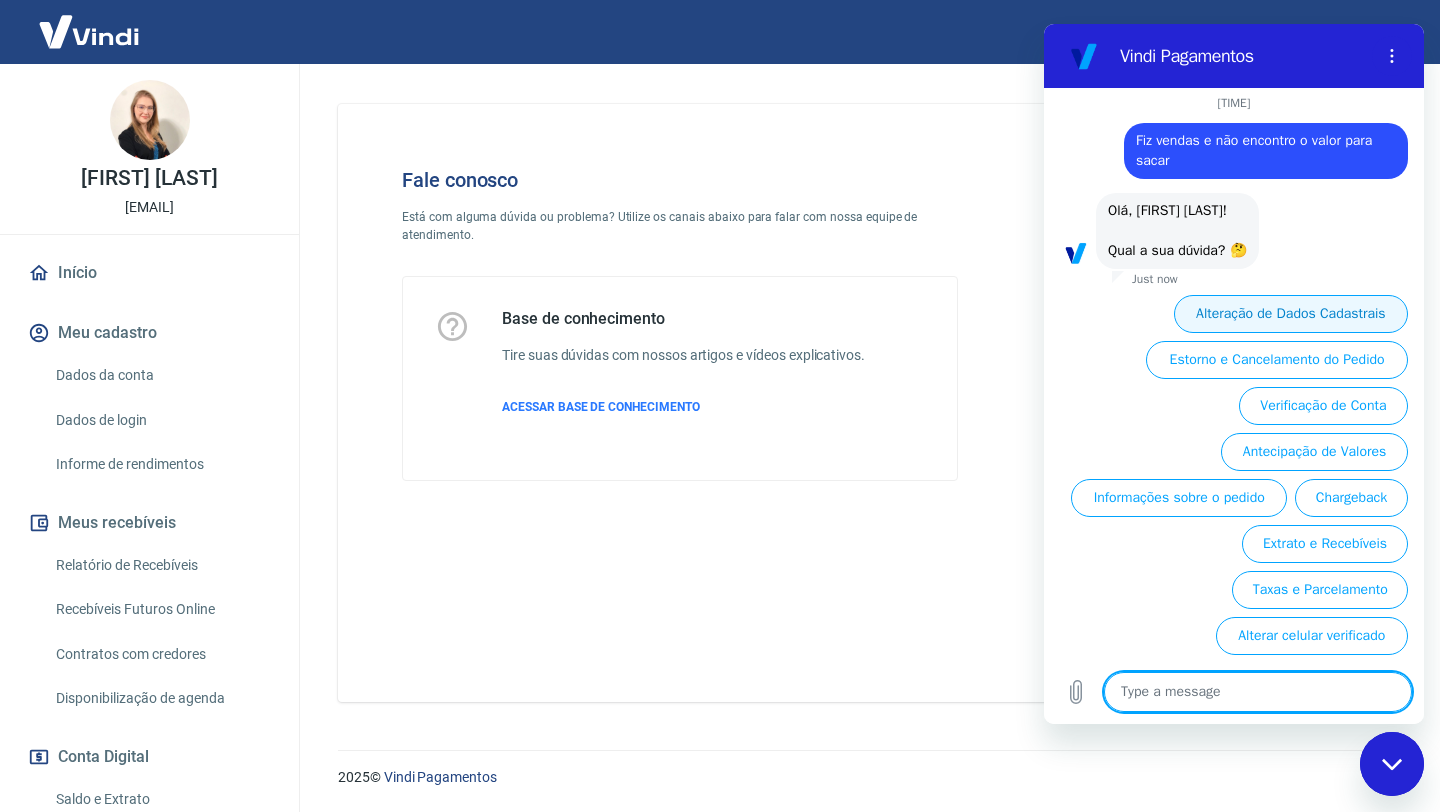 type on "x" 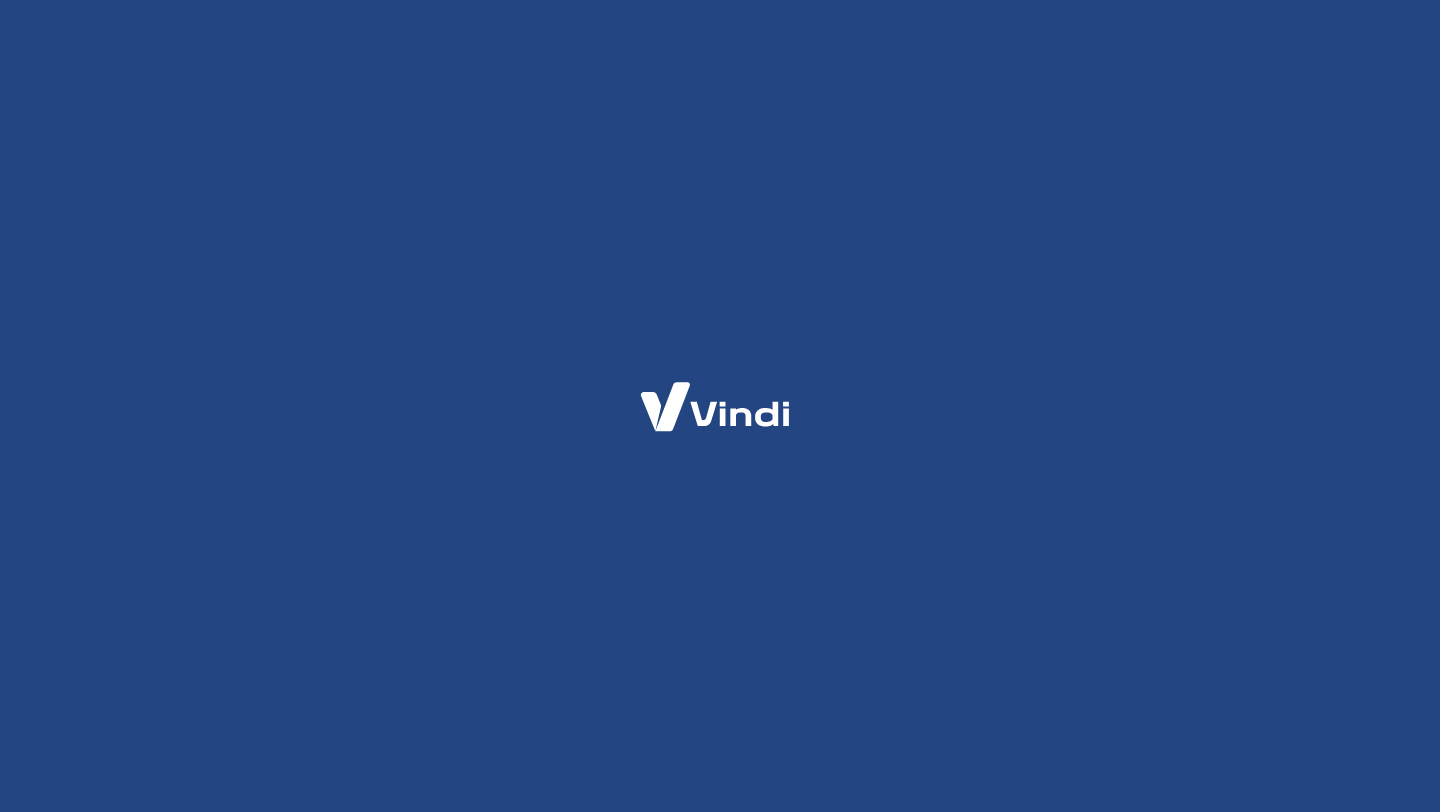 scroll, scrollTop: 0, scrollLeft: 0, axis: both 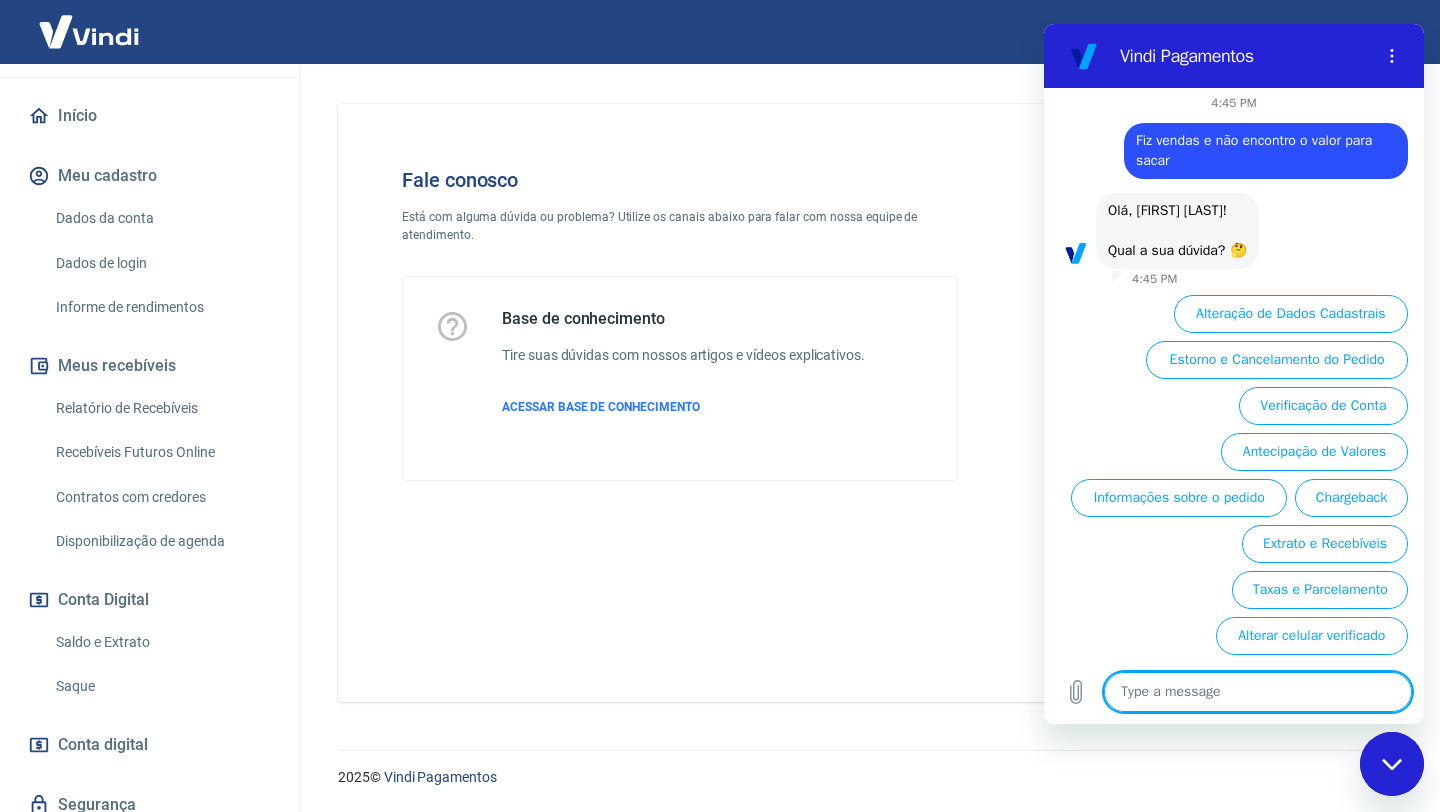 click on "Extrato e Recebíveis" at bounding box center [1325, 544] 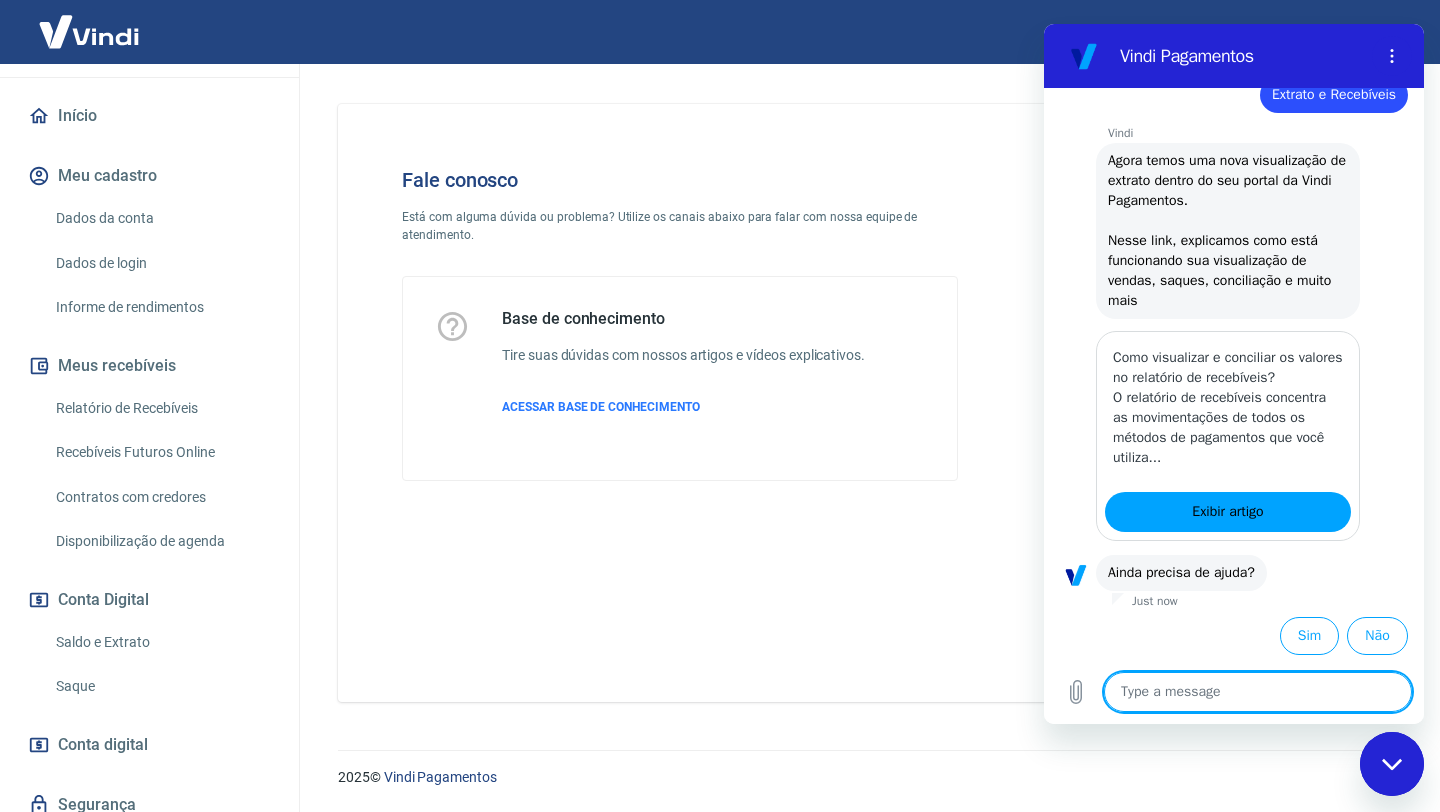 scroll, scrollTop: 229, scrollLeft: 0, axis: vertical 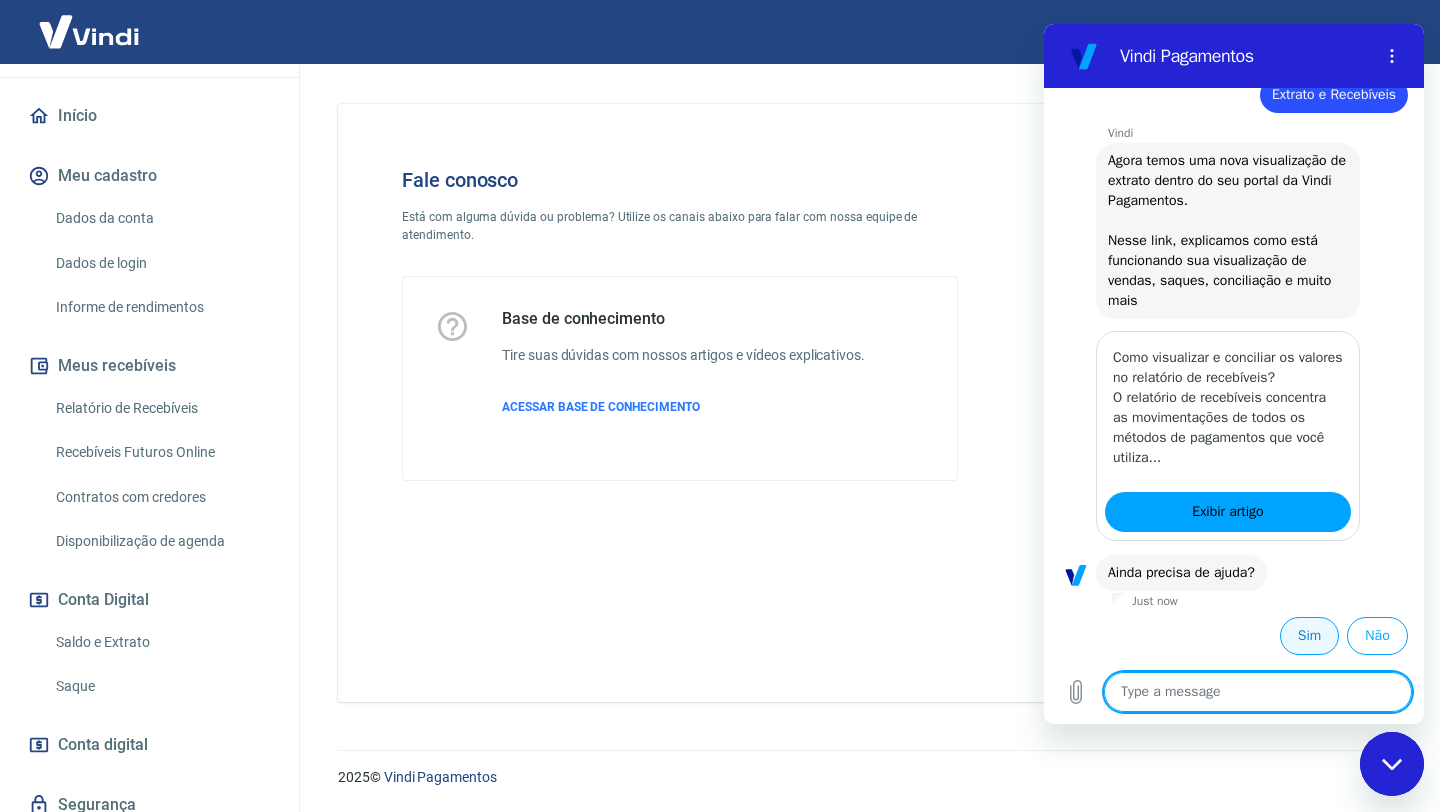 click on "Sim" at bounding box center [1309, 636] 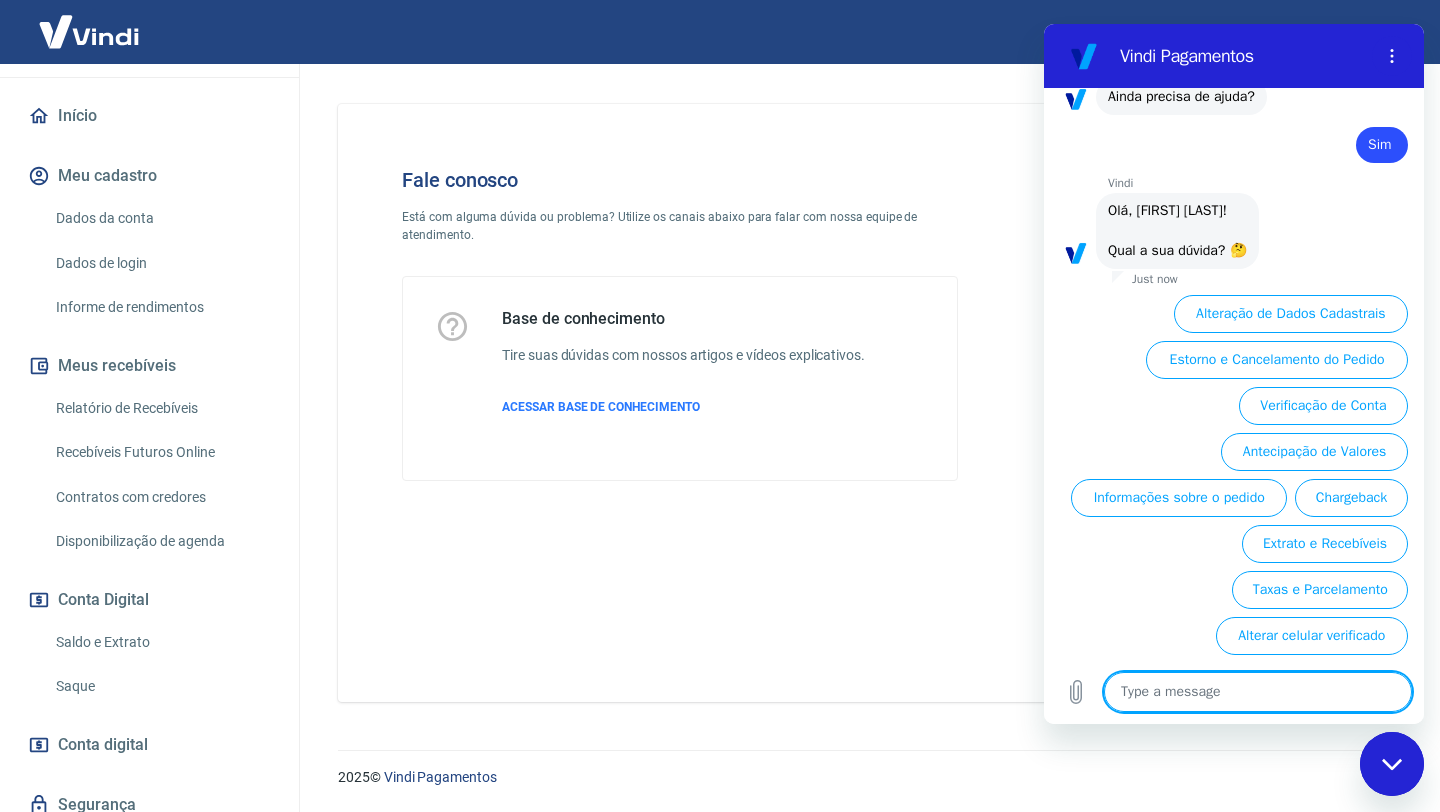 scroll, scrollTop: 705, scrollLeft: 0, axis: vertical 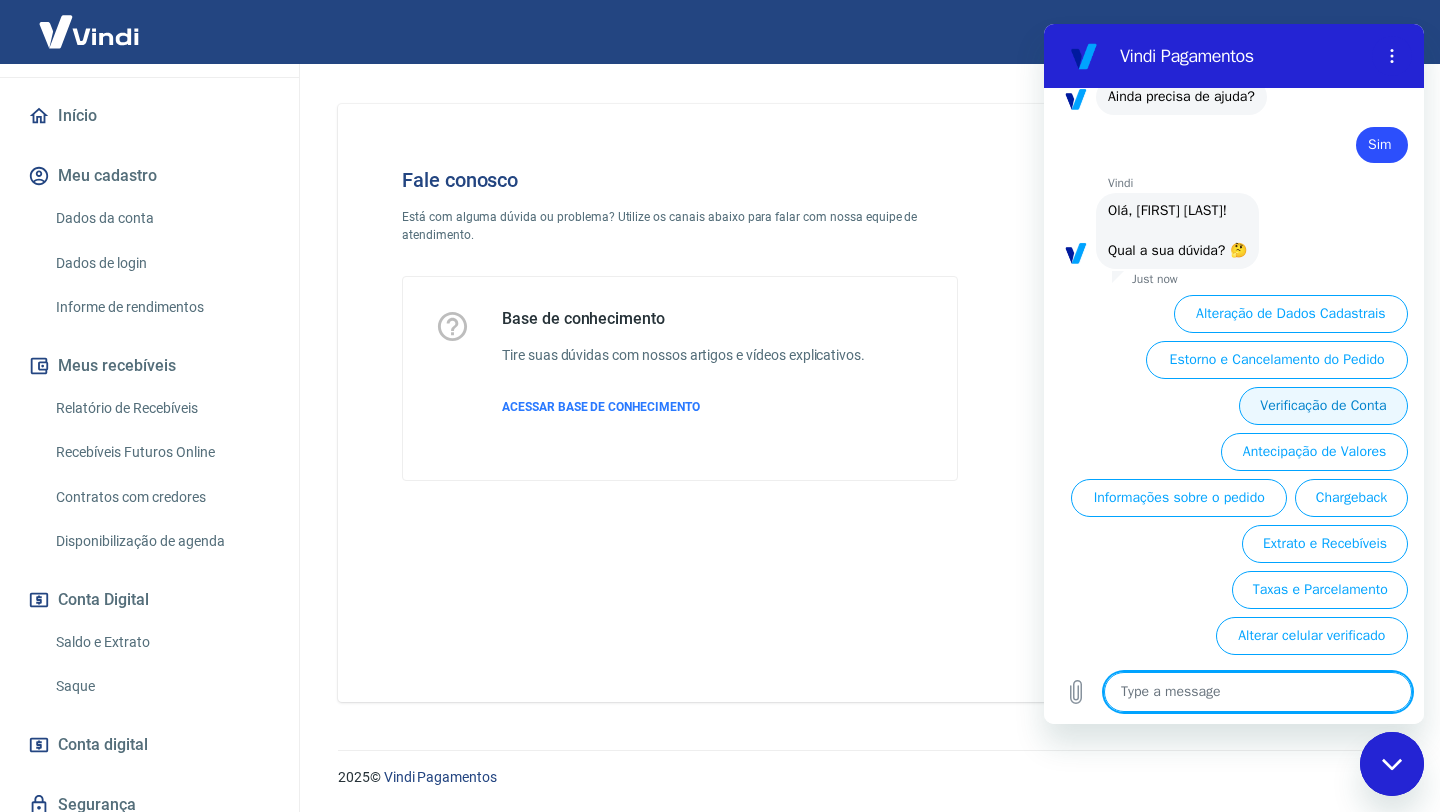 click on "Verificação de Conta" at bounding box center (1323, 406) 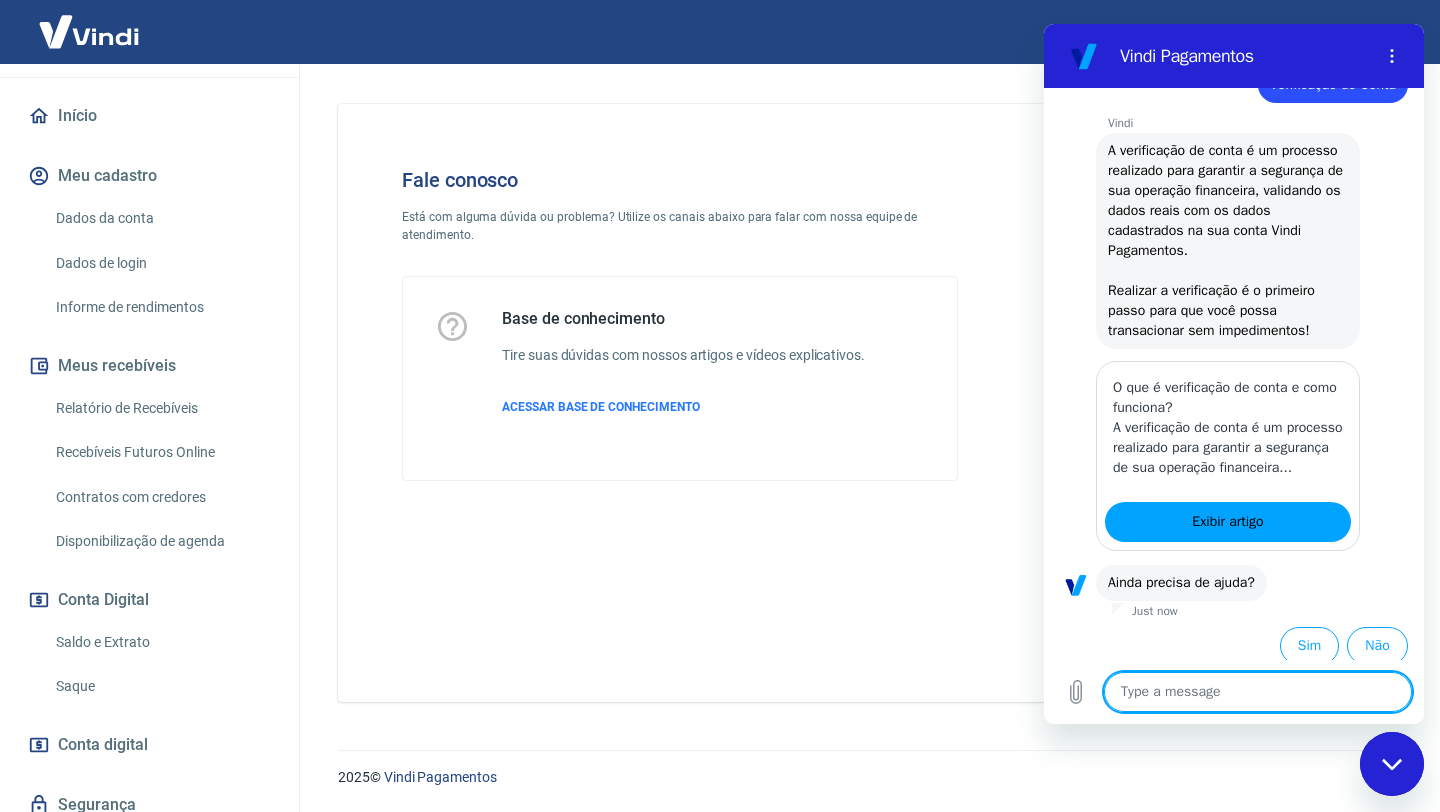scroll, scrollTop: 949, scrollLeft: 0, axis: vertical 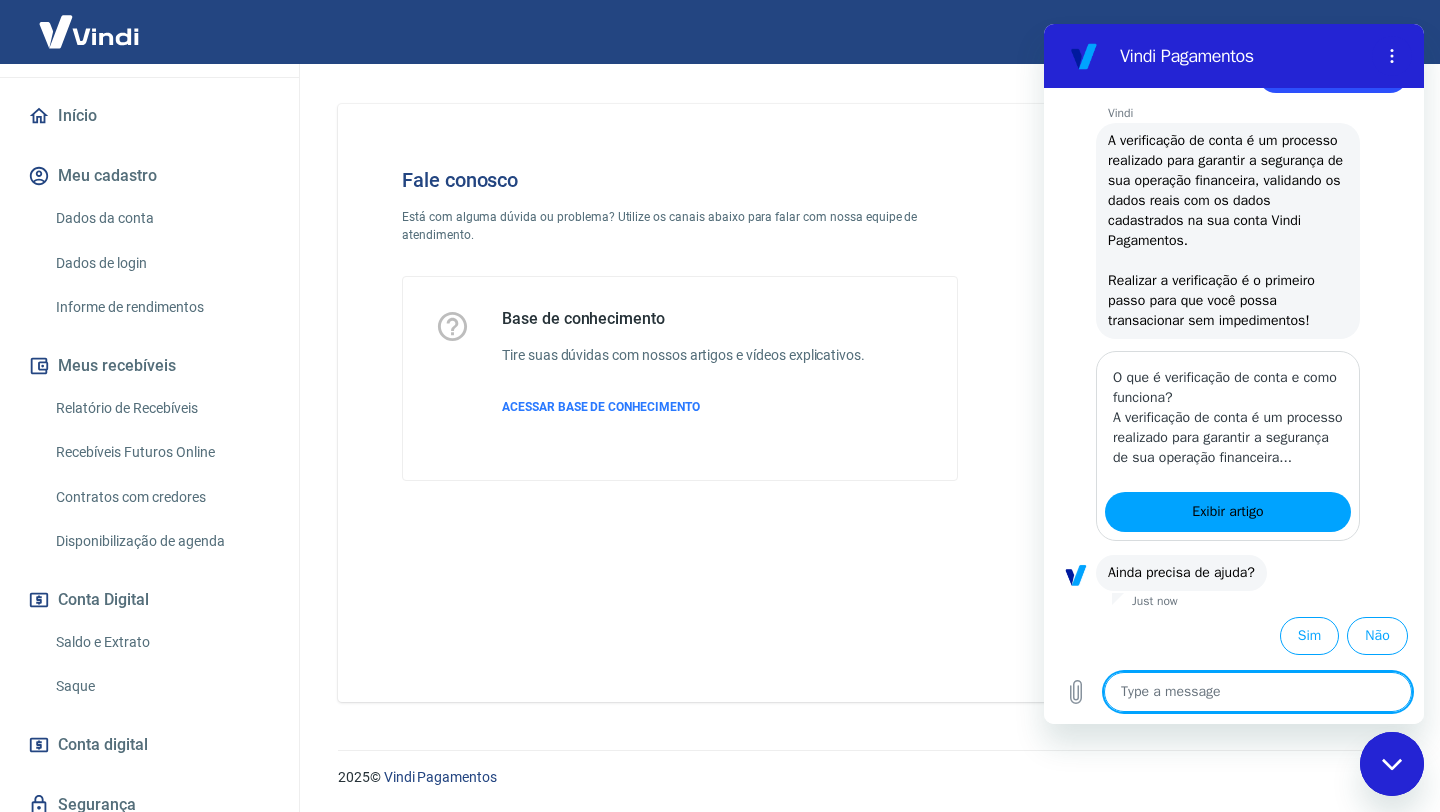 click at bounding box center [1258, 692] 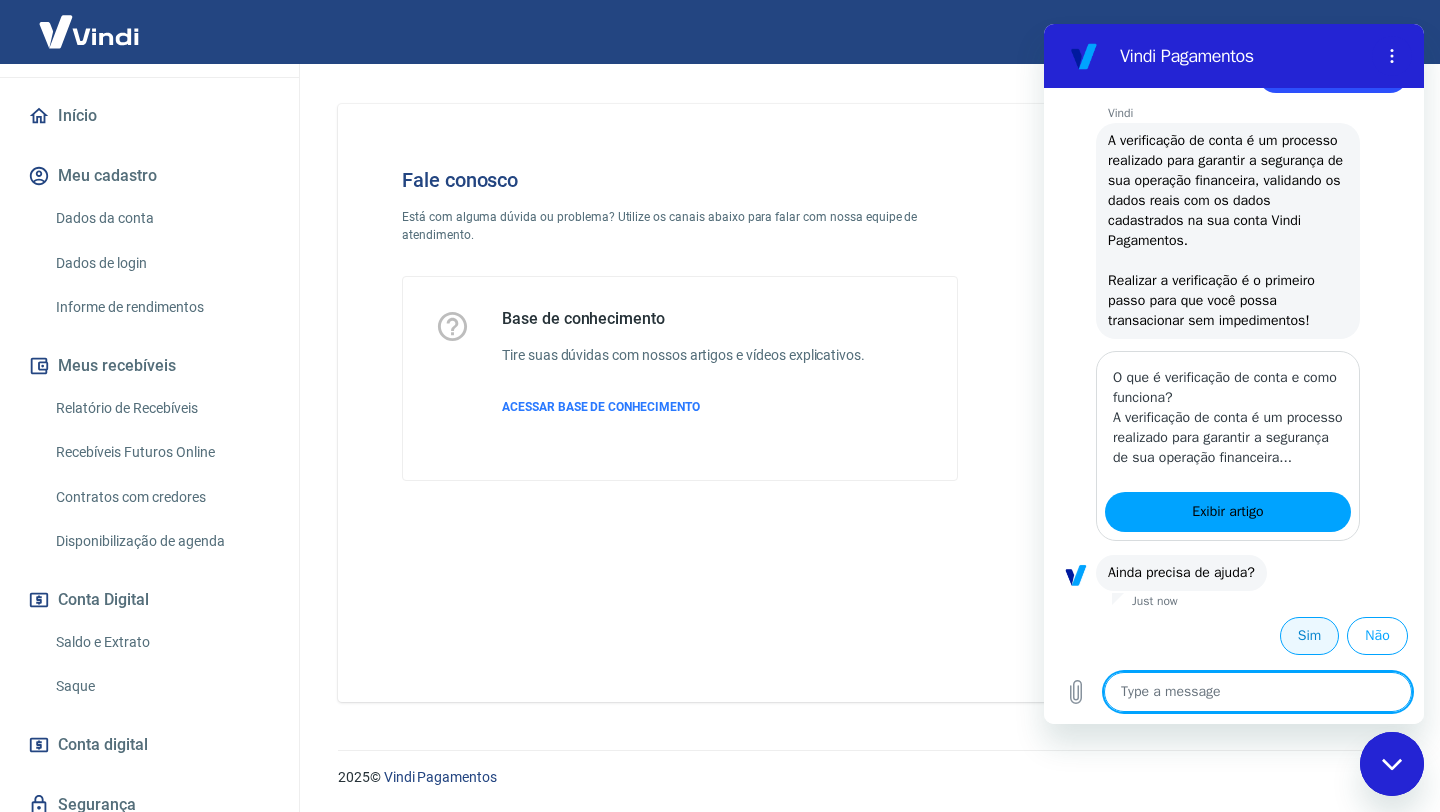 click on "Sim" at bounding box center [1309, 636] 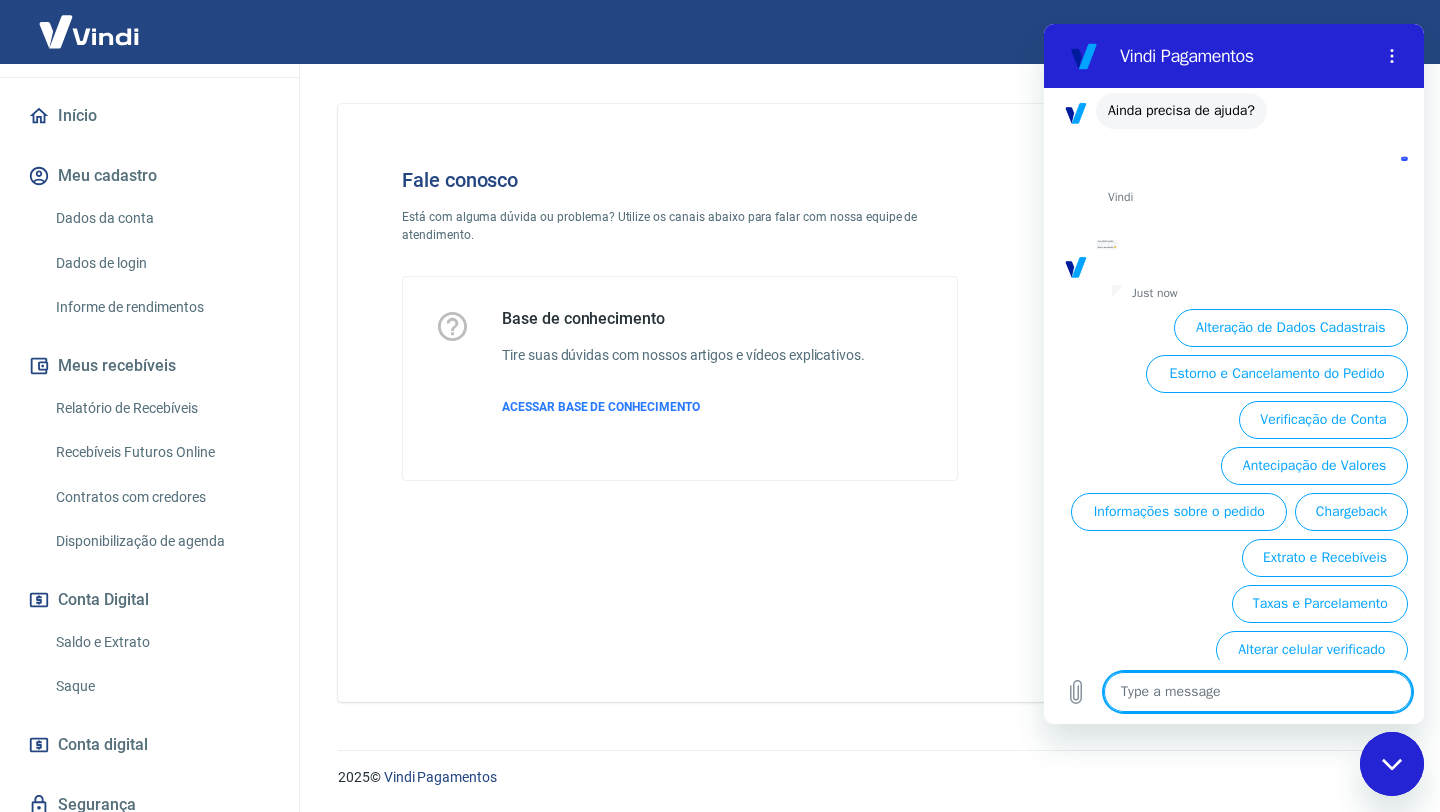 scroll, scrollTop: 1425, scrollLeft: 0, axis: vertical 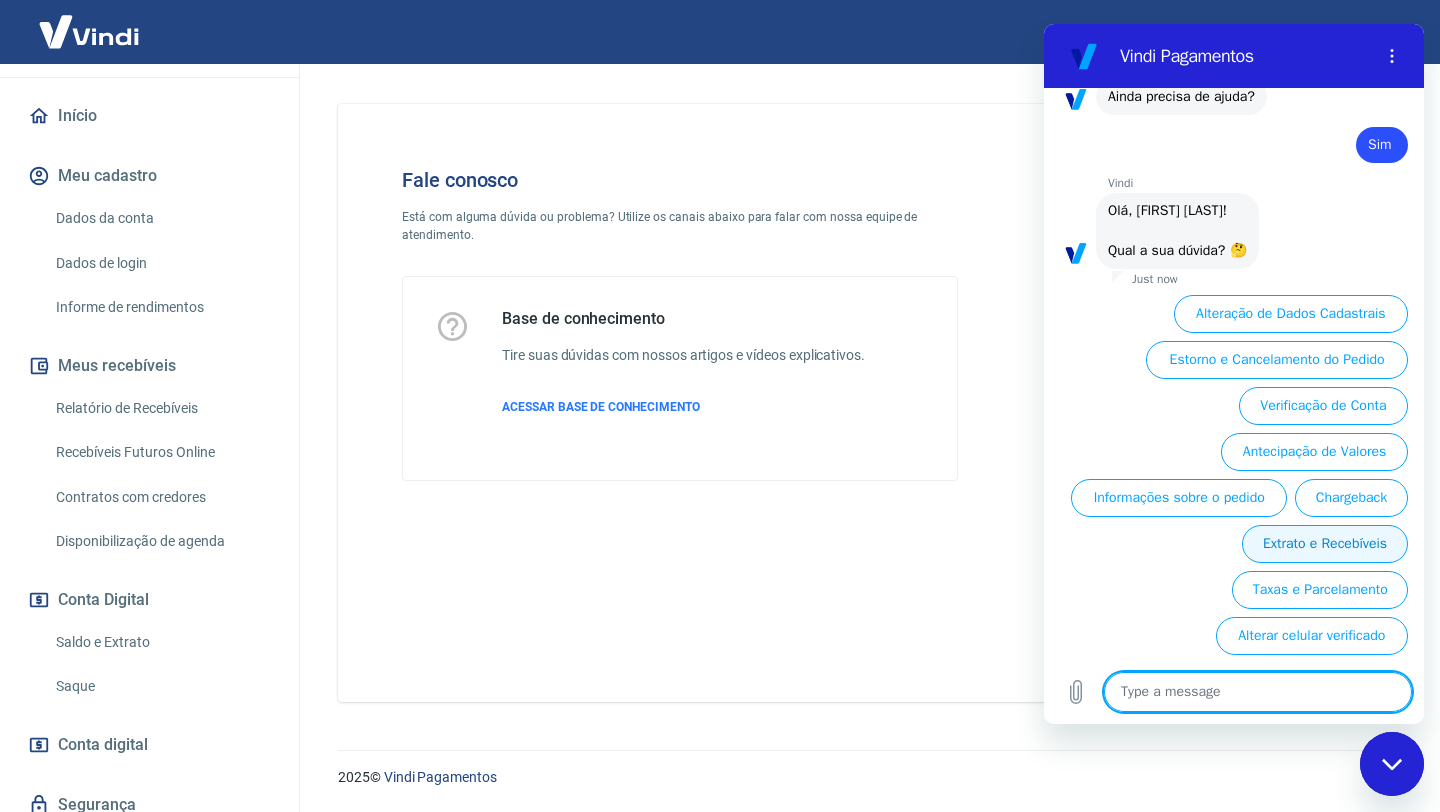 click on "Extrato e Recebíveis" at bounding box center (1325, 544) 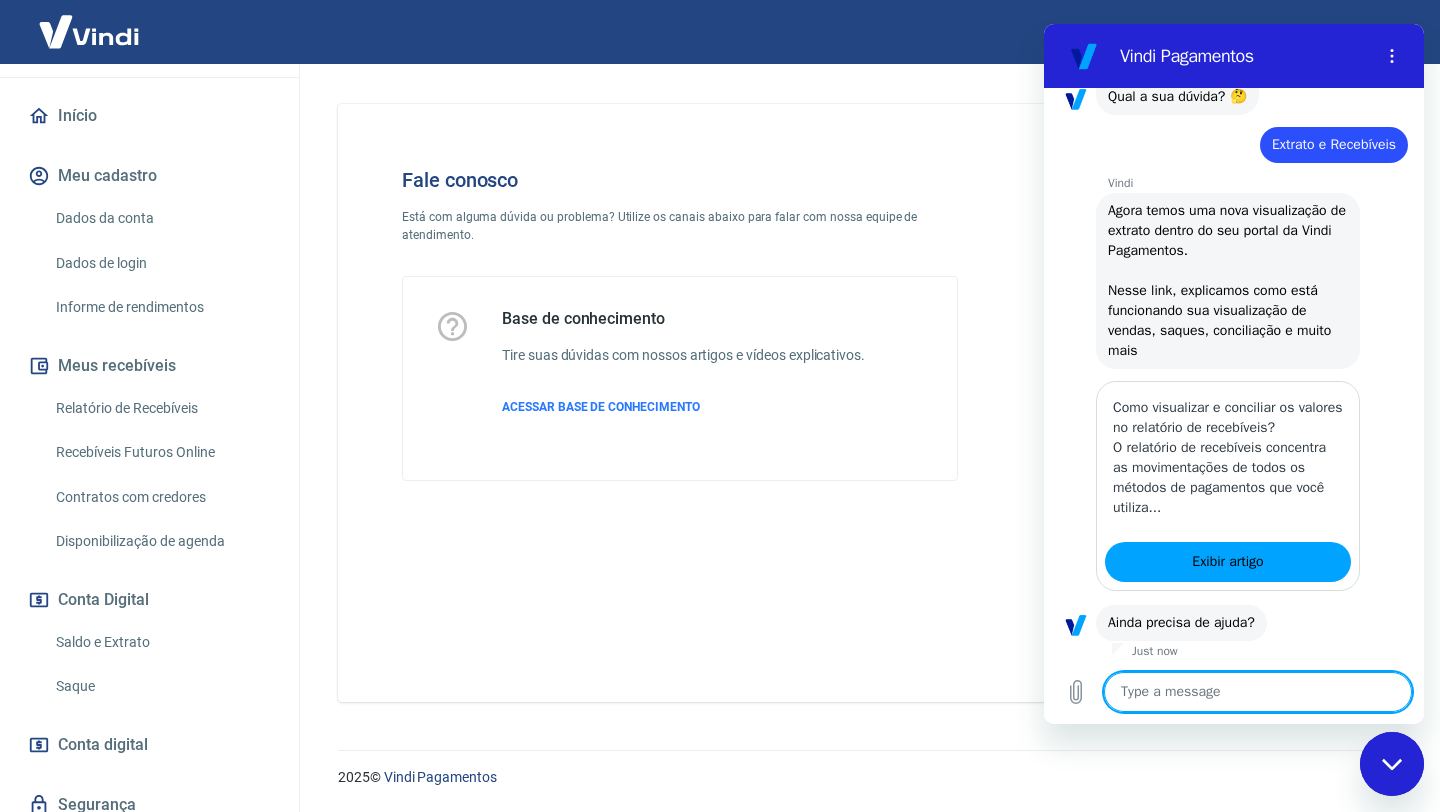 scroll, scrollTop: 1649, scrollLeft: 0, axis: vertical 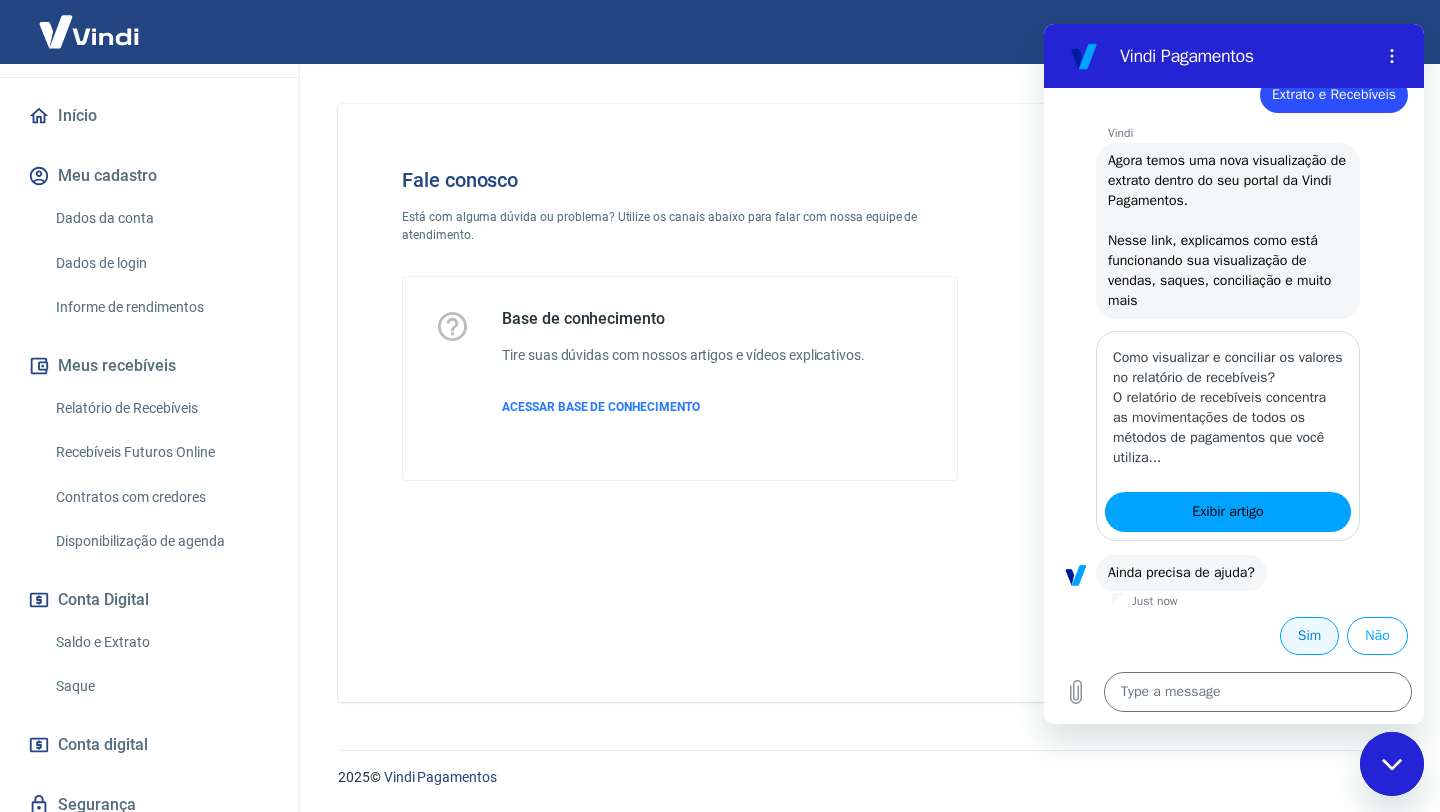 click on "Sim" at bounding box center [1309, 636] 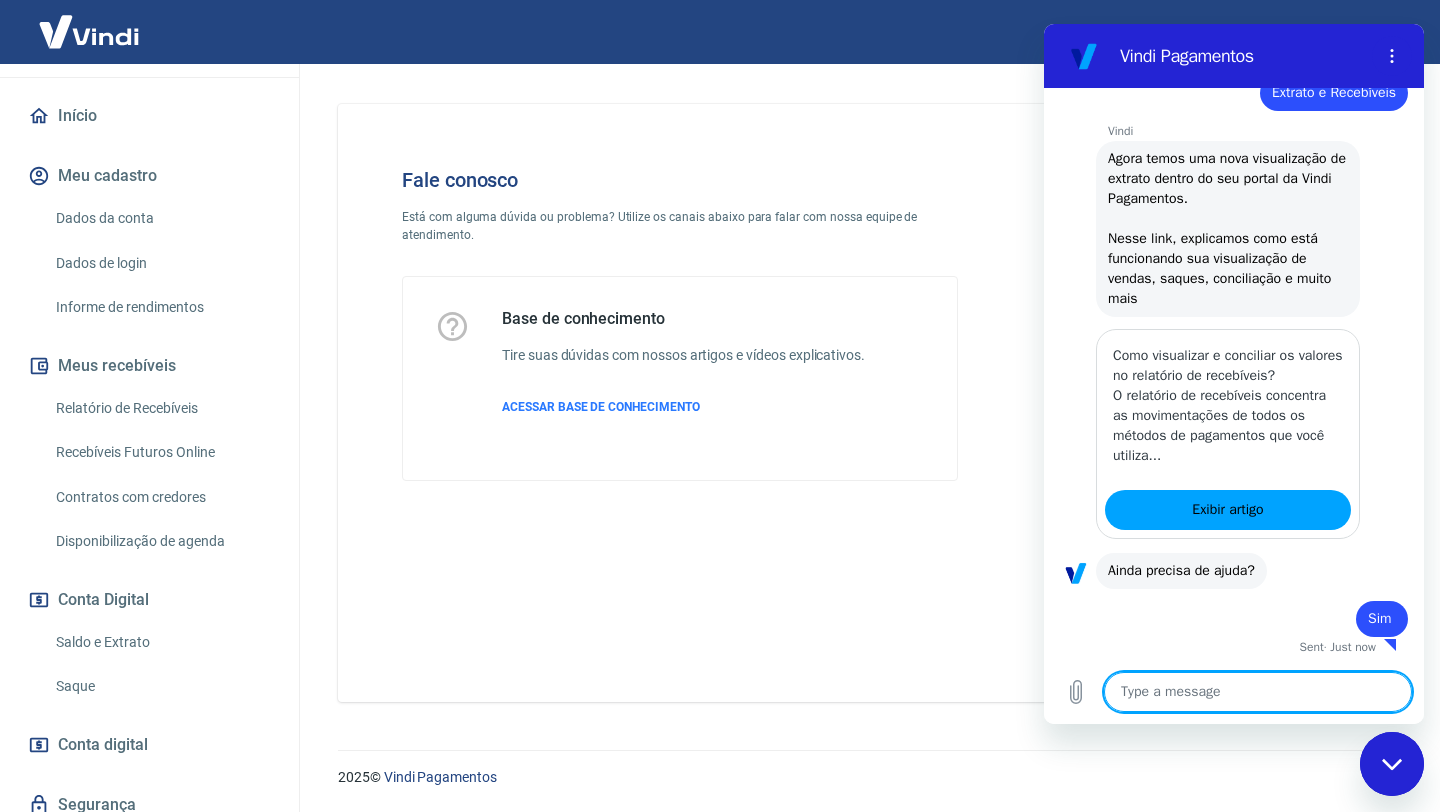 scroll, scrollTop: 1651, scrollLeft: 0, axis: vertical 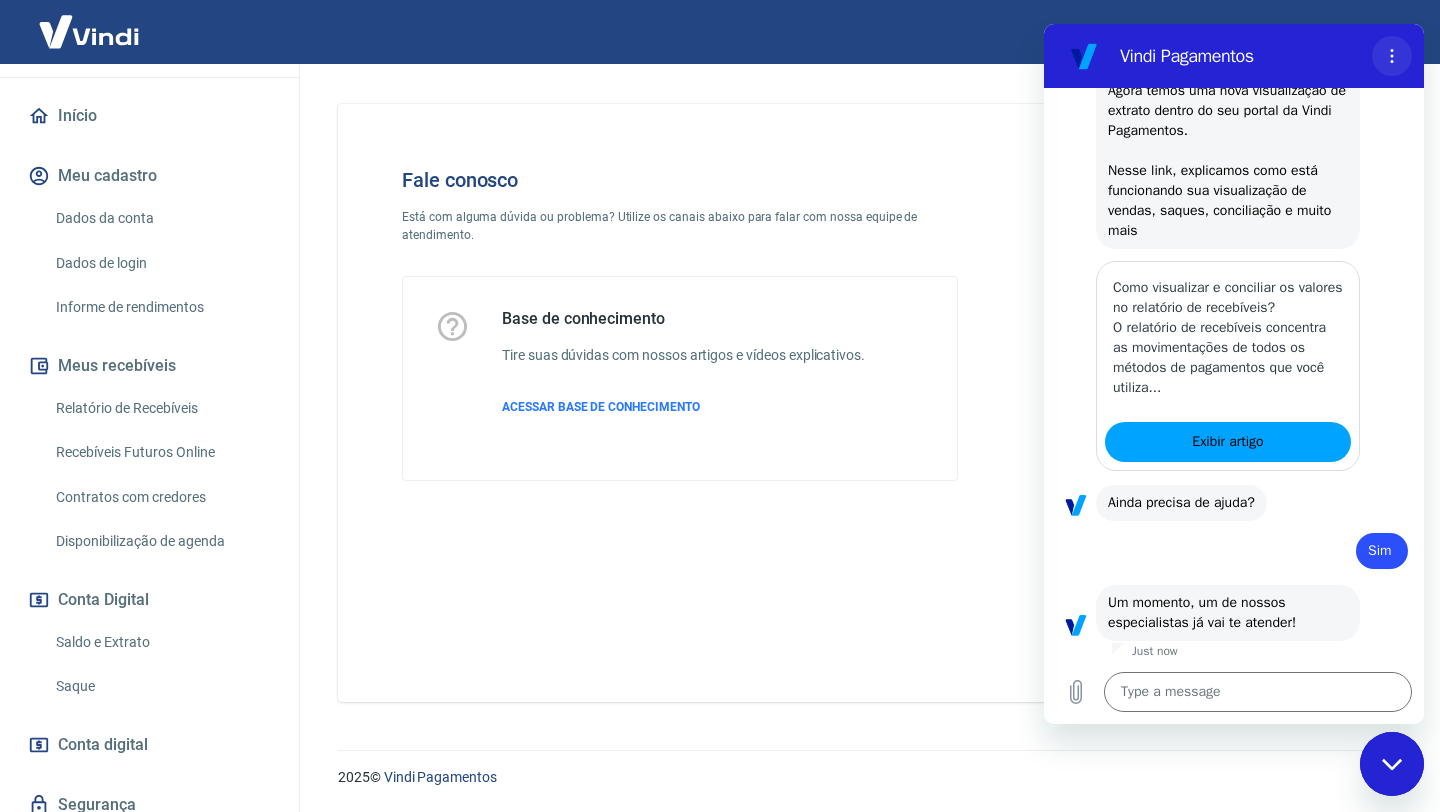 click 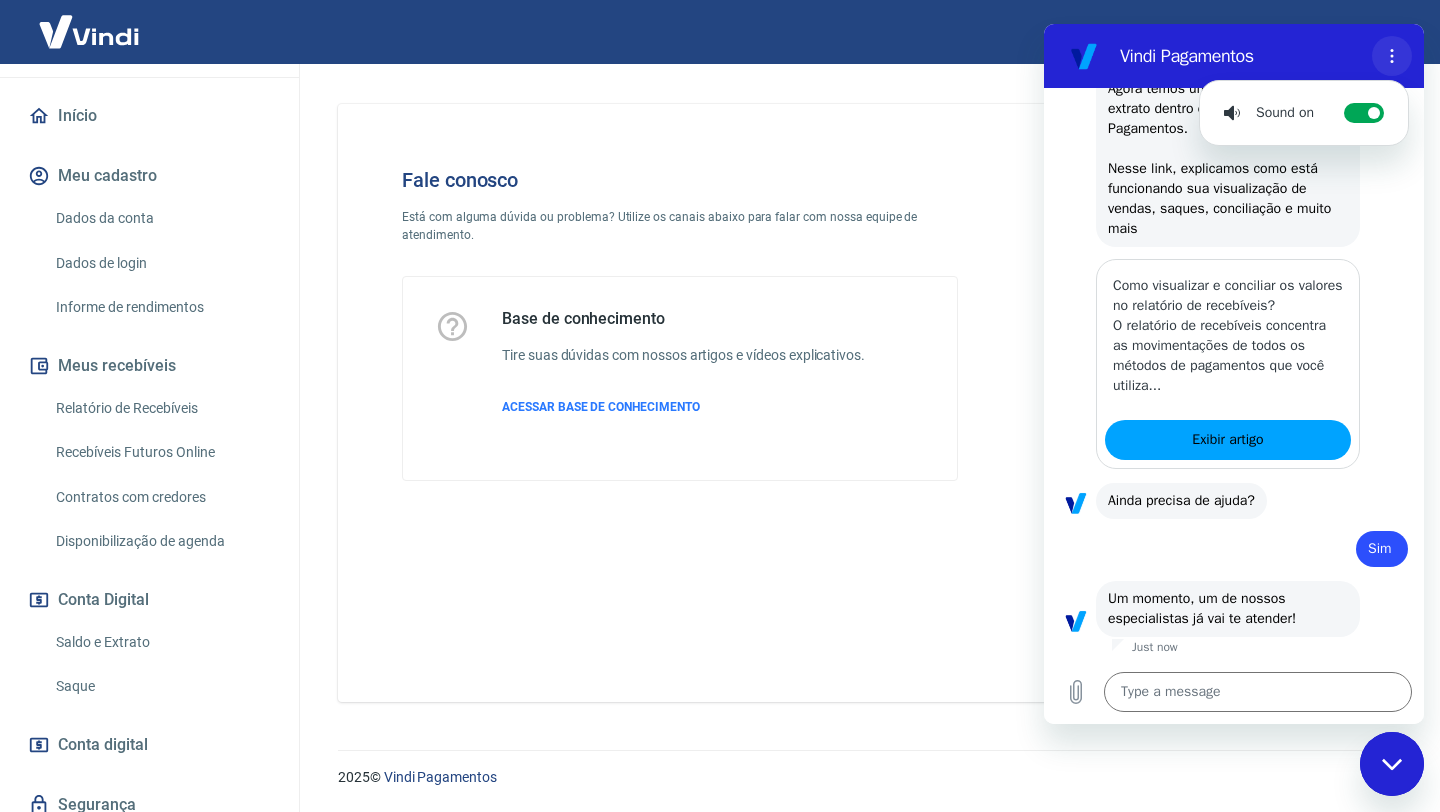 click 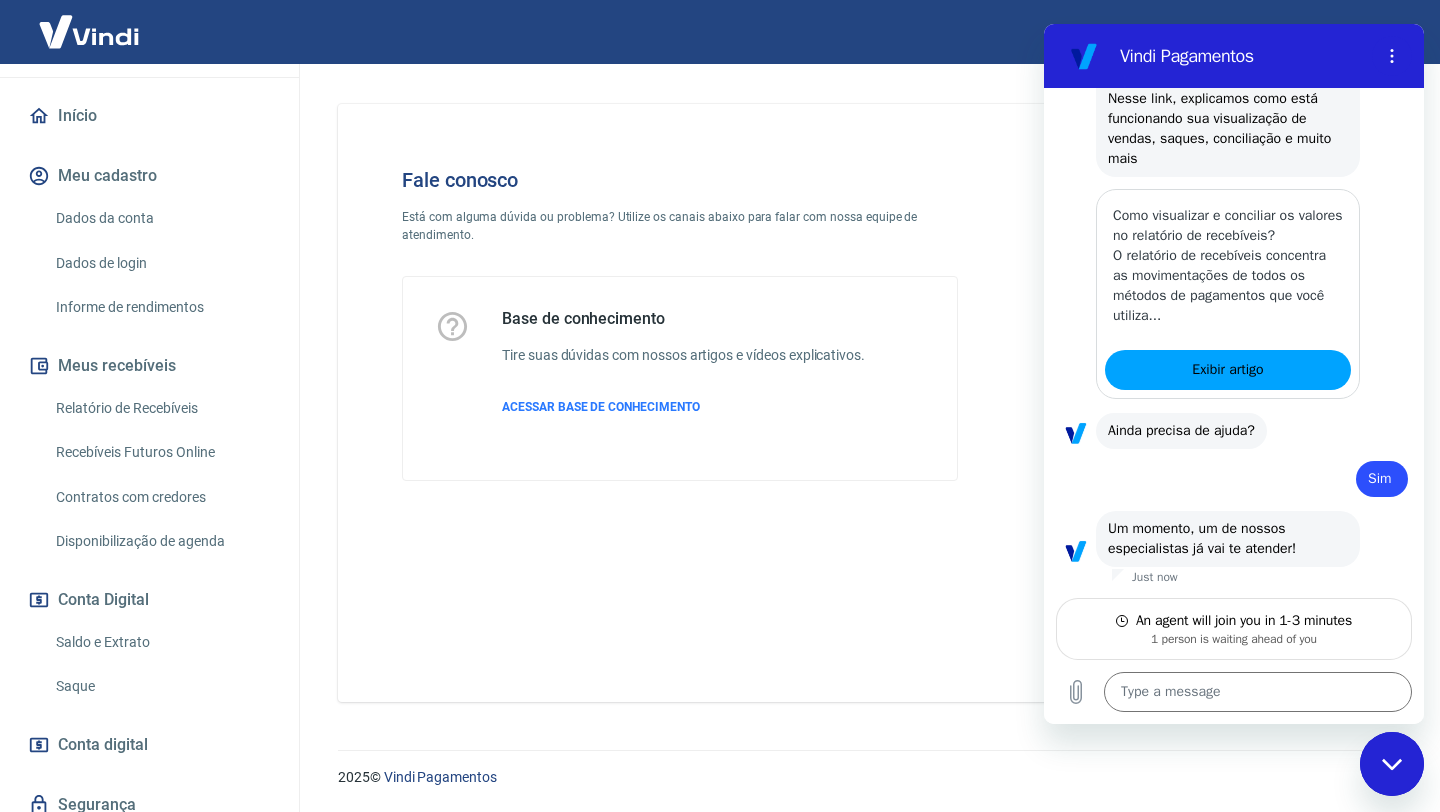 scroll, scrollTop: 1791, scrollLeft: 0, axis: vertical 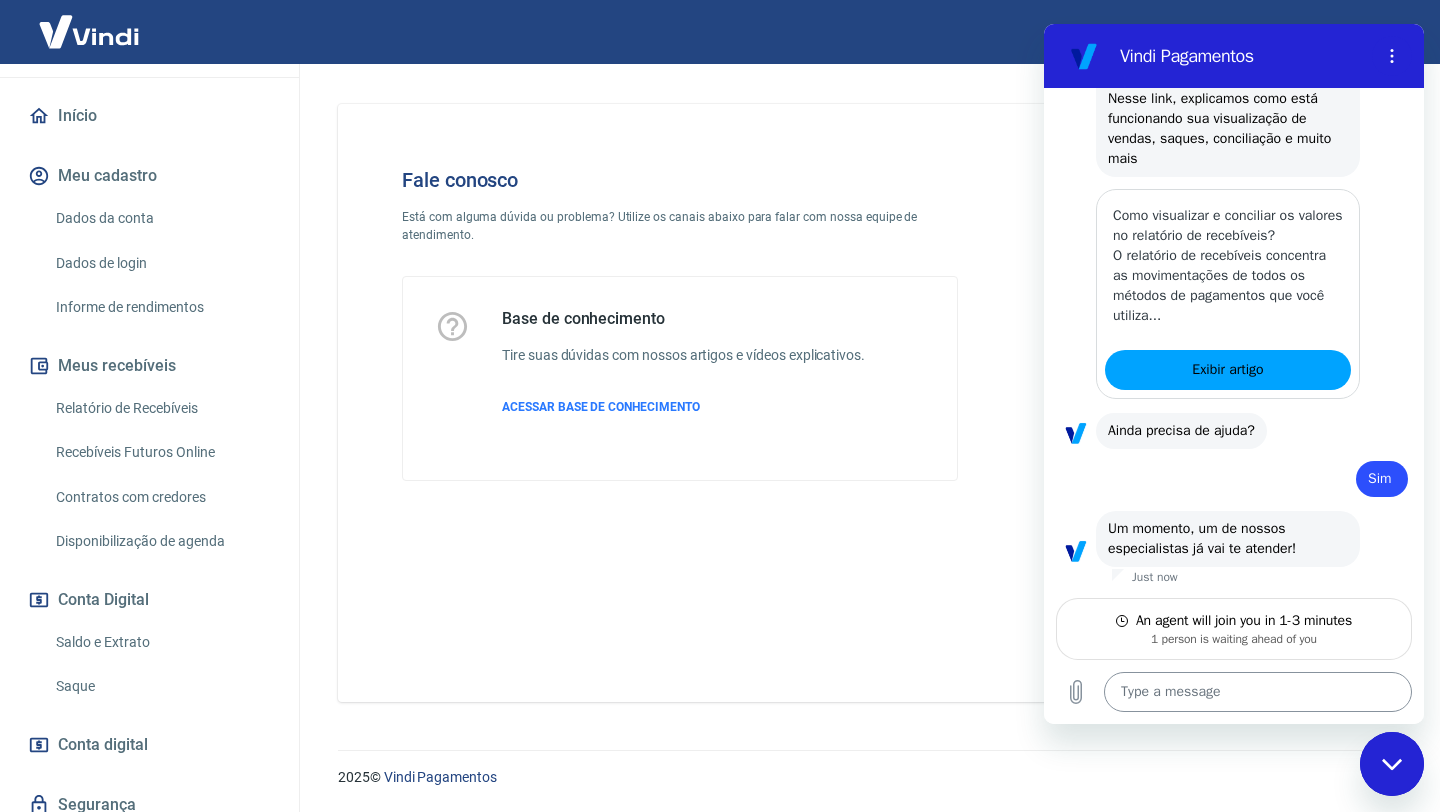 click at bounding box center [1258, 692] 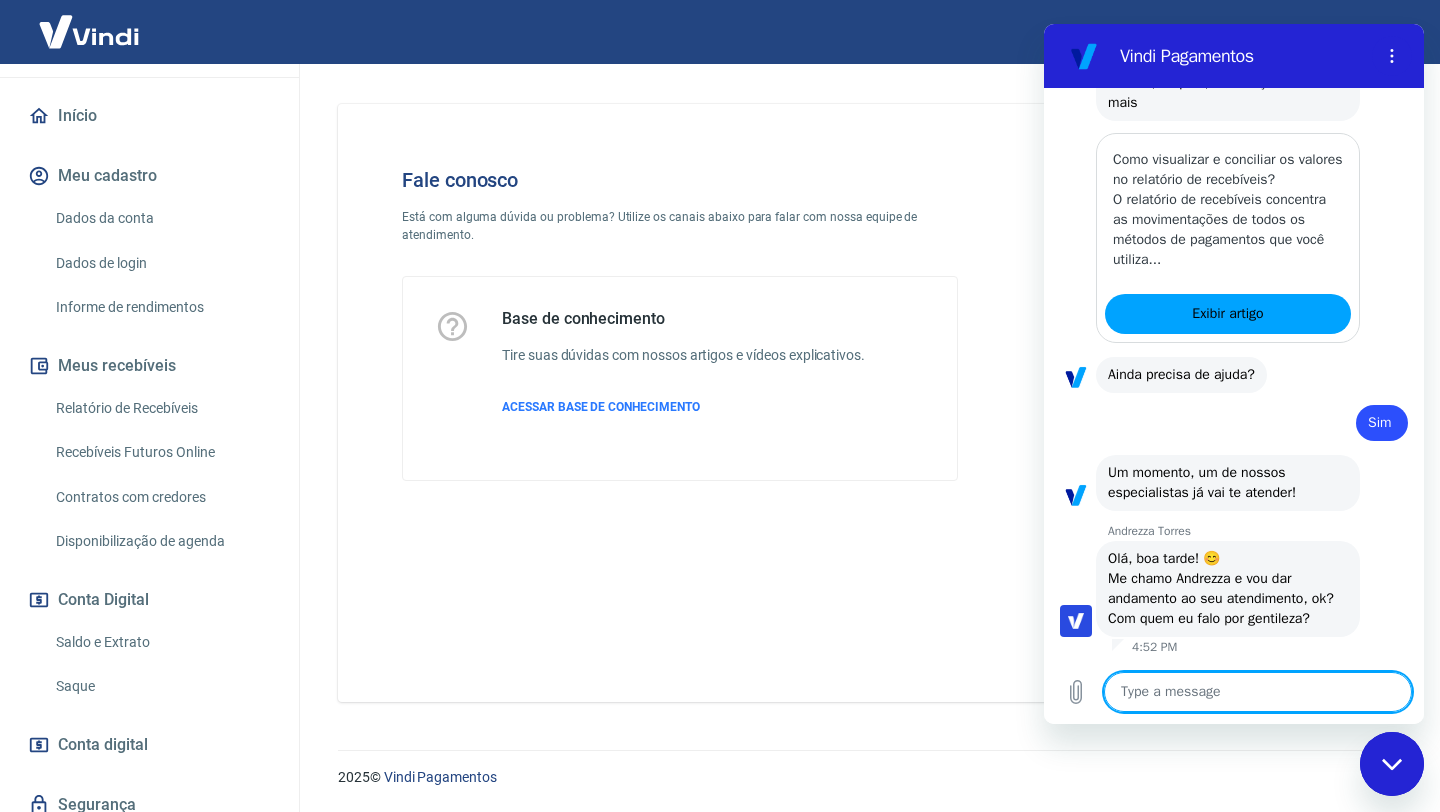 scroll, scrollTop: 1867, scrollLeft: 0, axis: vertical 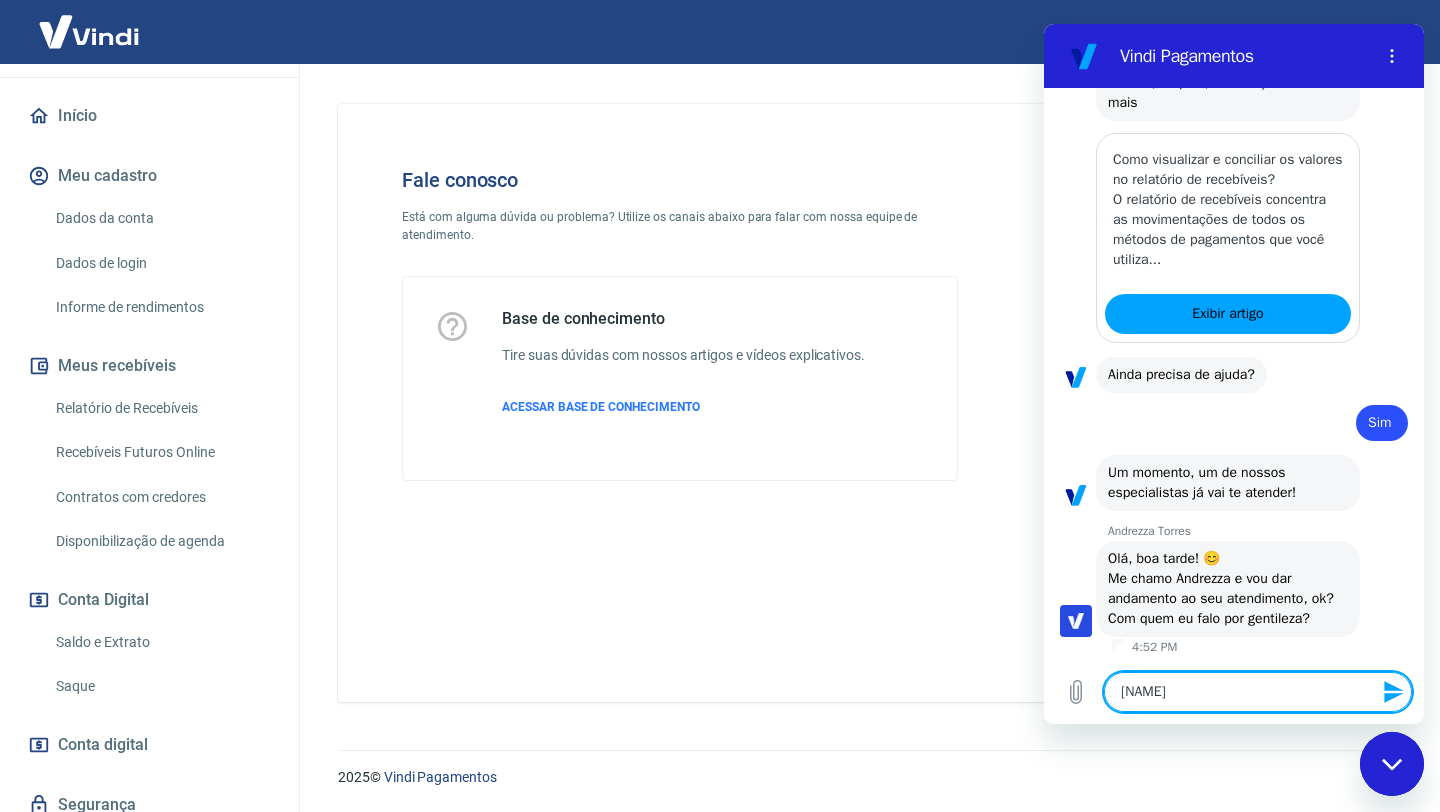 type on "Beatruz" 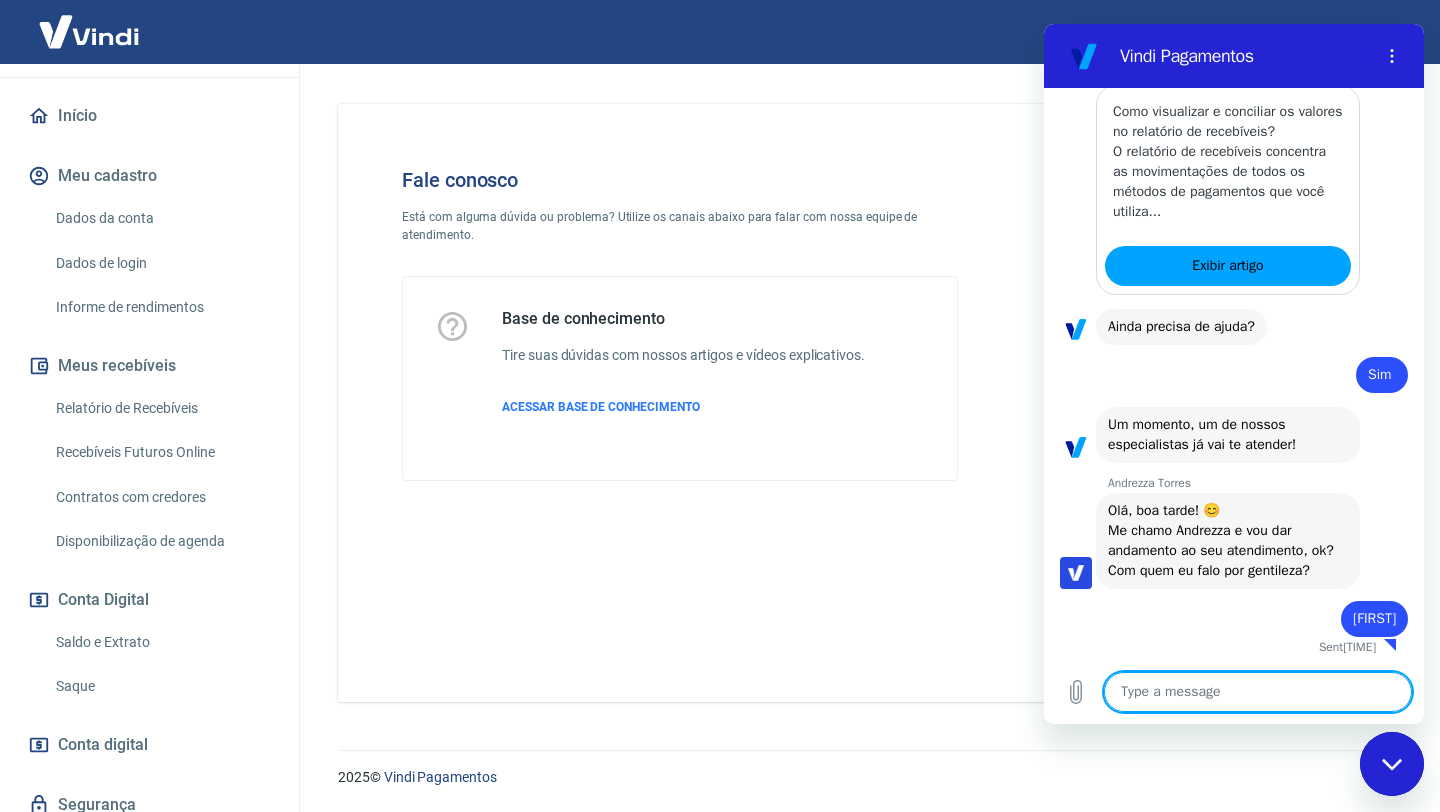 scroll, scrollTop: 1915, scrollLeft: 0, axis: vertical 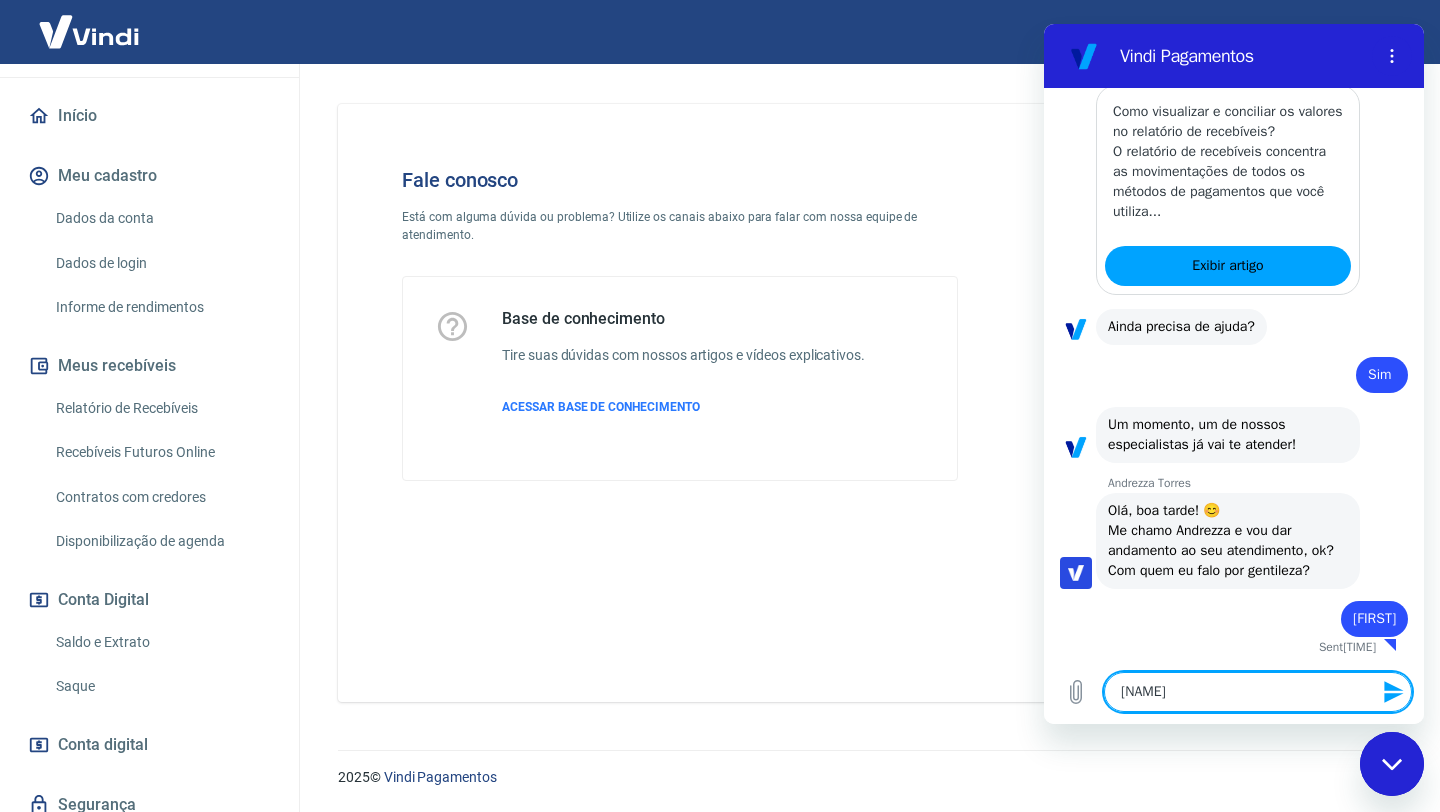 type on "Beatriz" 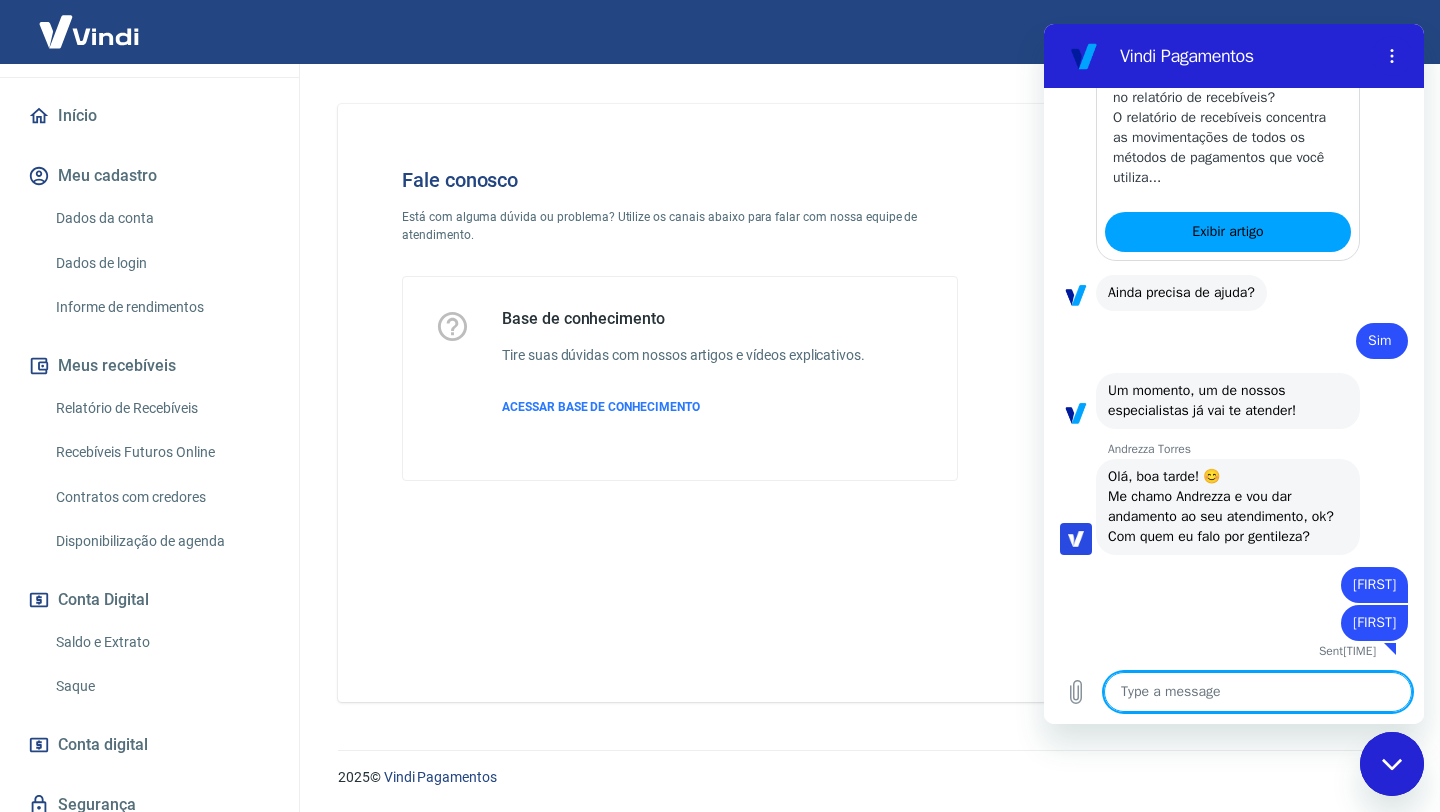 scroll, scrollTop: 1953, scrollLeft: 0, axis: vertical 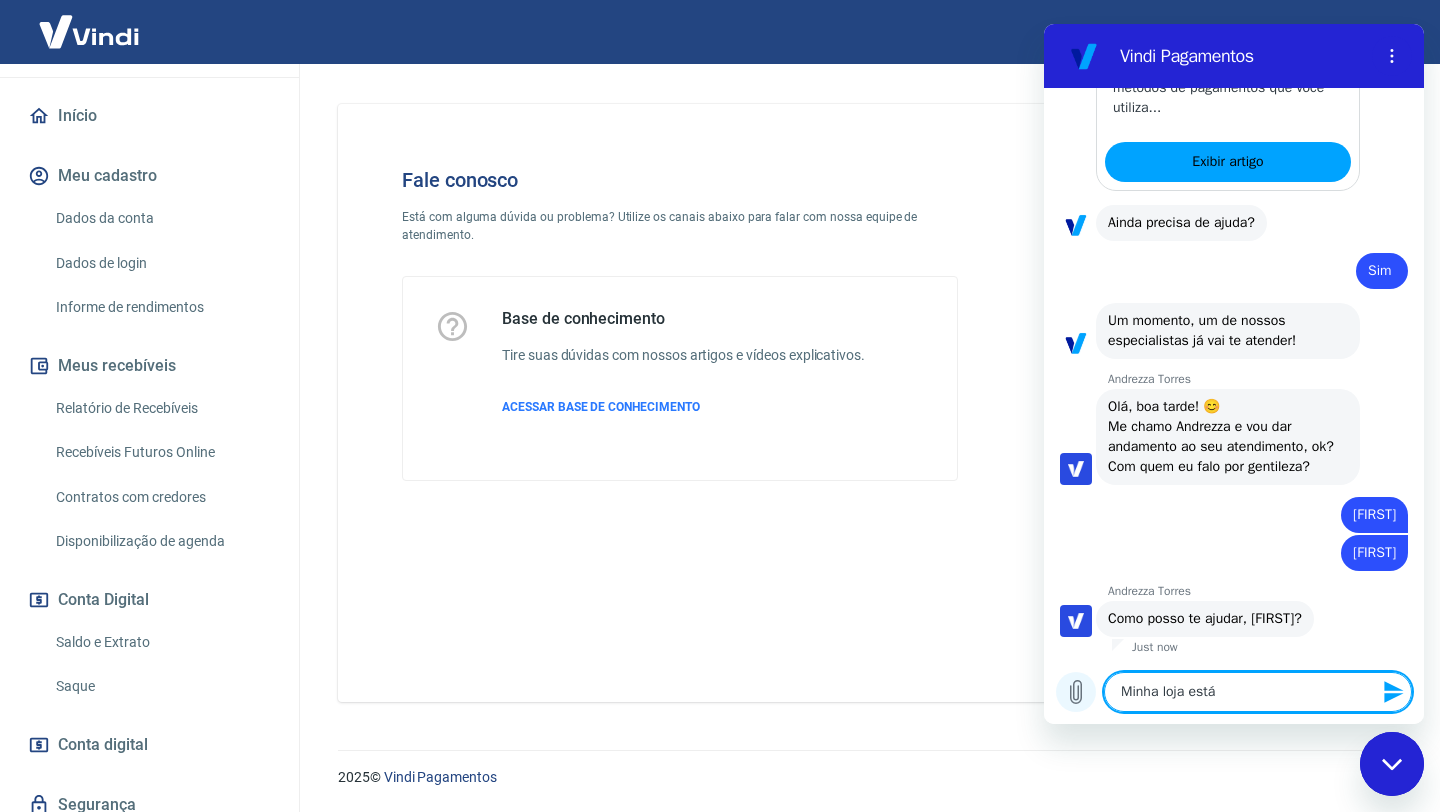 drag, startPoint x: 1233, startPoint y: 686, endPoint x: 1056, endPoint y: 688, distance: 177.01129 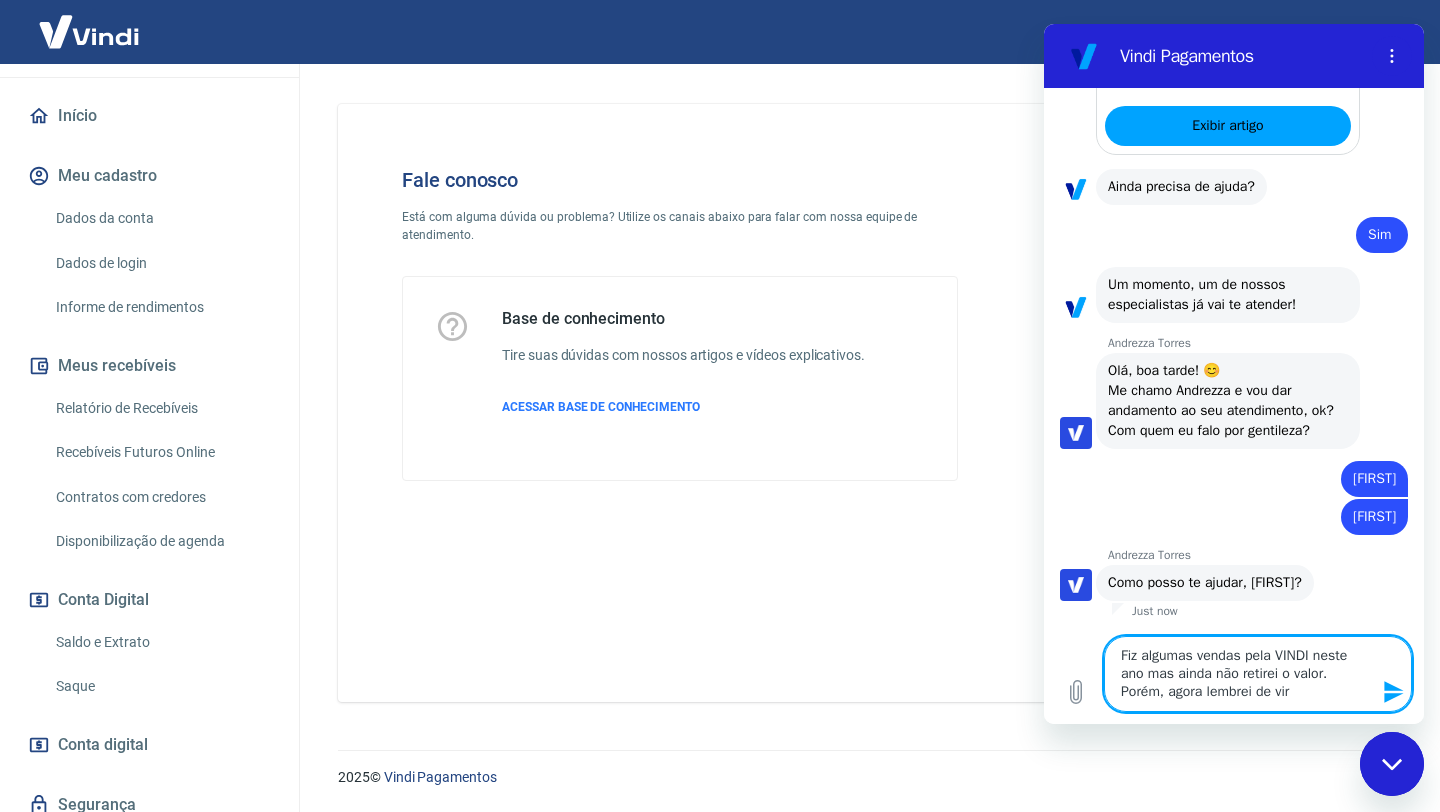 drag, startPoint x: 1254, startPoint y: 692, endPoint x: 1175, endPoint y: 692, distance: 79 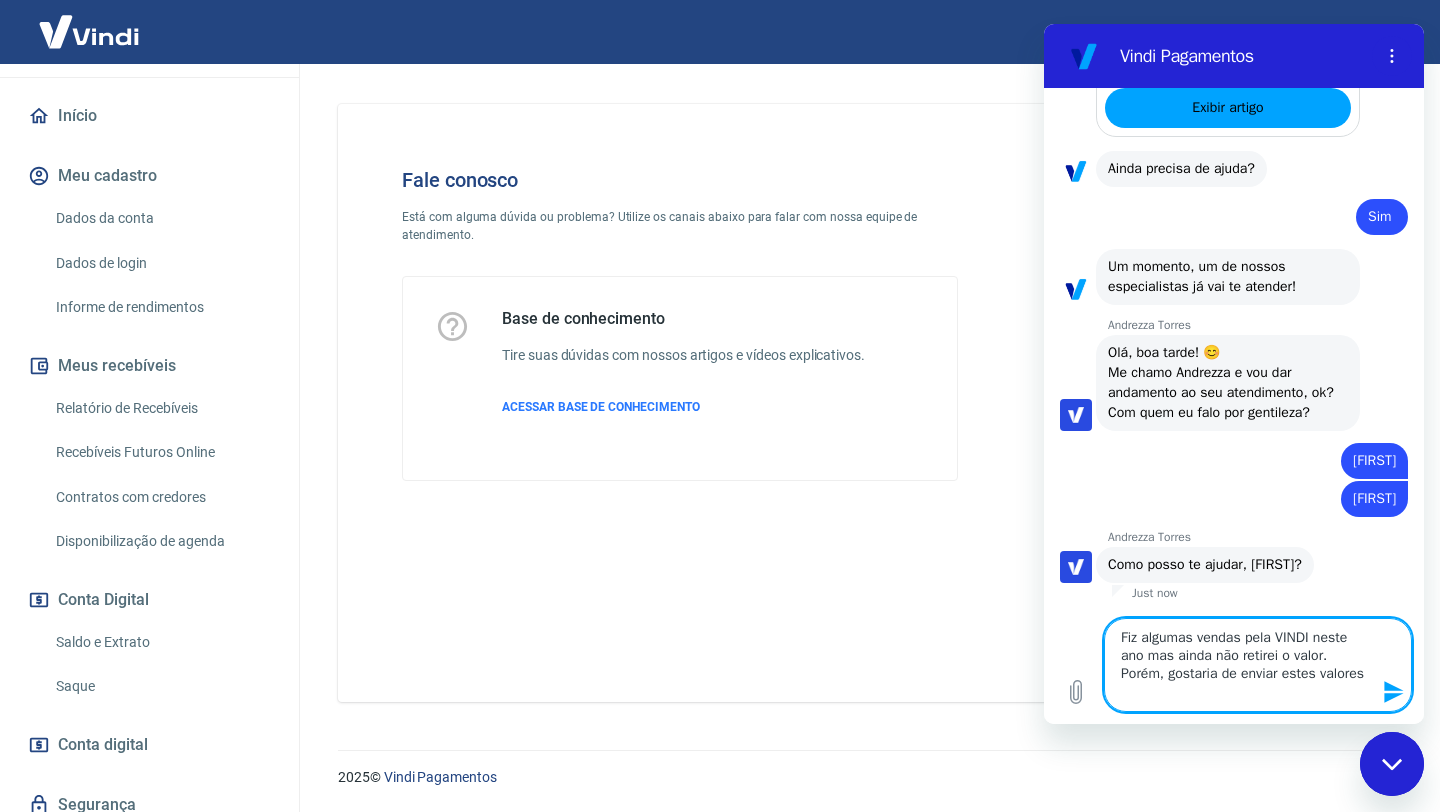 drag, startPoint x: 1206, startPoint y: 694, endPoint x: 1171, endPoint y: 676, distance: 39.357338 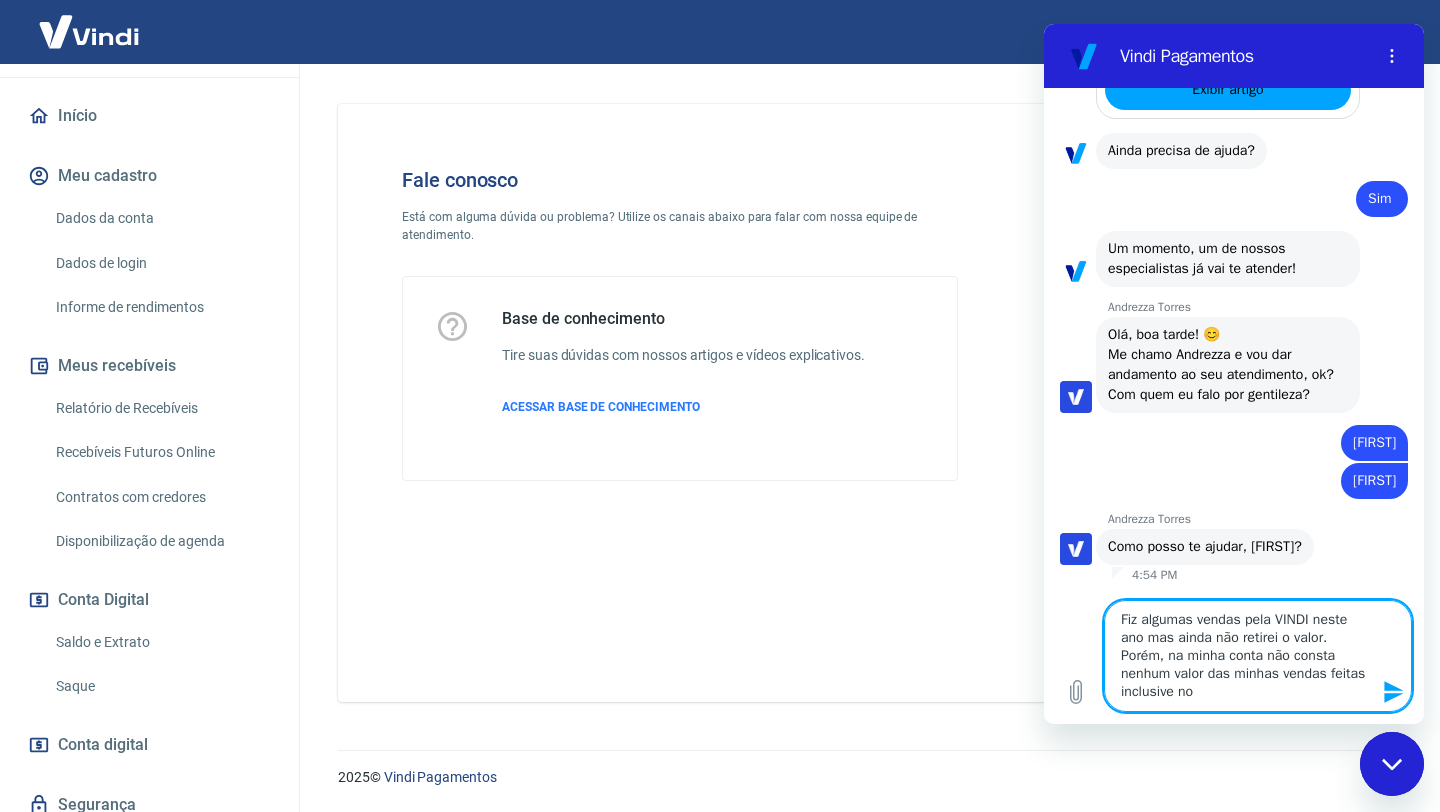 scroll, scrollTop: 2091, scrollLeft: 0, axis: vertical 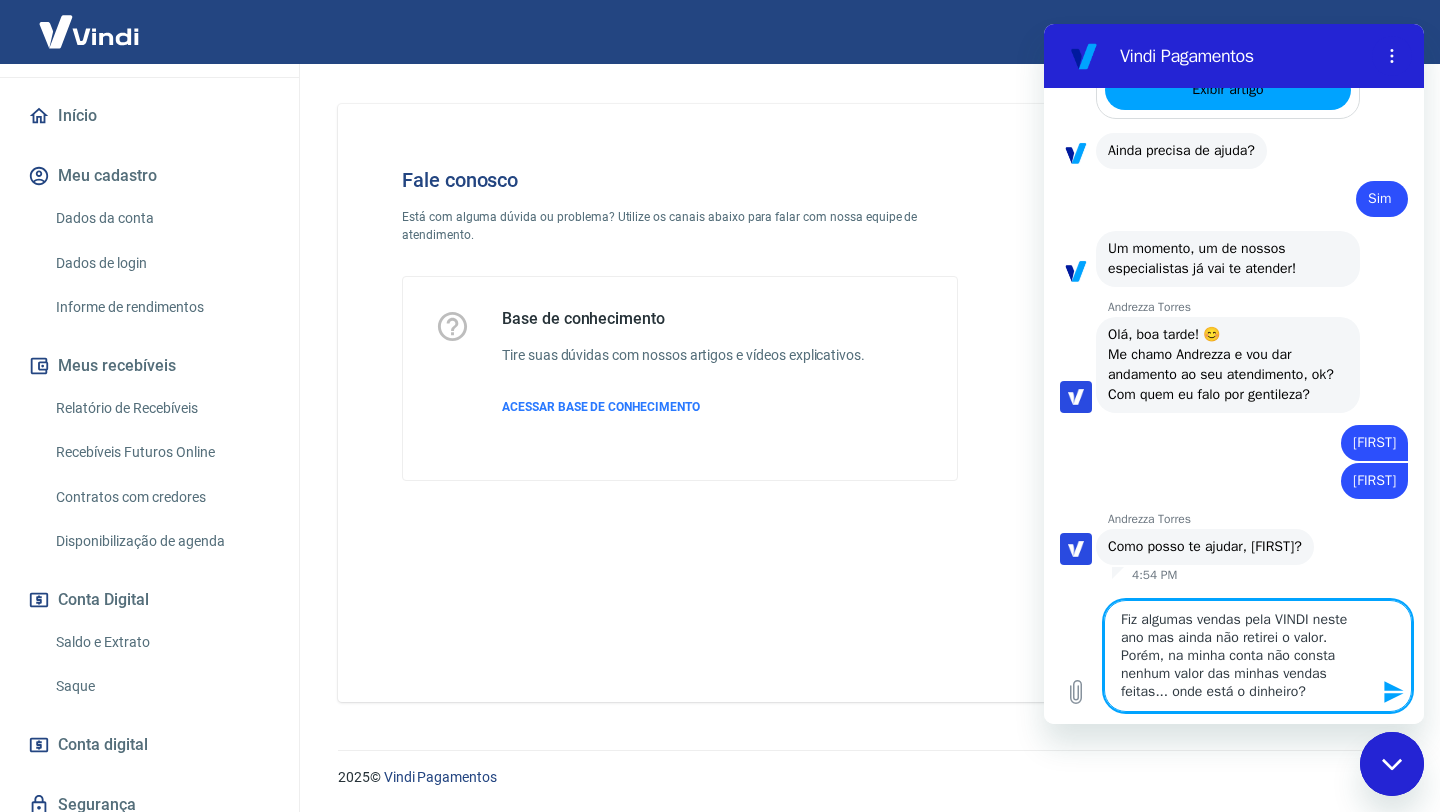 click on "Fiz algumas vendas pela VINDI neste ano mas ainda não retirei o valor. Porém, na minha conta não consta nenhum valor das minhas vendas feitas... onde está o dinheiro?" at bounding box center (1258, 656) 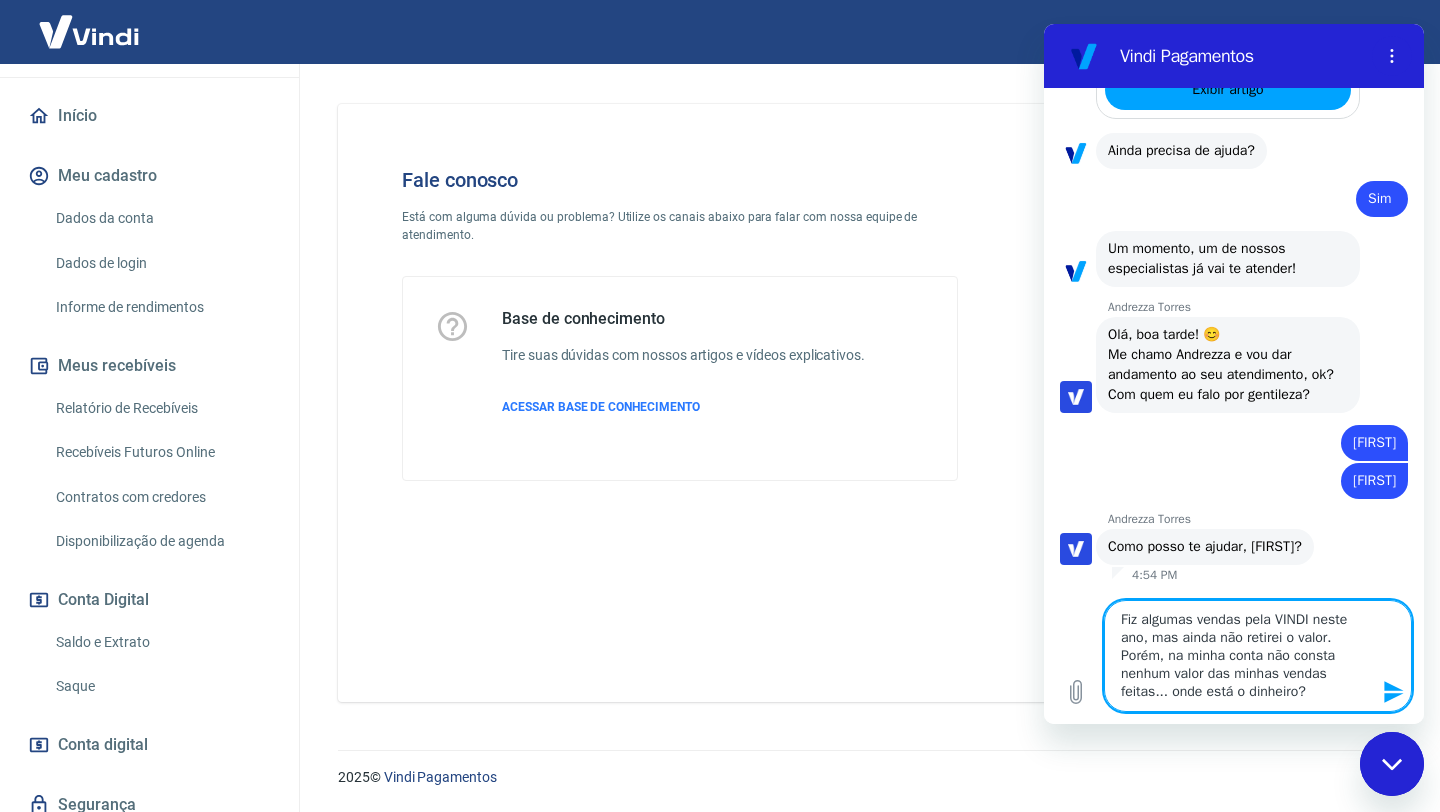 click on "Fiz algumas vendas pela VINDI neste ano, mas ainda não retirei o valor. Porém, na minha conta não consta nenhum valor das minhas vendas feitas... onde está o dinheiro?" at bounding box center [1258, 656] 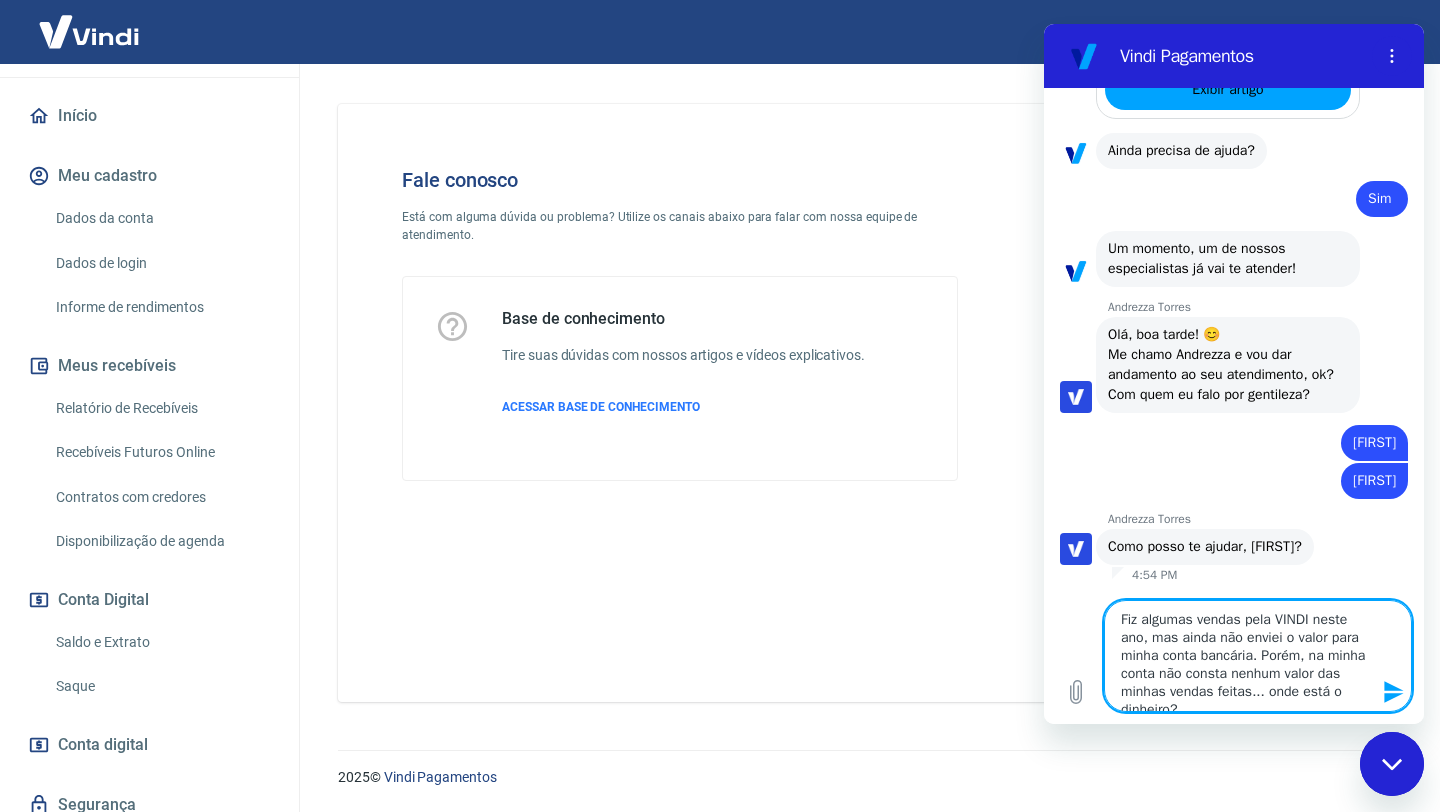 scroll, scrollTop: 0, scrollLeft: 0, axis: both 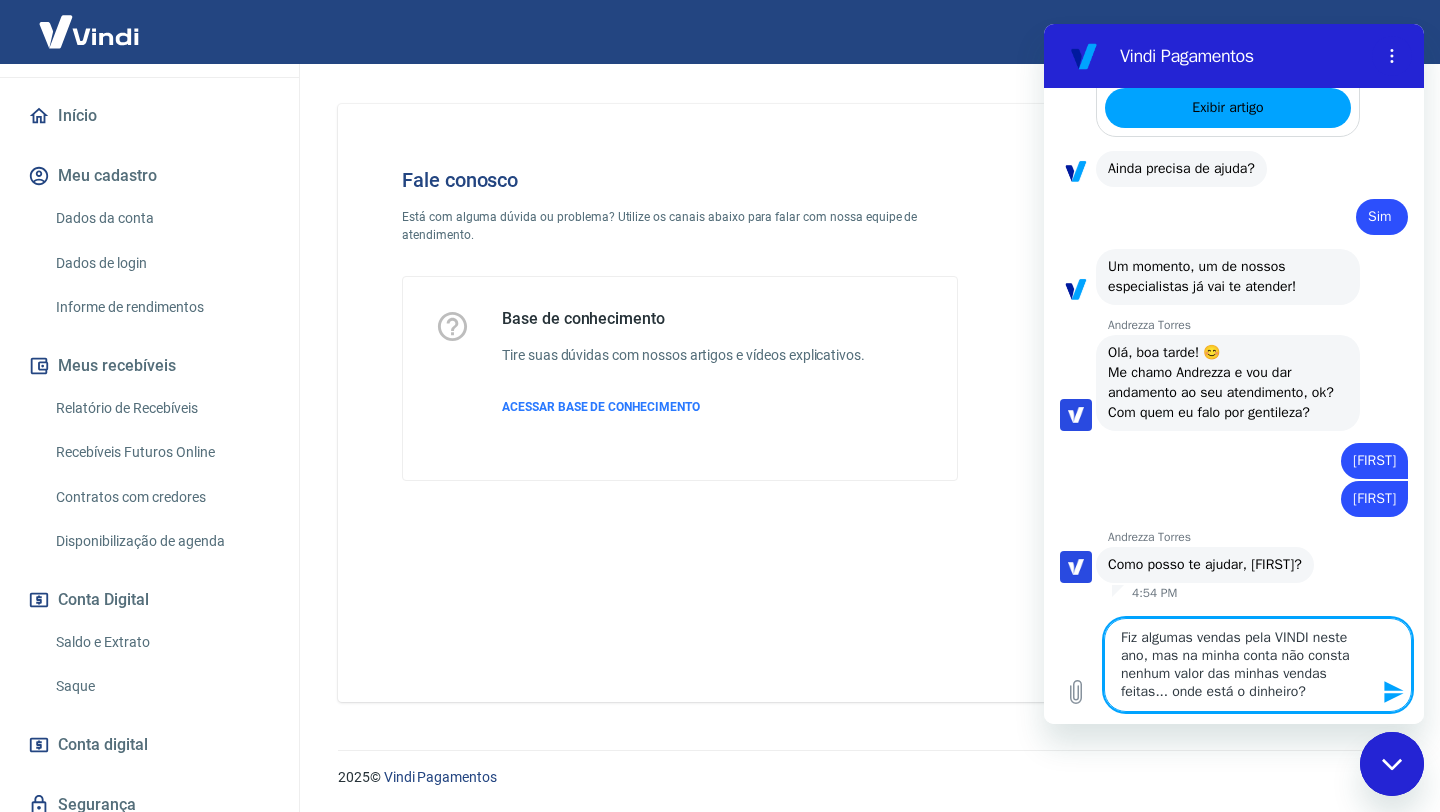 type on "Fiz algumas vendas pela VINDI neste ano, mas na minha conta não consta nenhum valor das minhas vendas feitas... onde está o dinheiro?" 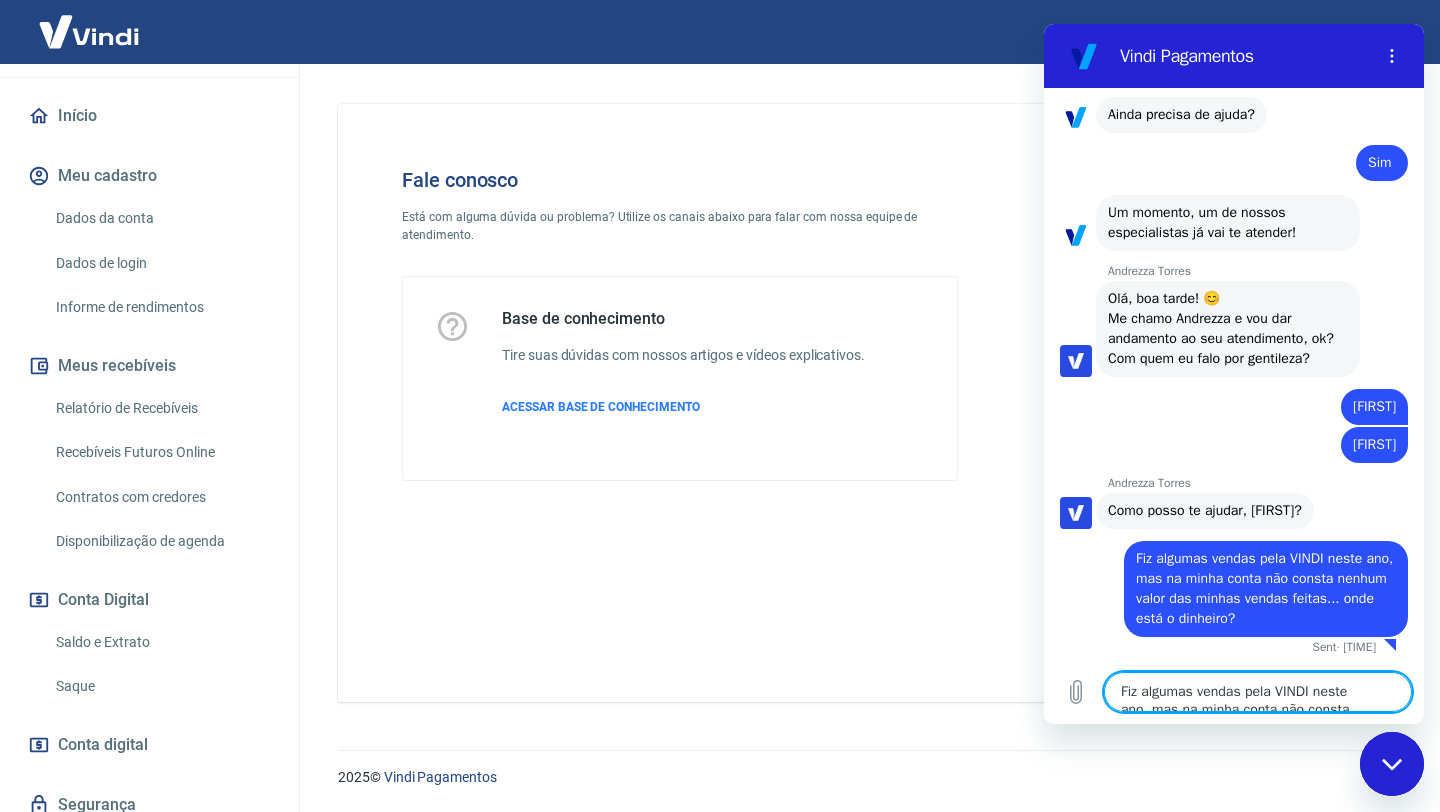 scroll, scrollTop: 2127, scrollLeft: 0, axis: vertical 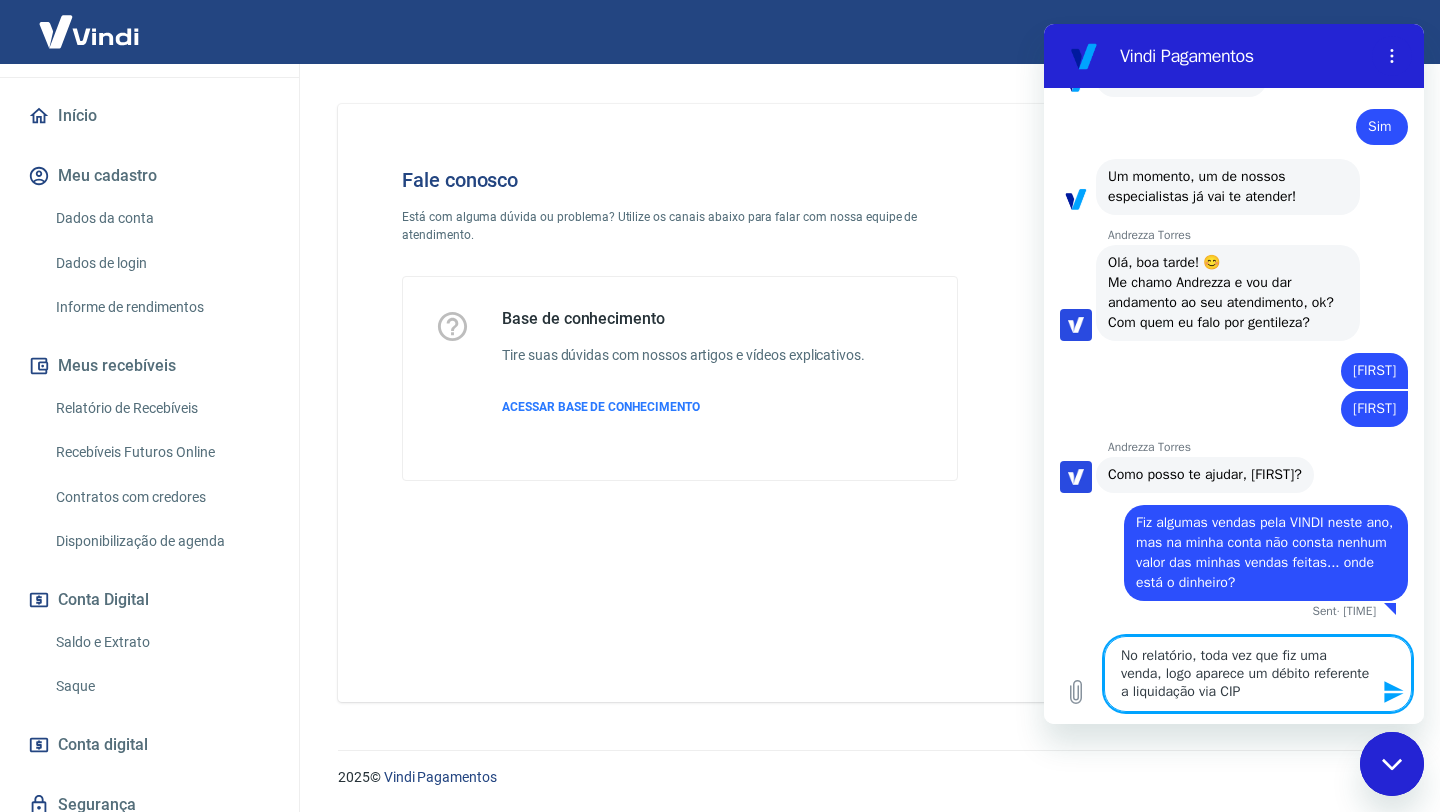 type on "No relatório, toda vez que fiz uma venda, logo aparece um débito referente a liquidação via CIP" 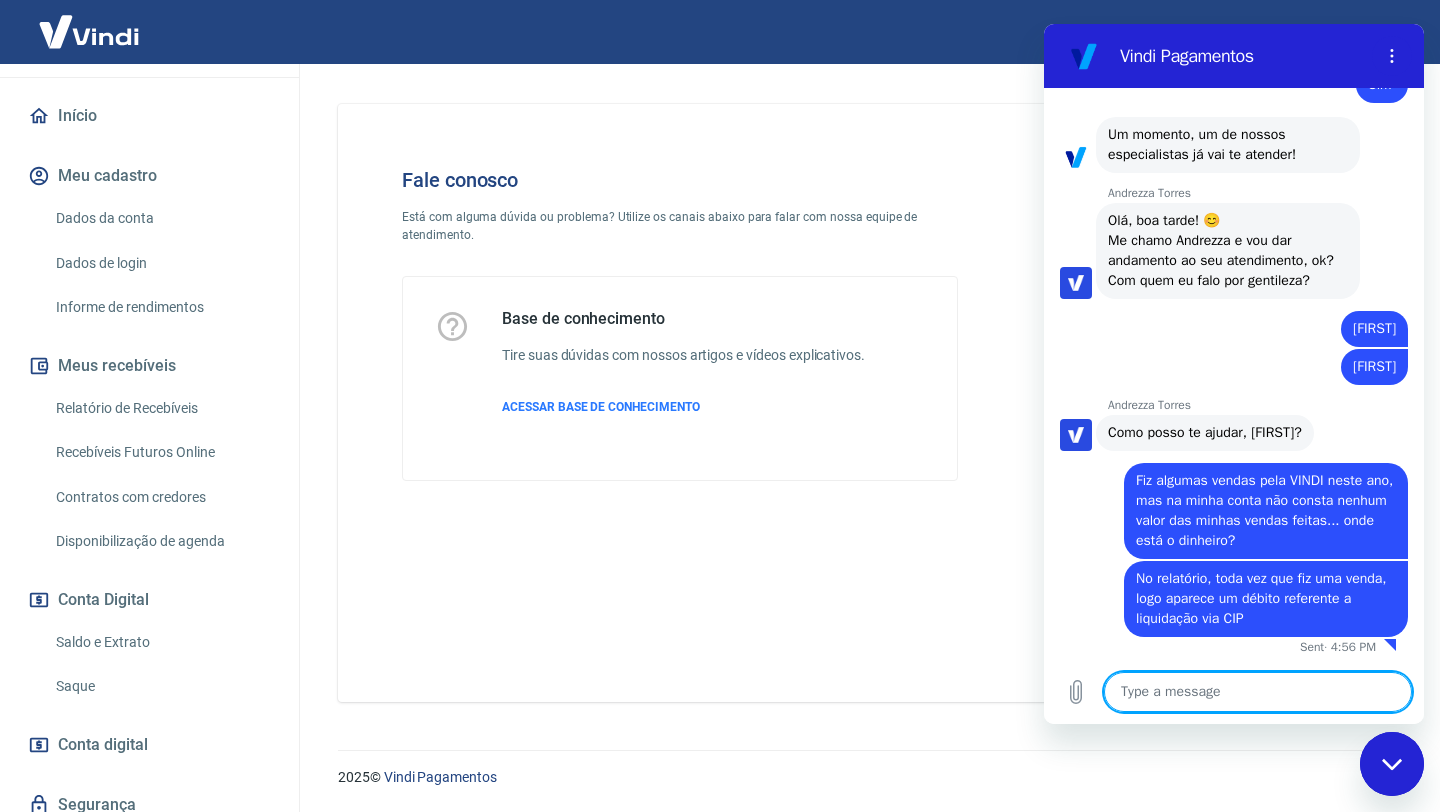 scroll, scrollTop: 2205, scrollLeft: 0, axis: vertical 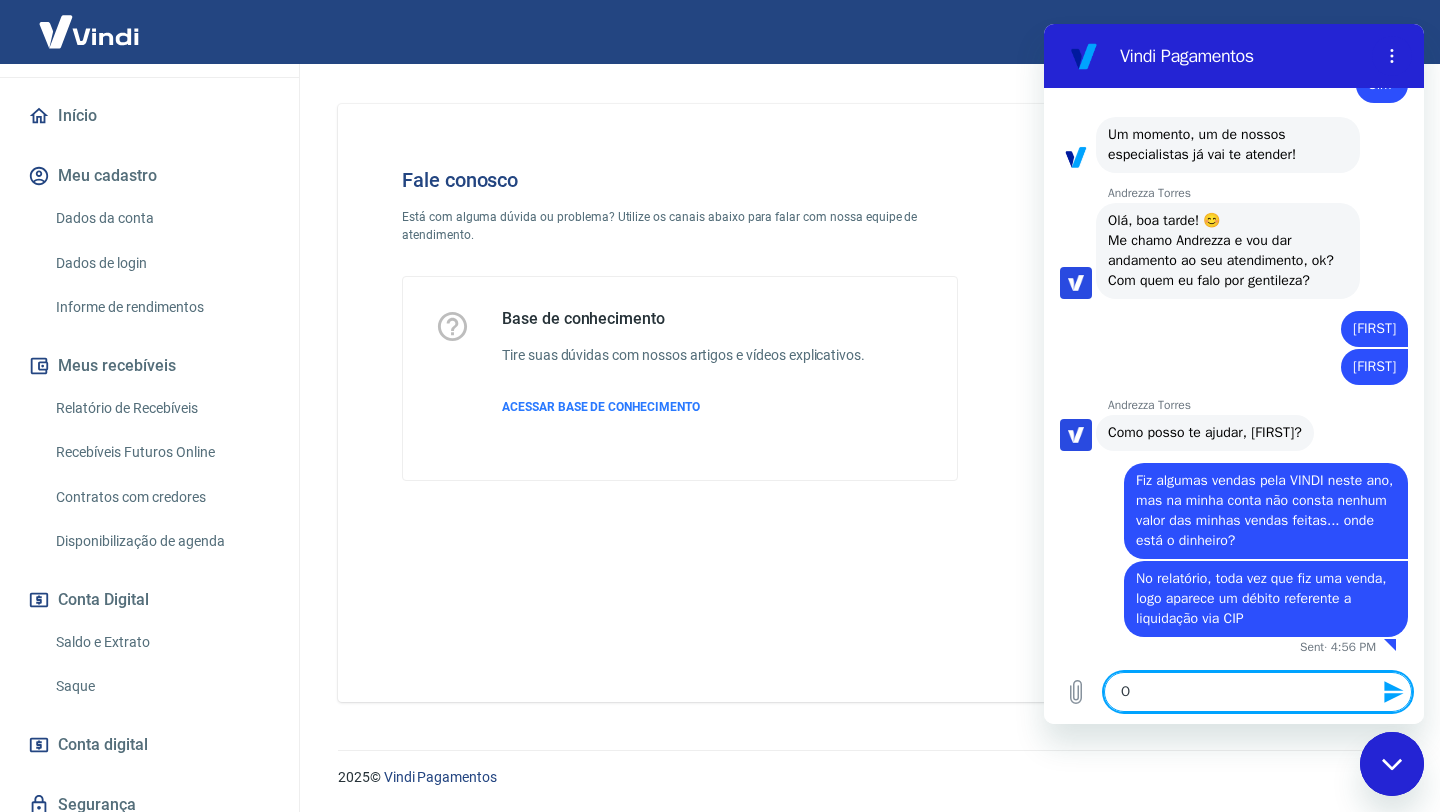 type on "O" 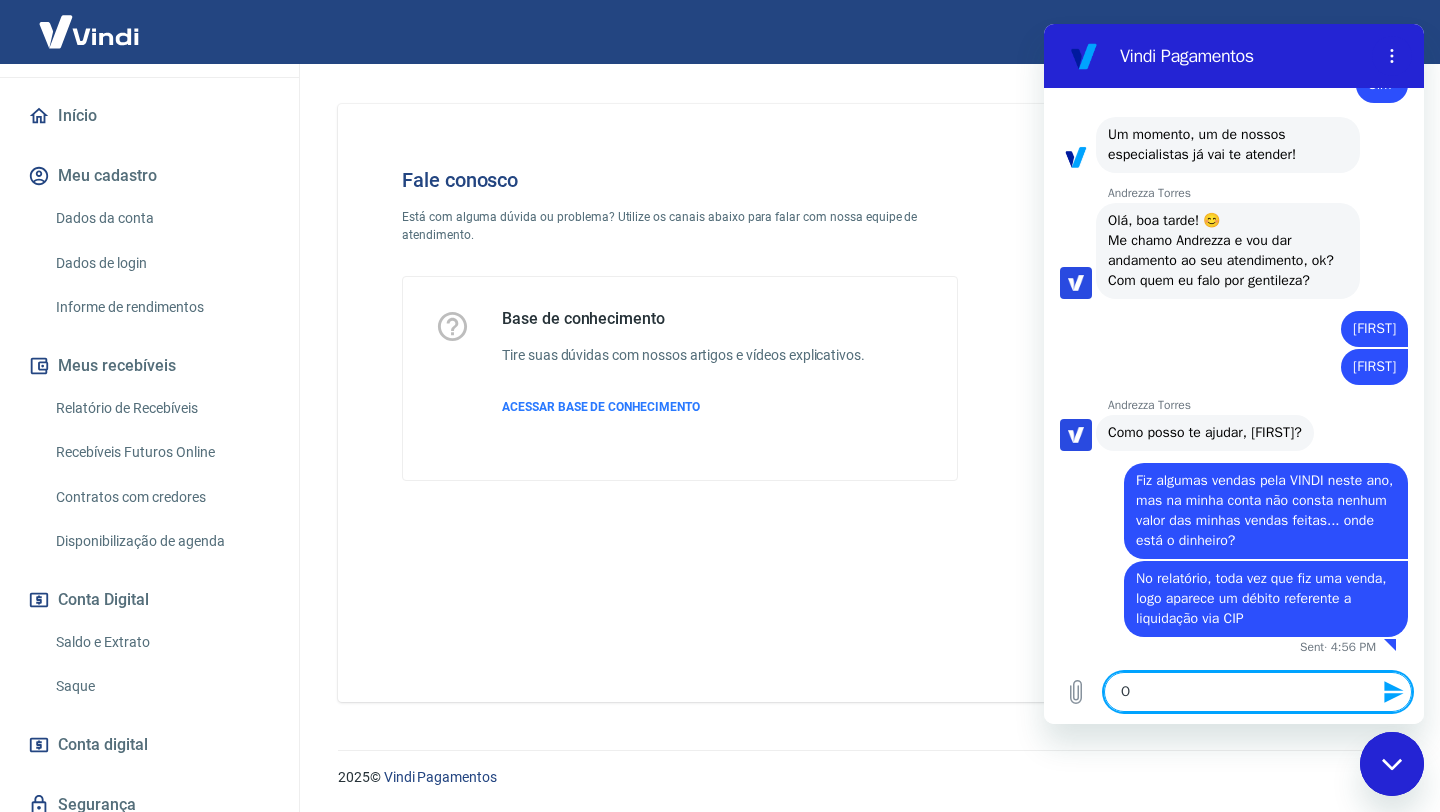 click on "O" at bounding box center (1258, 692) 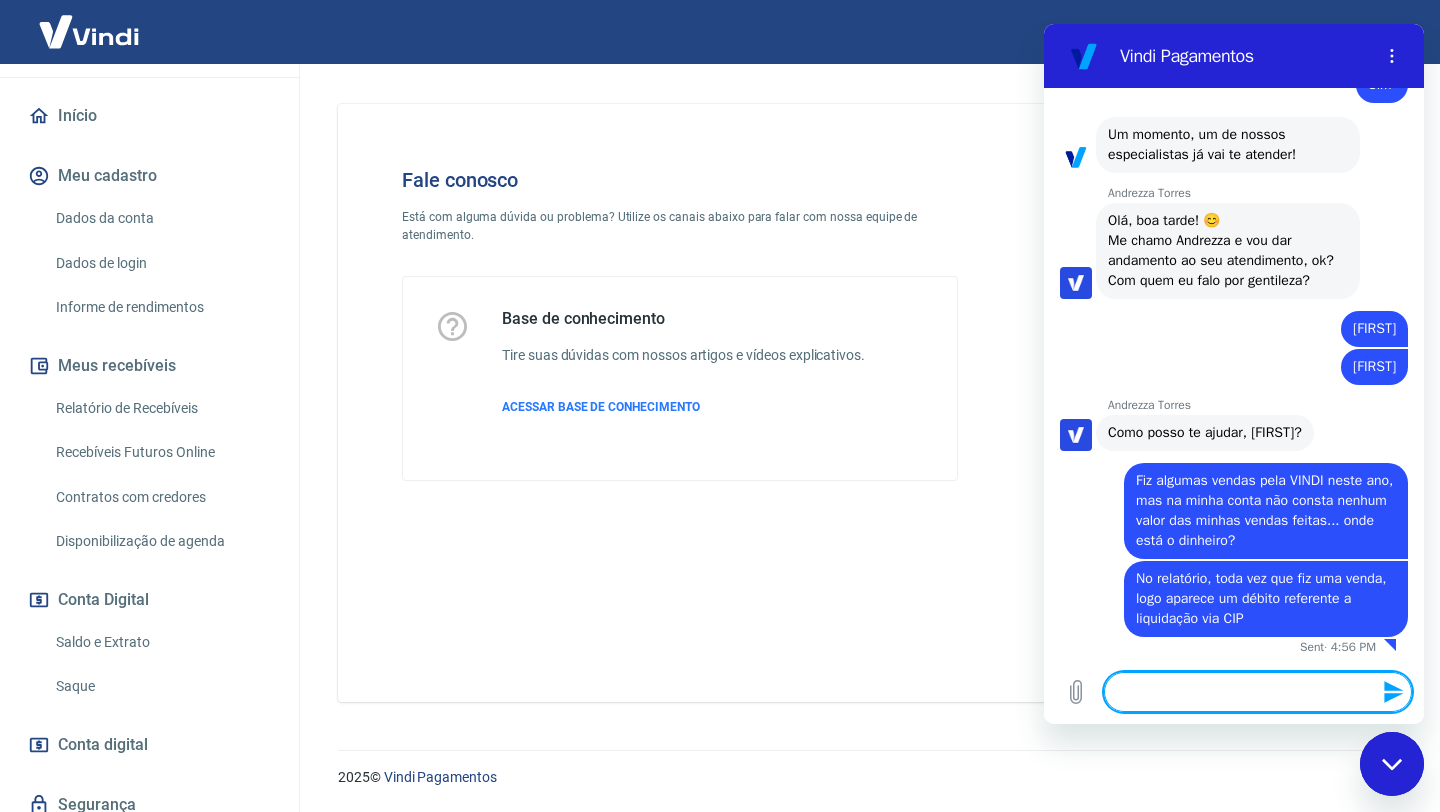 click at bounding box center (1258, 692) 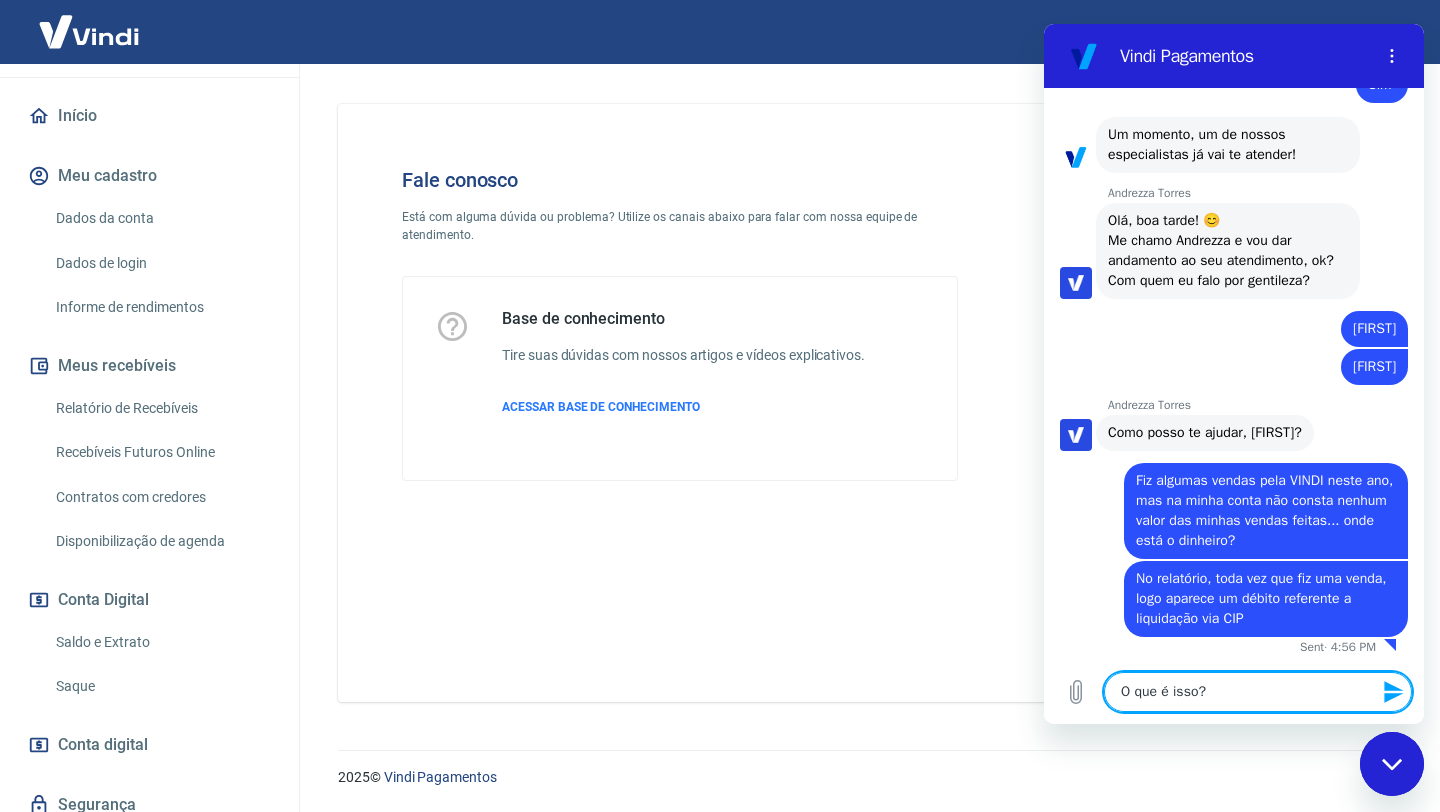 type on "O que é isso?" 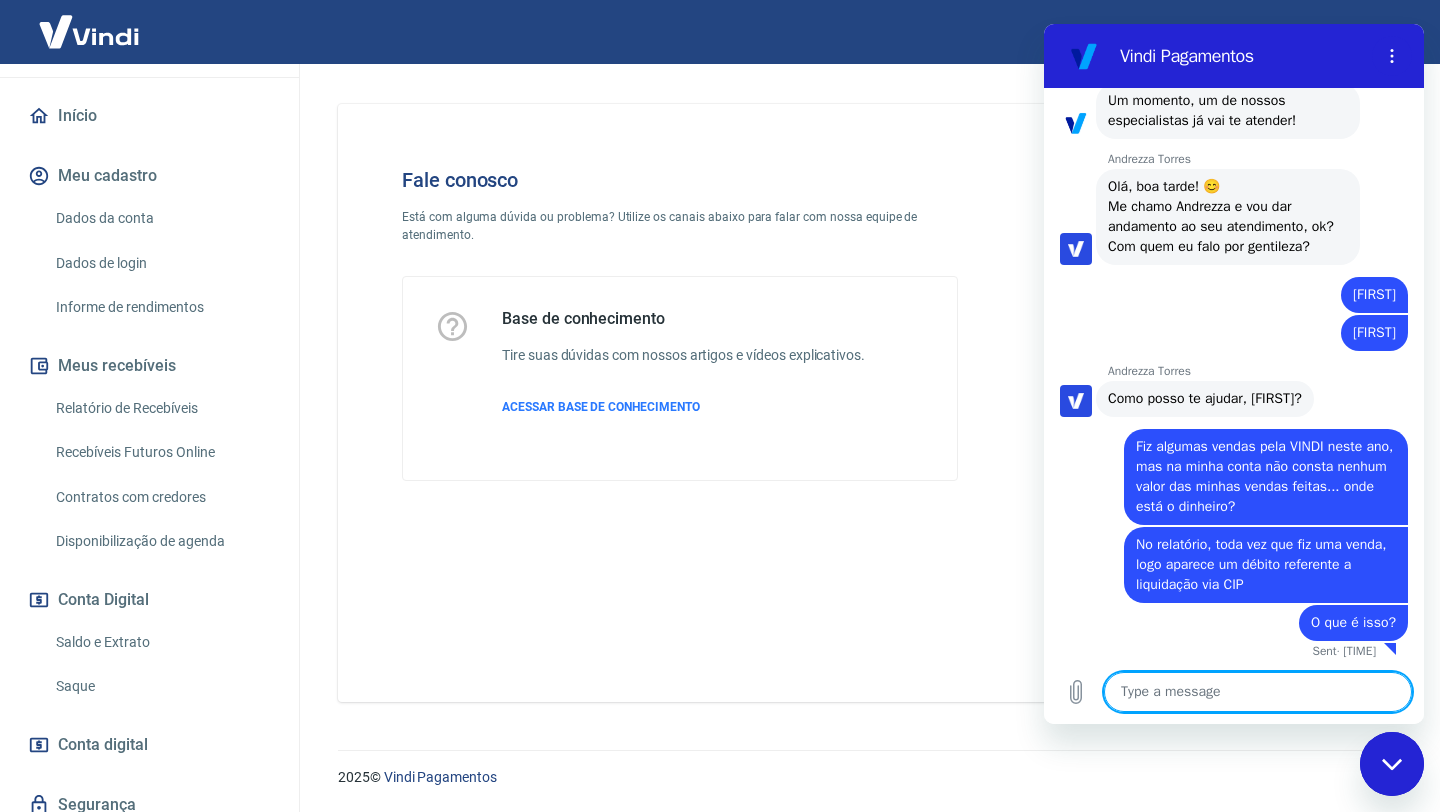 scroll, scrollTop: 2243, scrollLeft: 0, axis: vertical 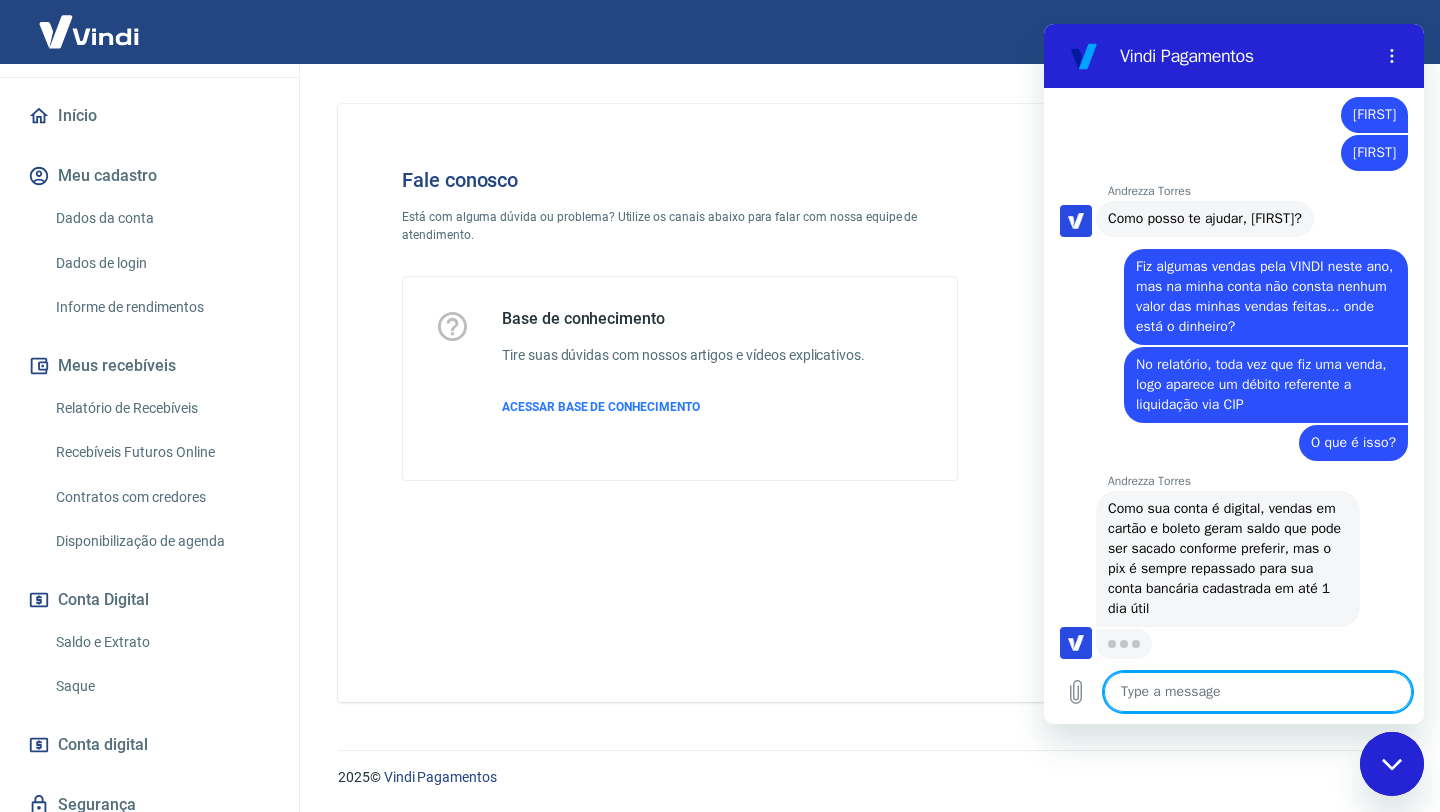 click at bounding box center (1258, 692) 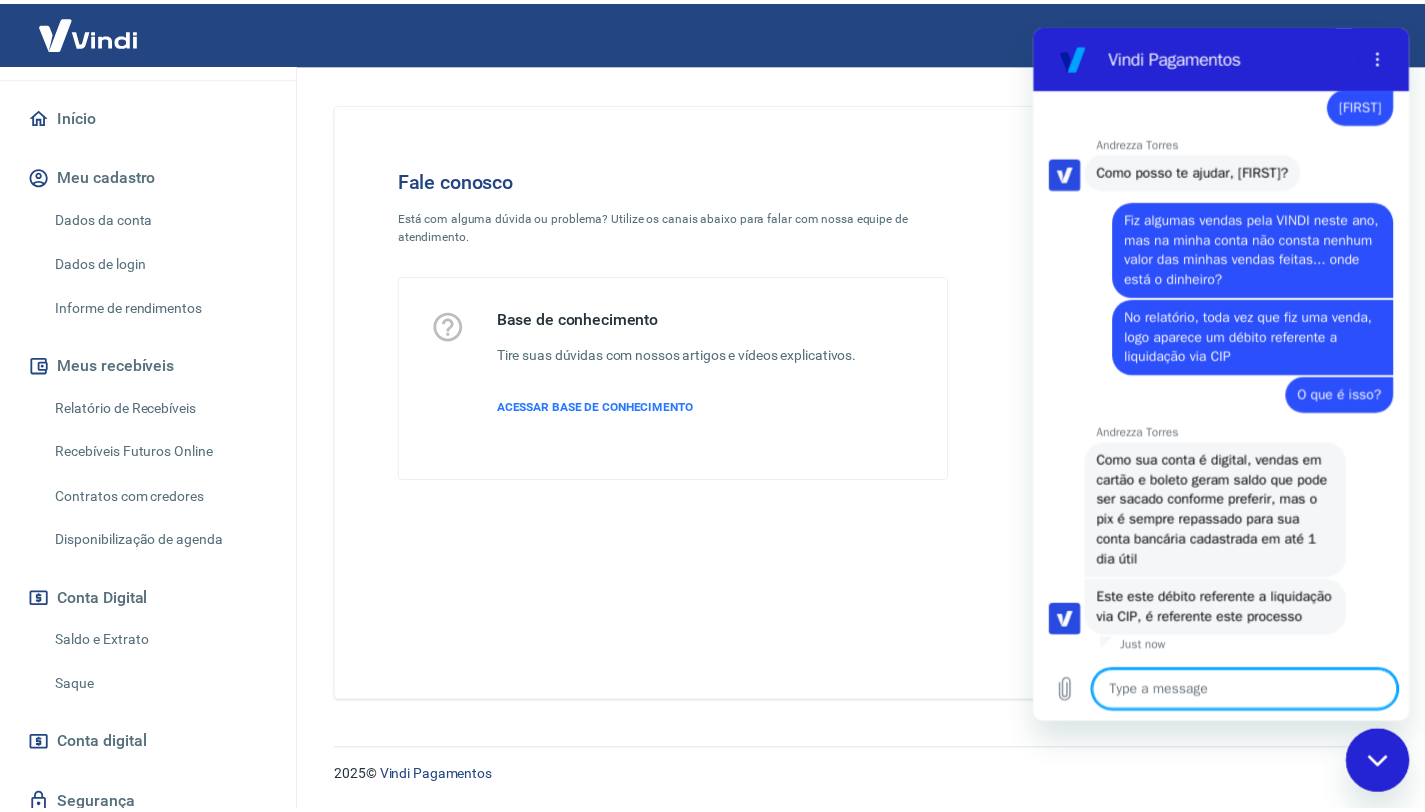 scroll, scrollTop: 2507, scrollLeft: 0, axis: vertical 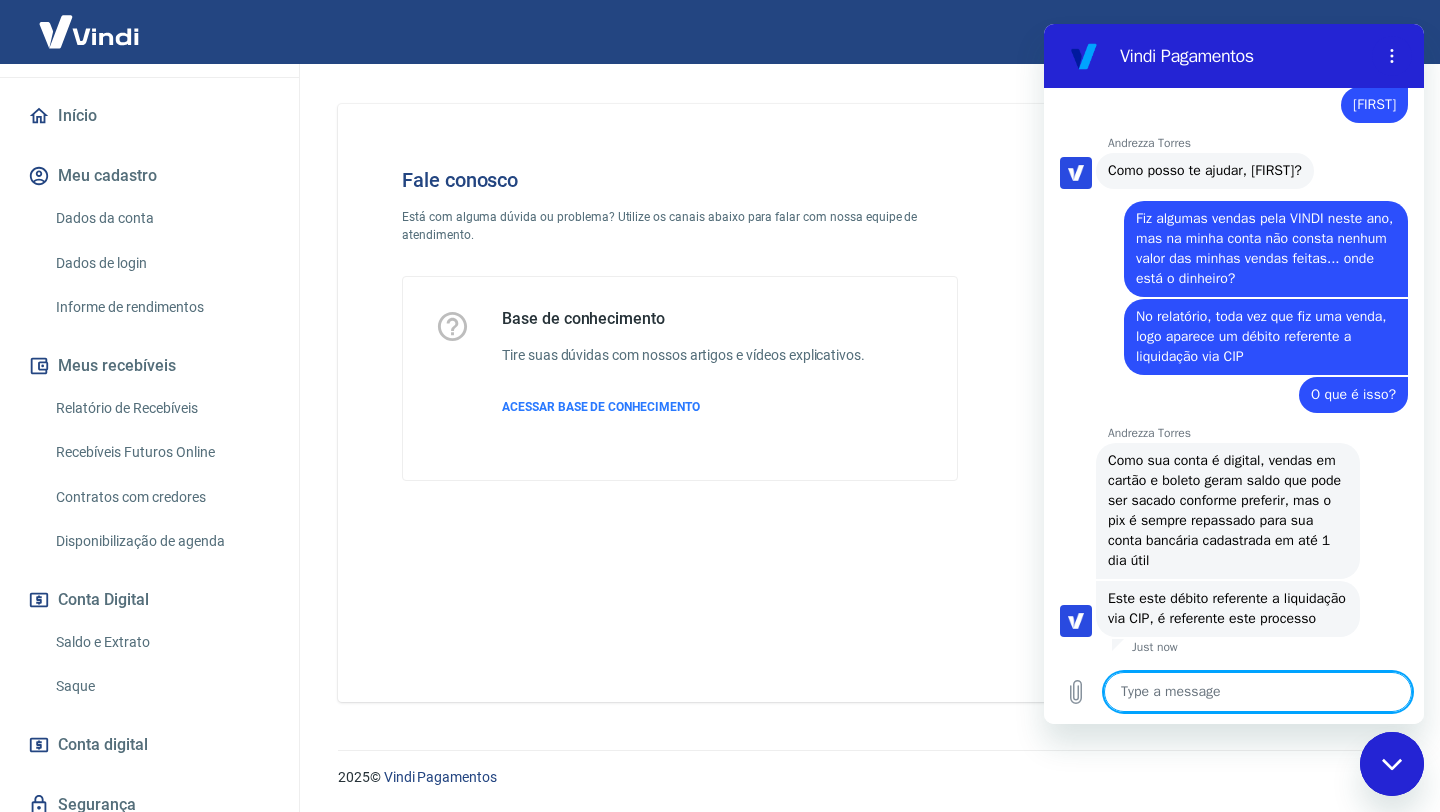 click at bounding box center (1258, 692) 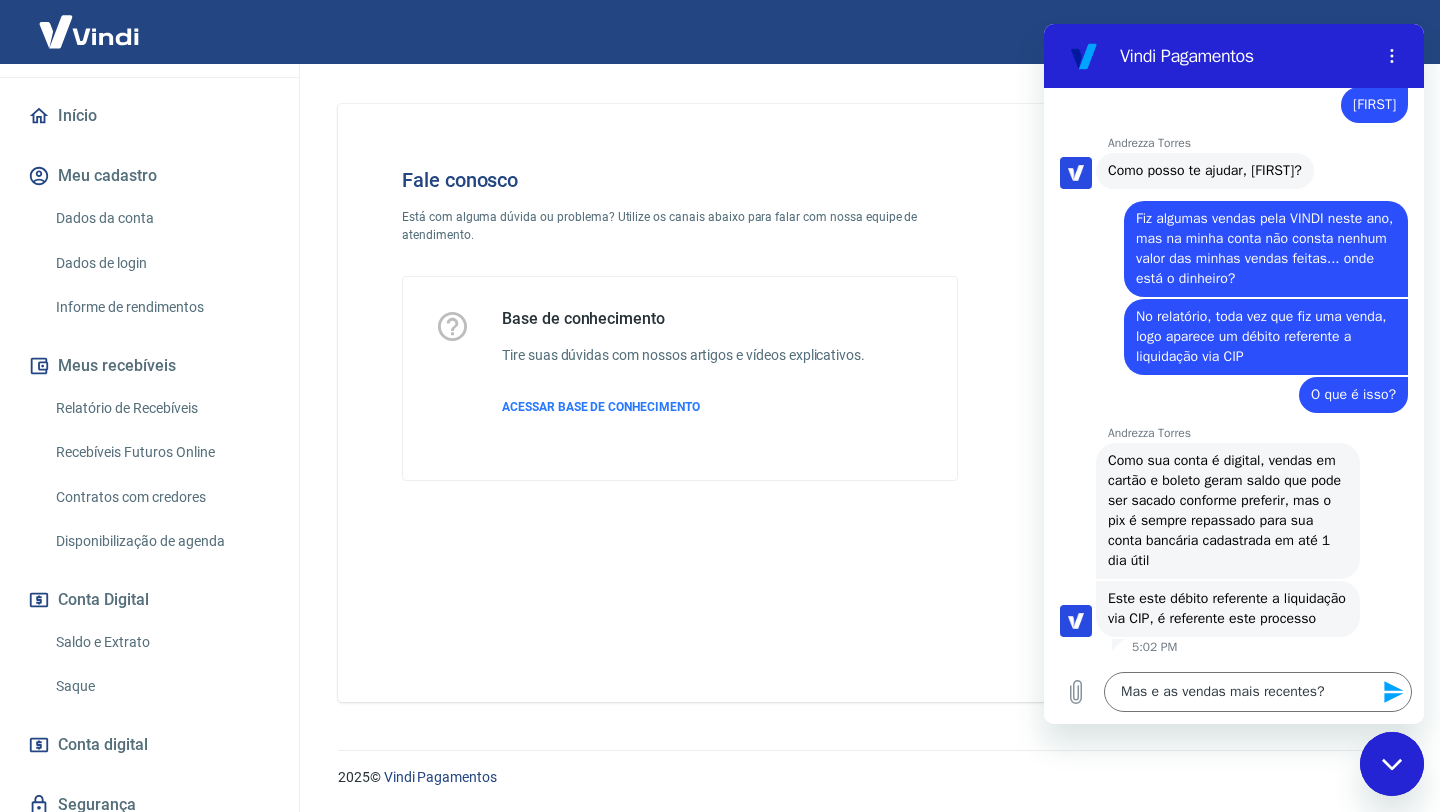 click on "Relatório de Recebíveis" at bounding box center (161, 408) 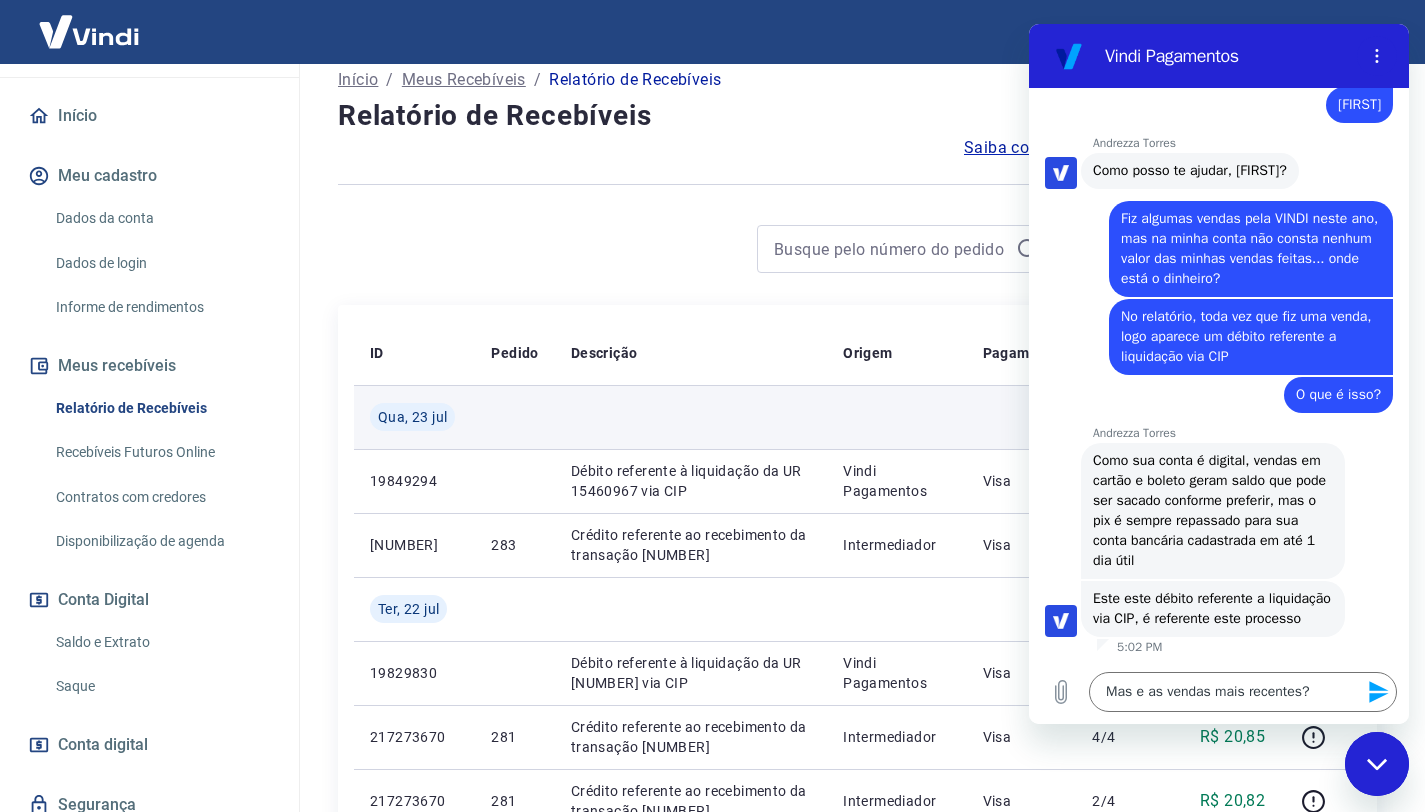 scroll, scrollTop: 130, scrollLeft: 0, axis: vertical 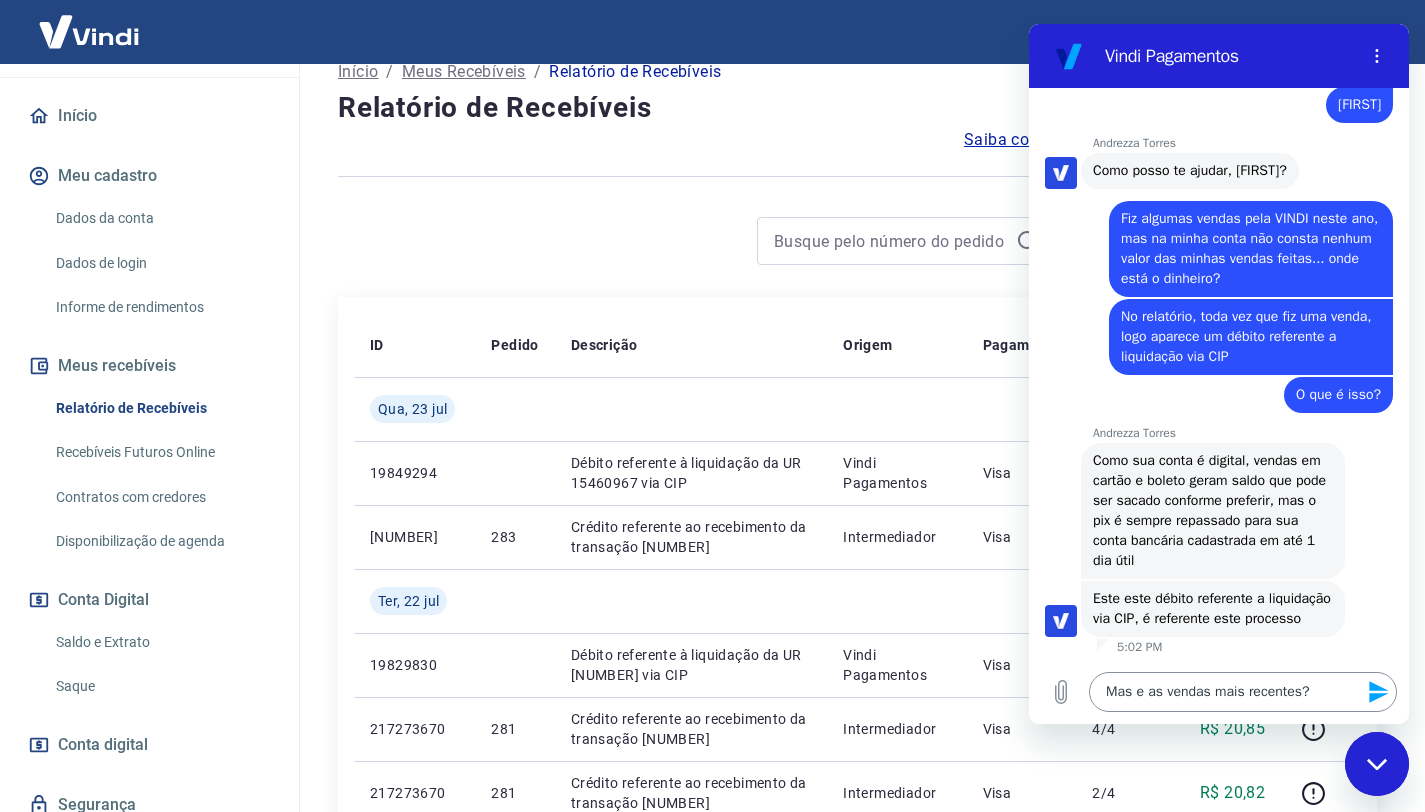 click on "Mas e as vendas mais recentes?" at bounding box center (1243, 692) 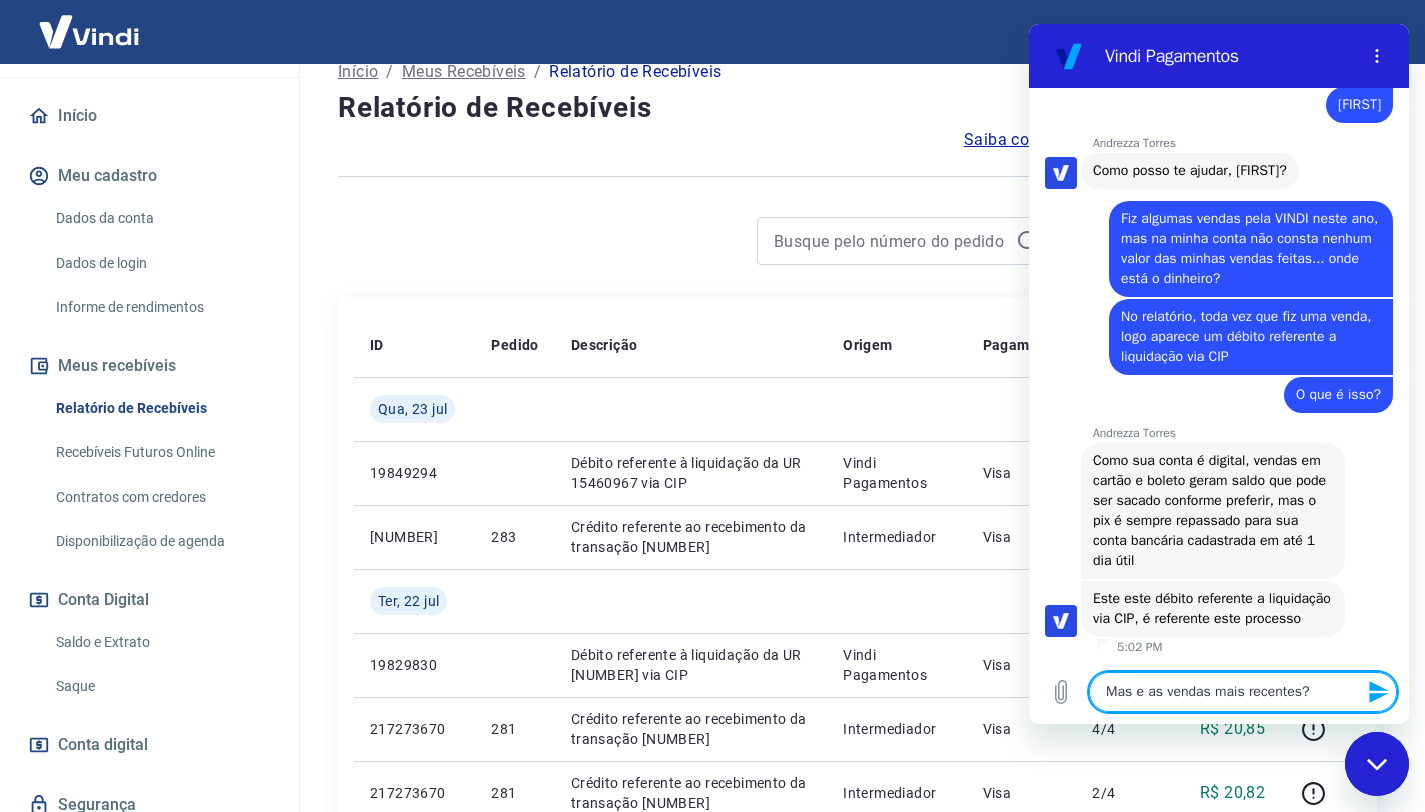 drag, startPoint x: 1325, startPoint y: 687, endPoint x: 1131, endPoint y: 688, distance: 194.00258 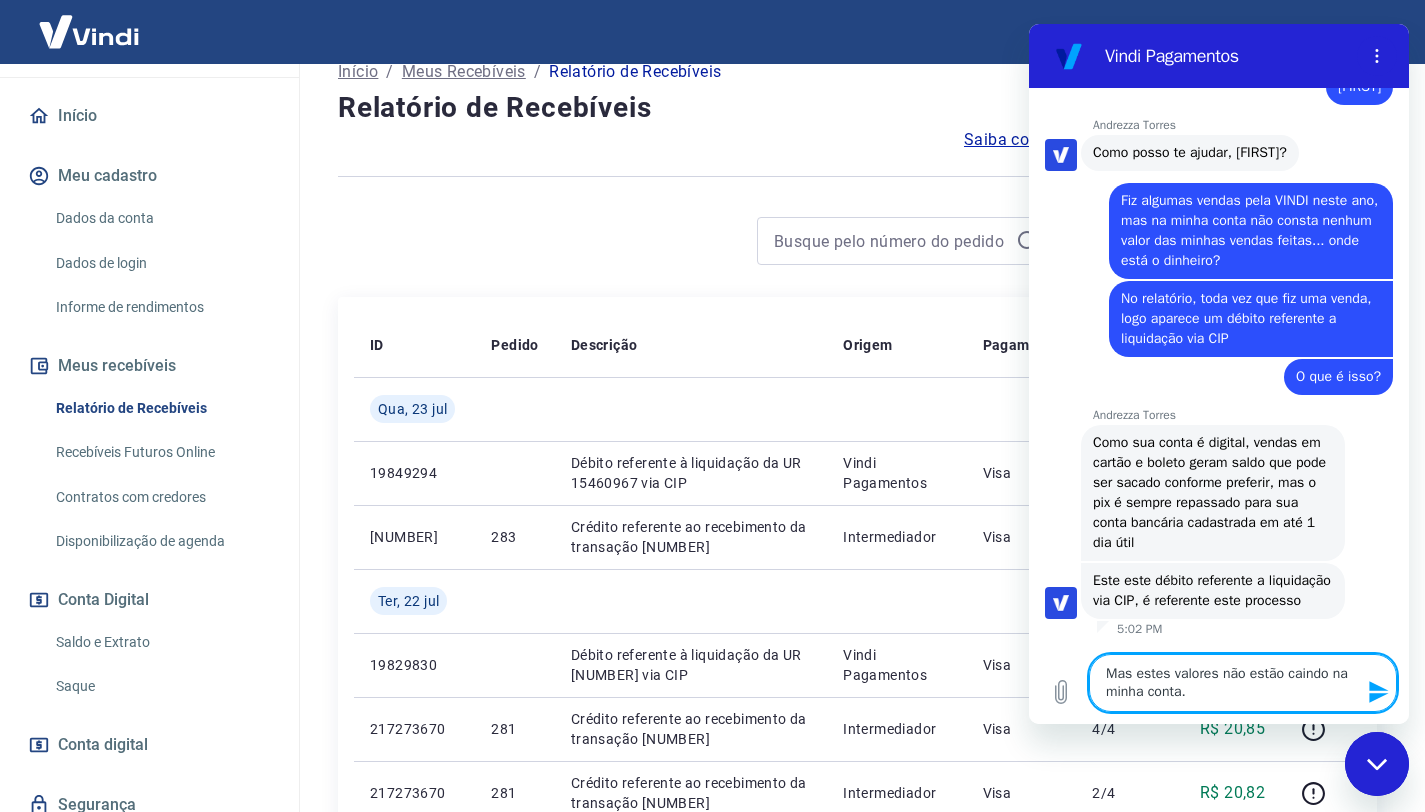 type on "Mas estes valores não estão caindo na minha conta" 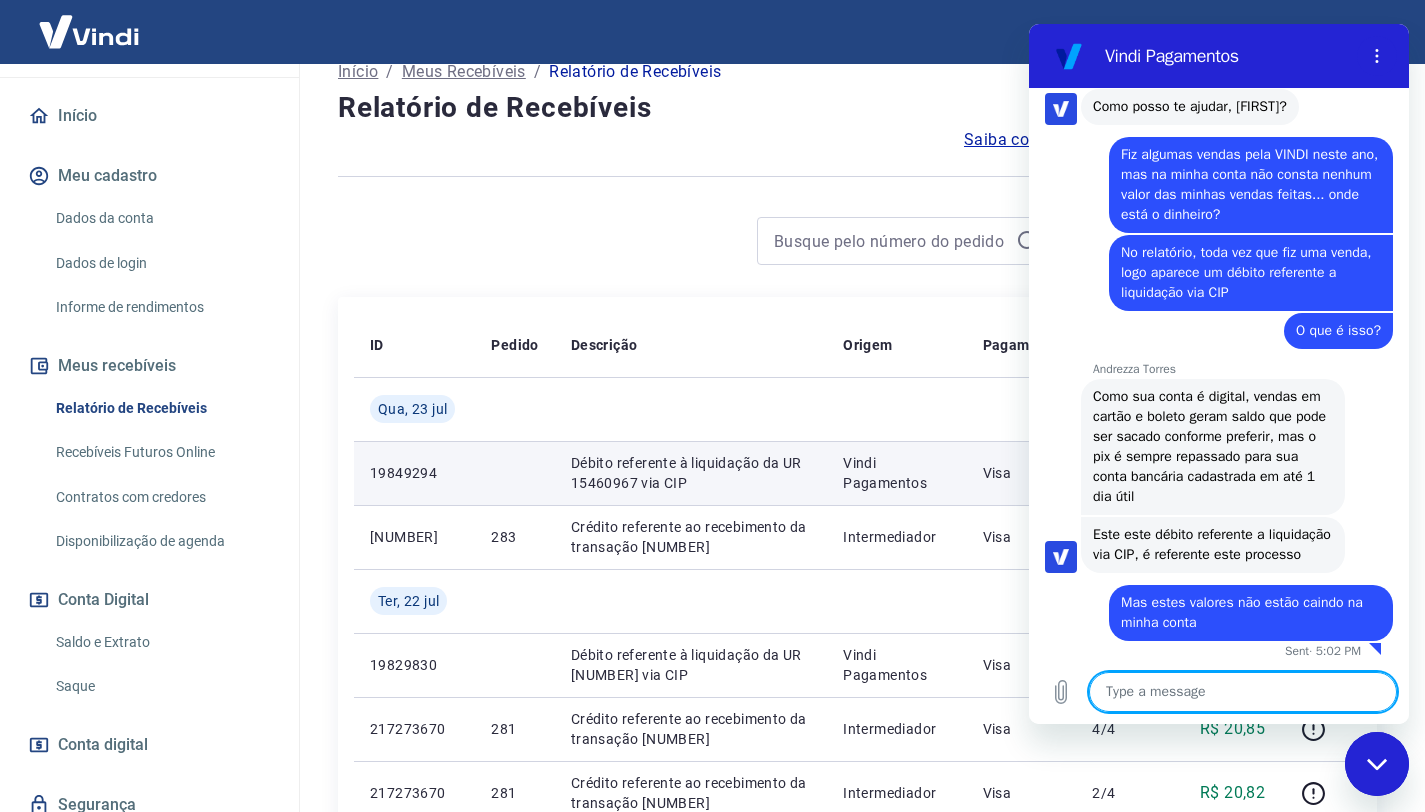 scroll, scrollTop: 2575, scrollLeft: 0, axis: vertical 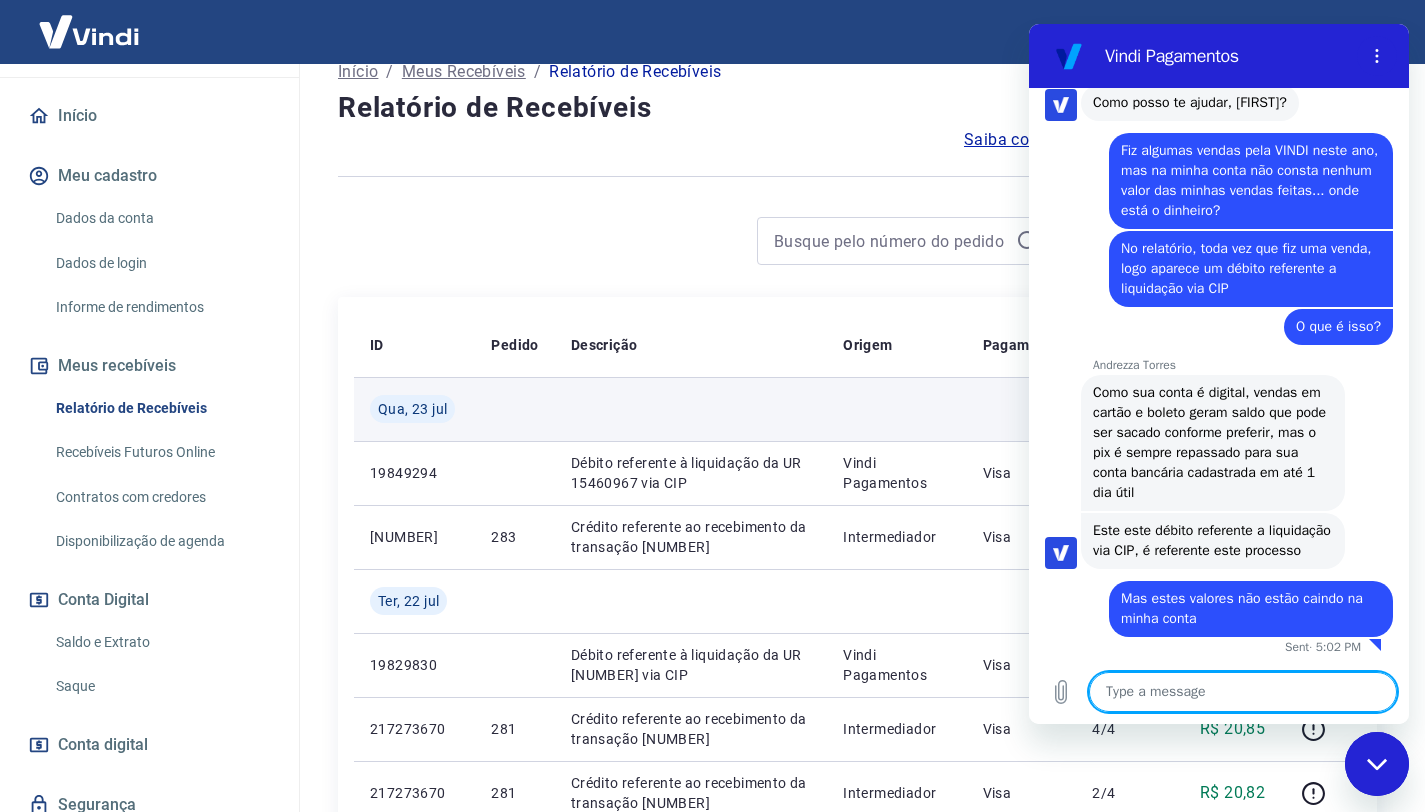 click at bounding box center (691, 409) 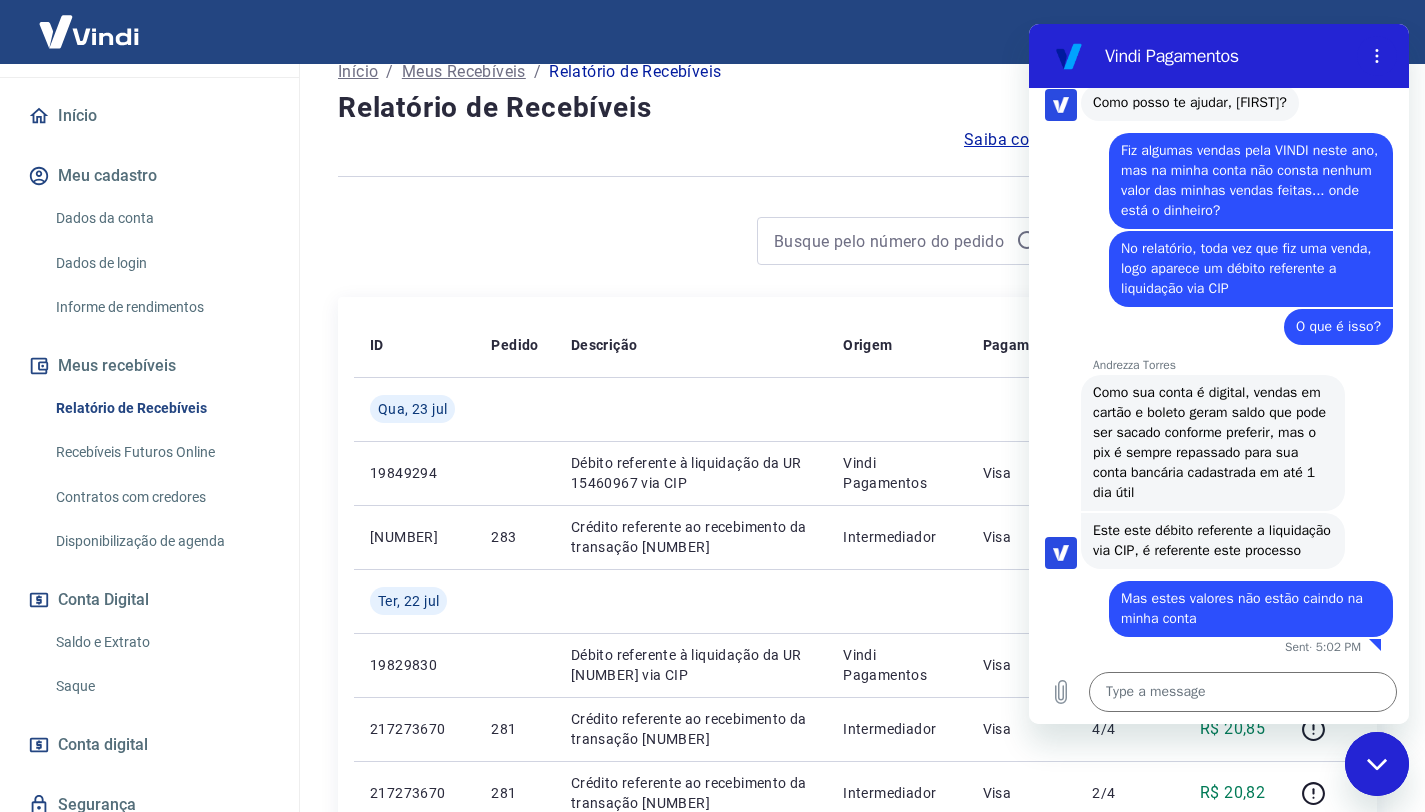 click 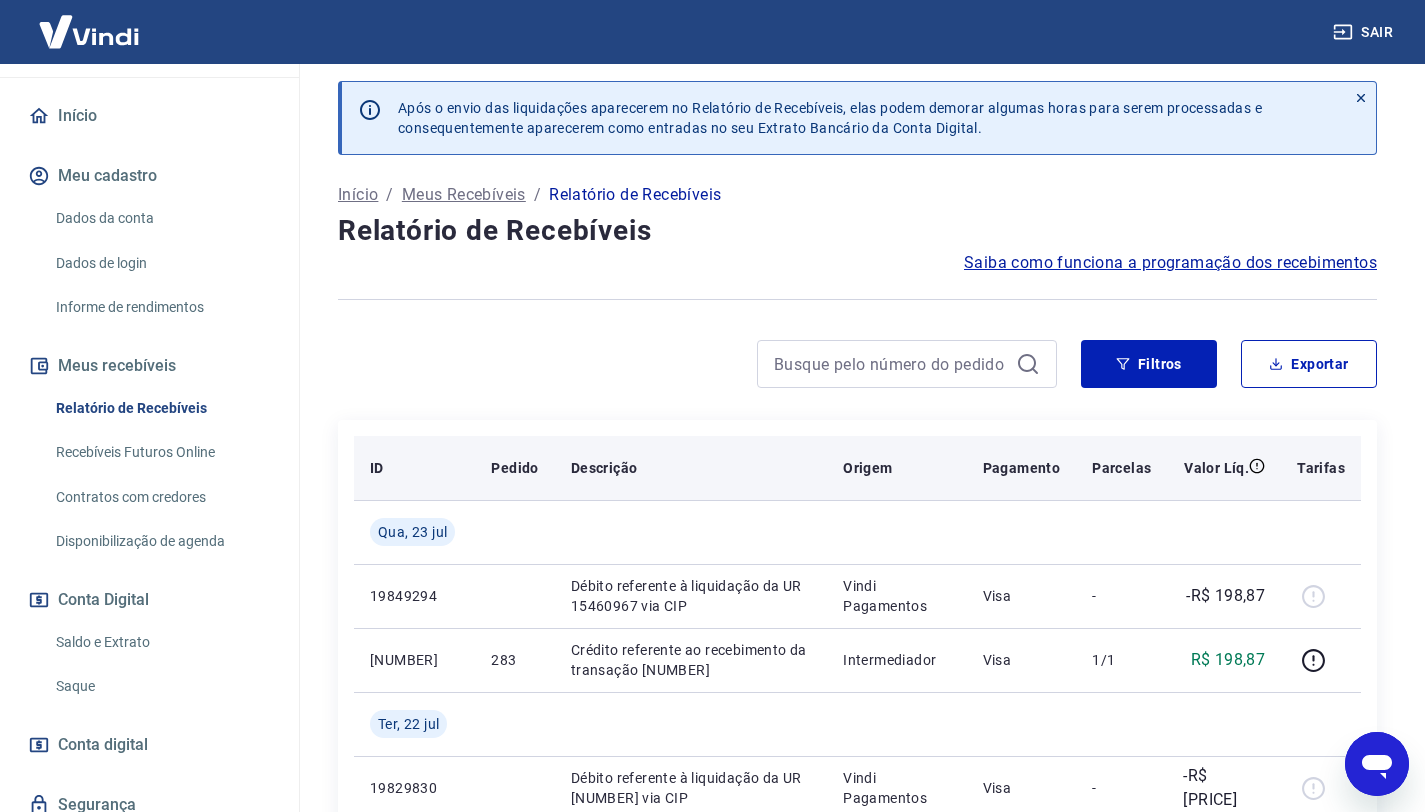 scroll, scrollTop: 0, scrollLeft: 0, axis: both 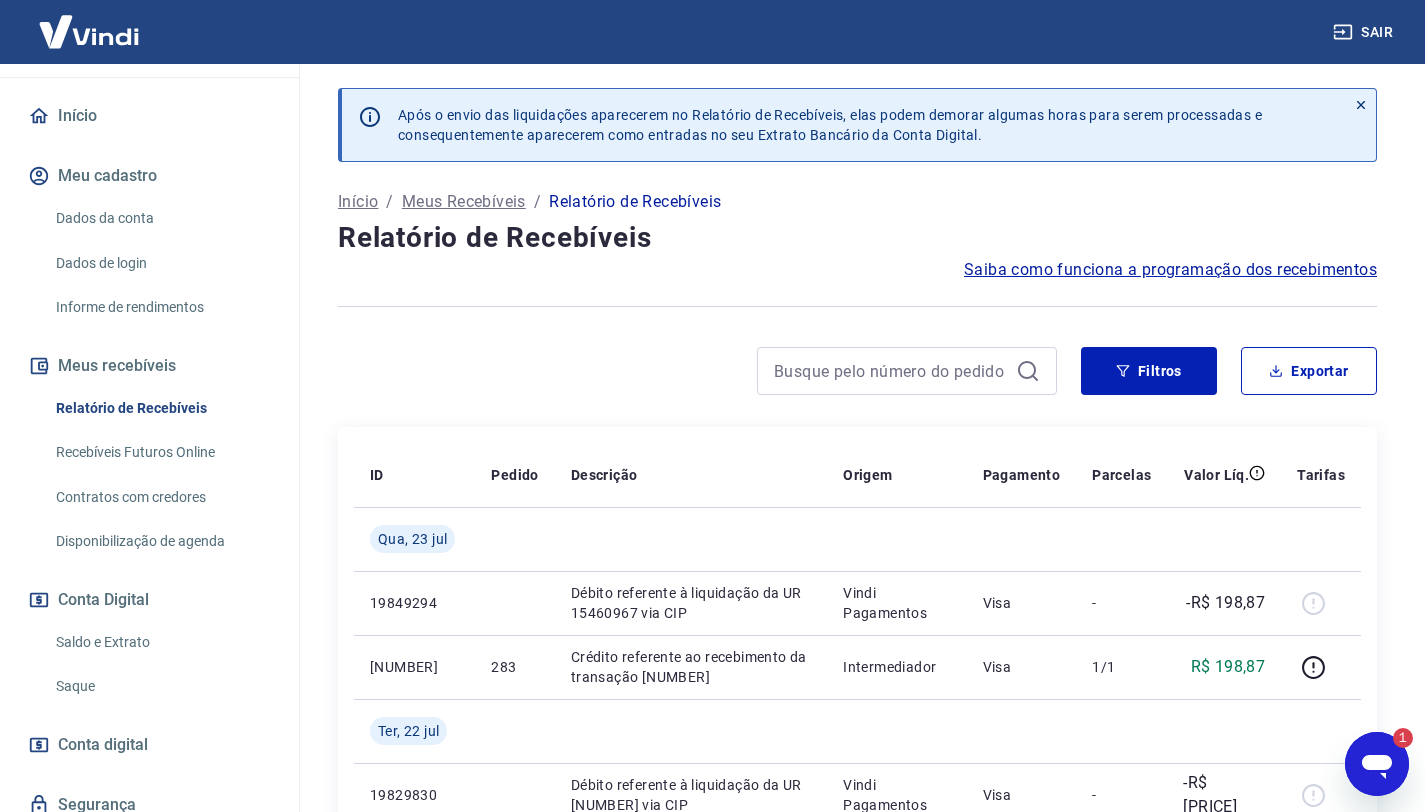 click 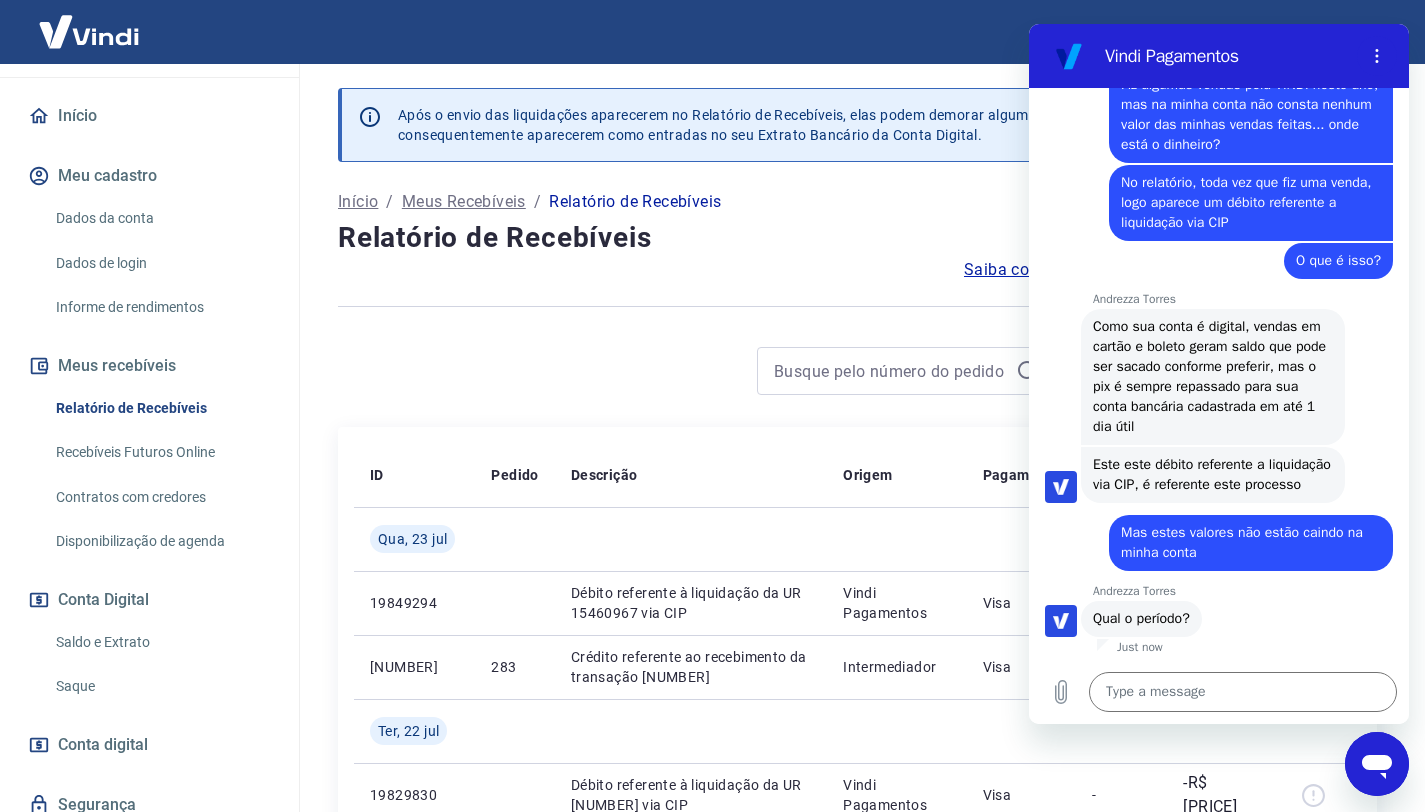 scroll, scrollTop: 0, scrollLeft: 0, axis: both 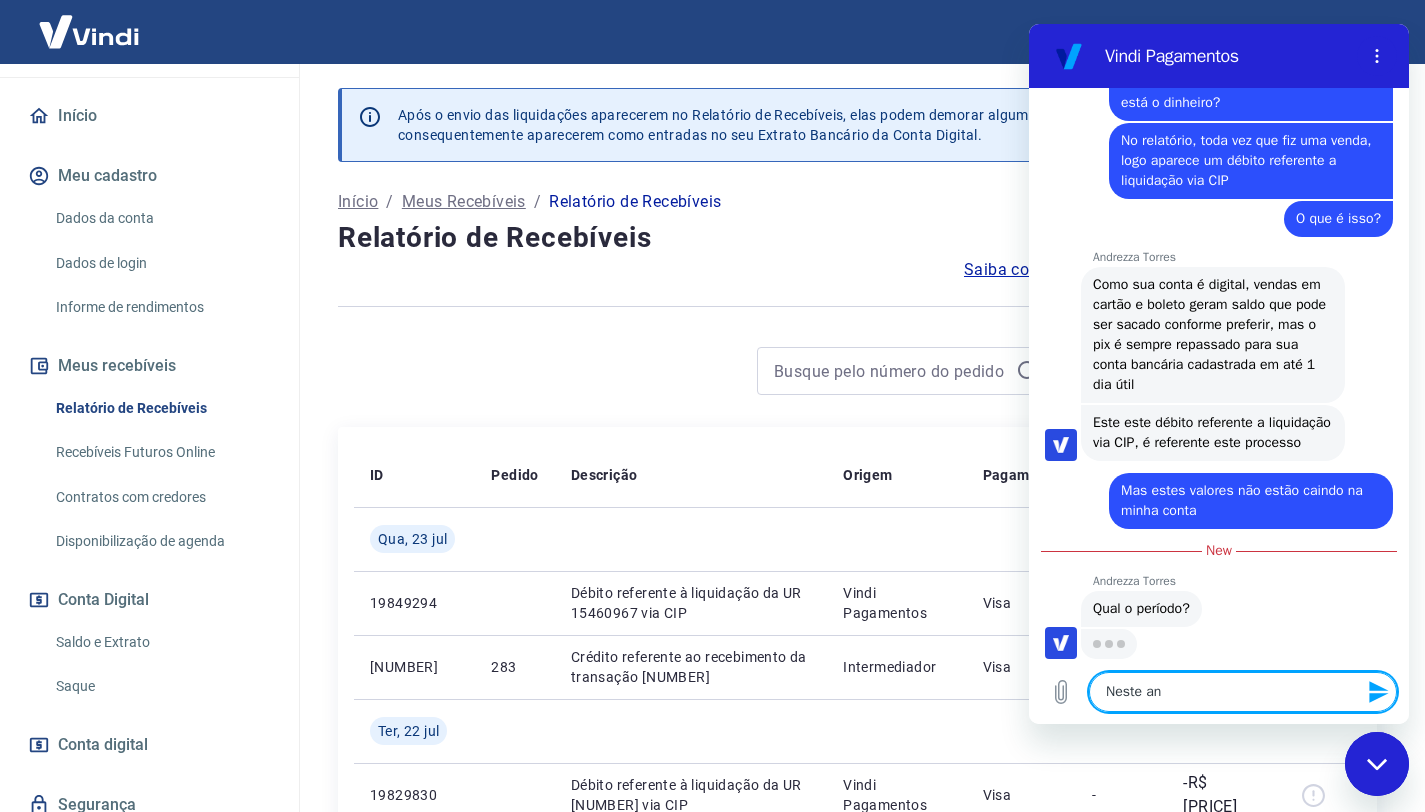 type on "Neste ano" 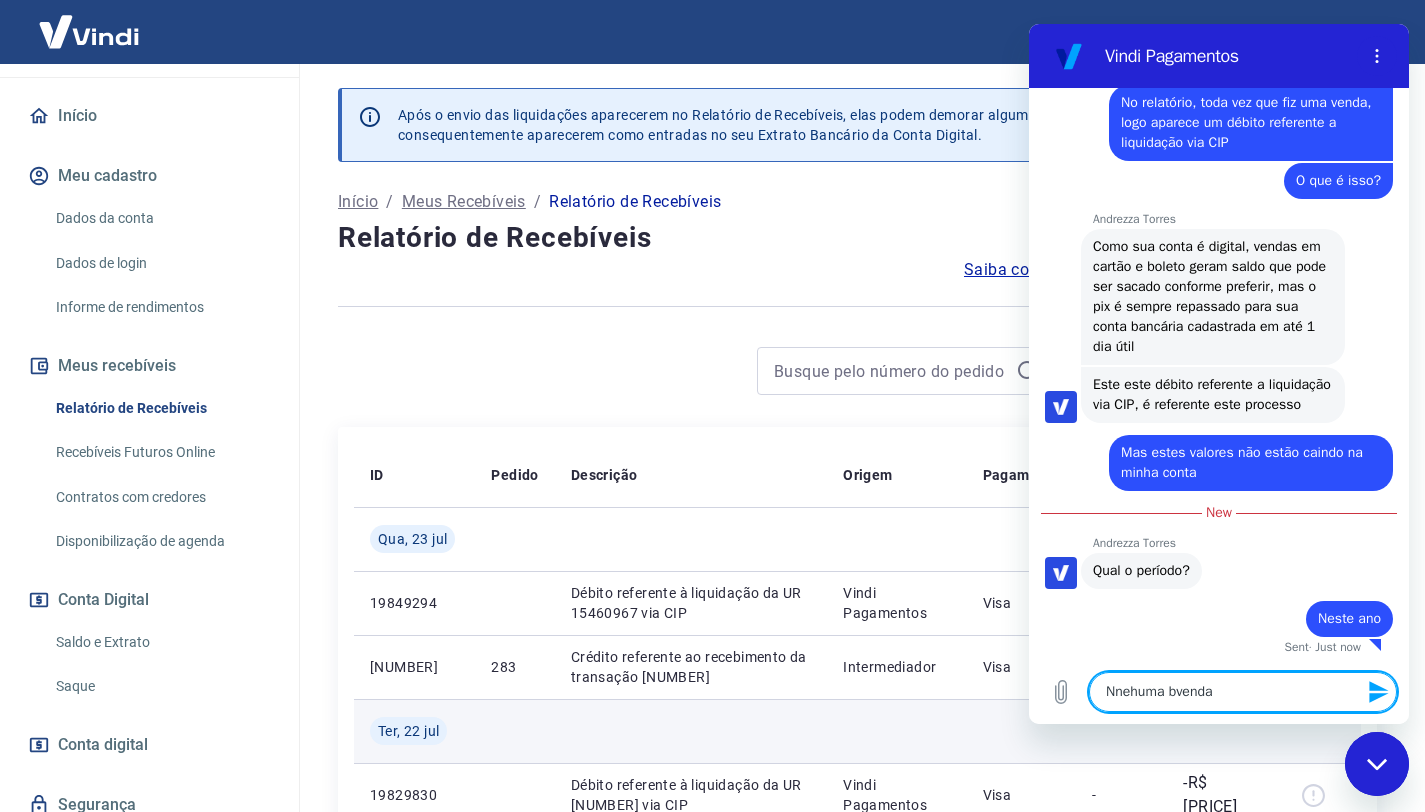 scroll, scrollTop: 2721, scrollLeft: 0, axis: vertical 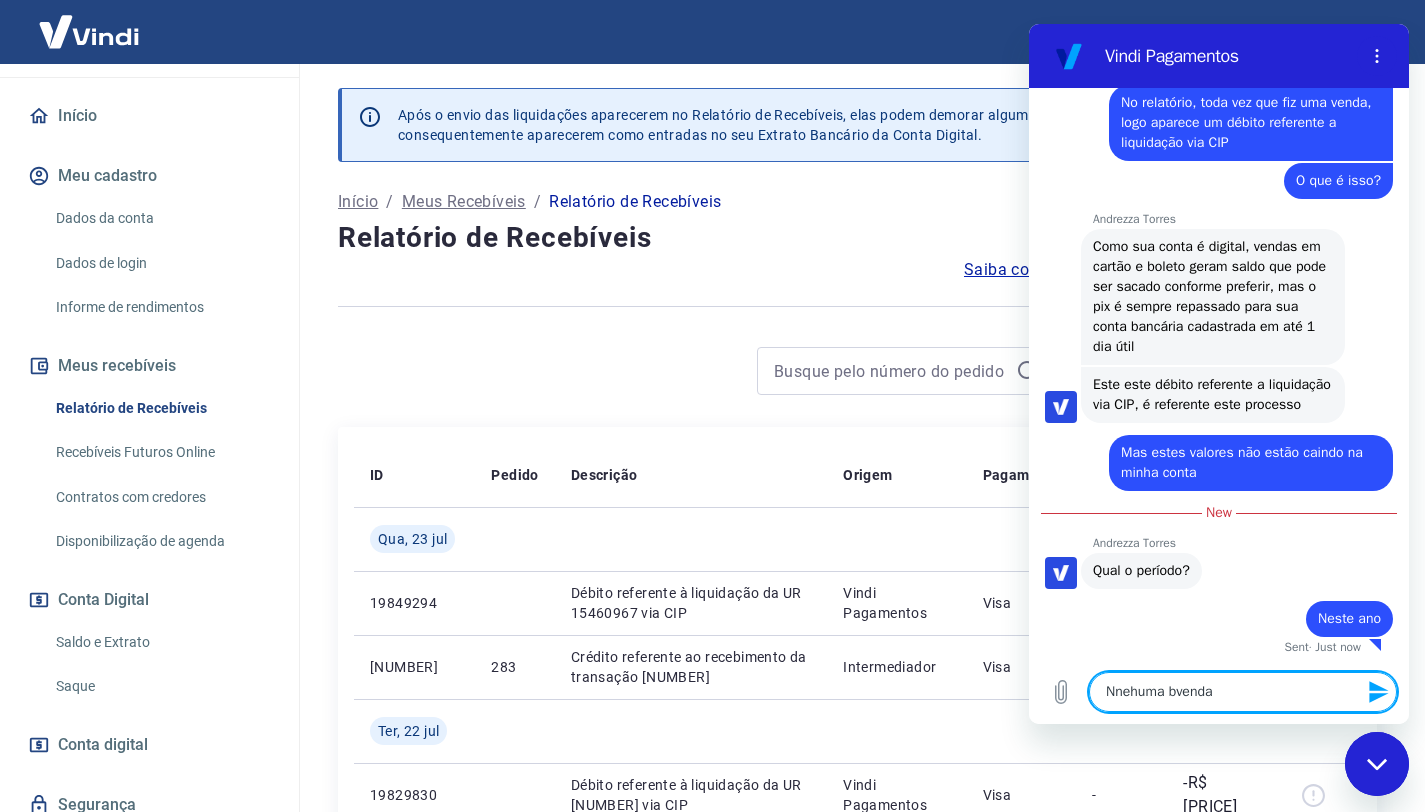 click on "Nnehuma bvenda" at bounding box center [1243, 692] 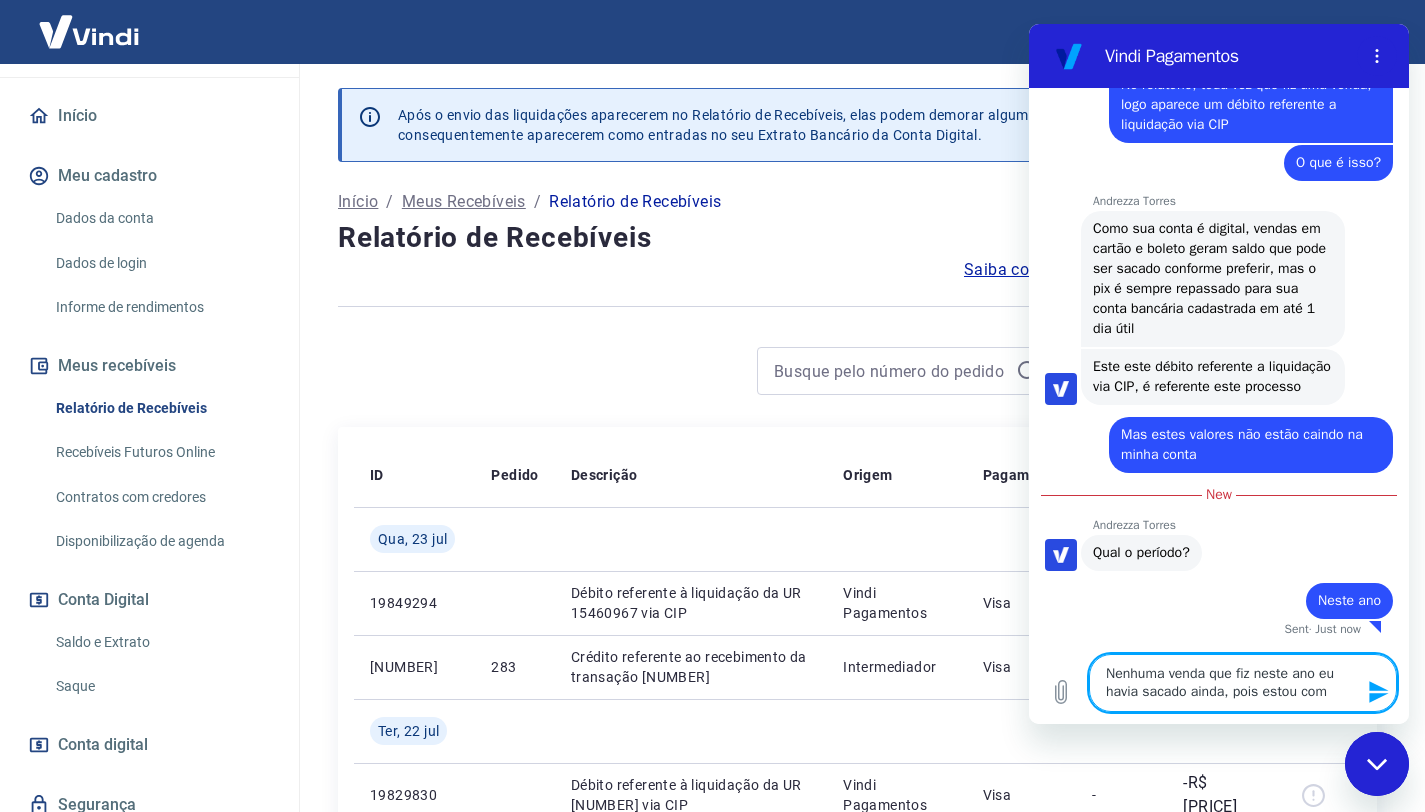 drag, startPoint x: 1337, startPoint y: 688, endPoint x: 1265, endPoint y: 690, distance: 72.02777 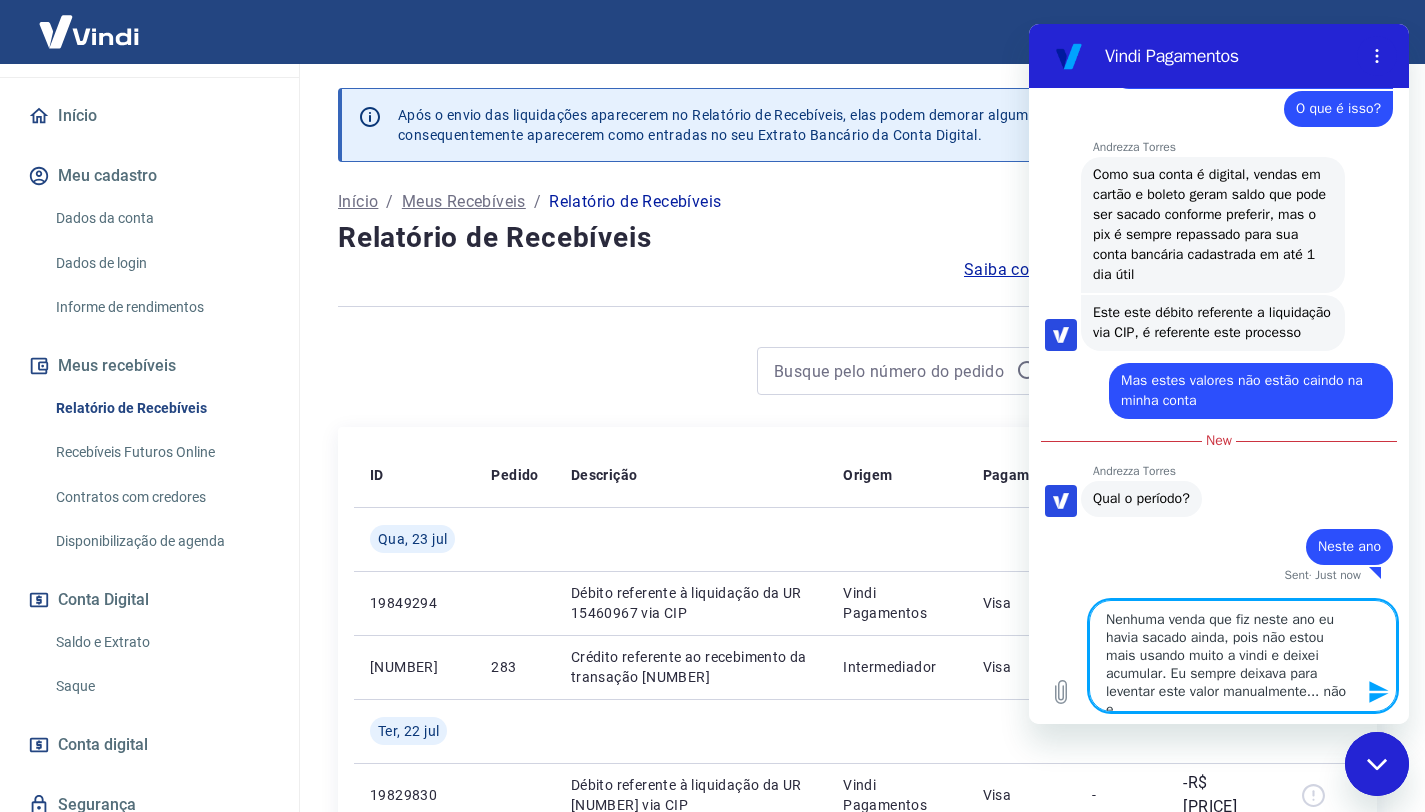 scroll, scrollTop: 7, scrollLeft: 0, axis: vertical 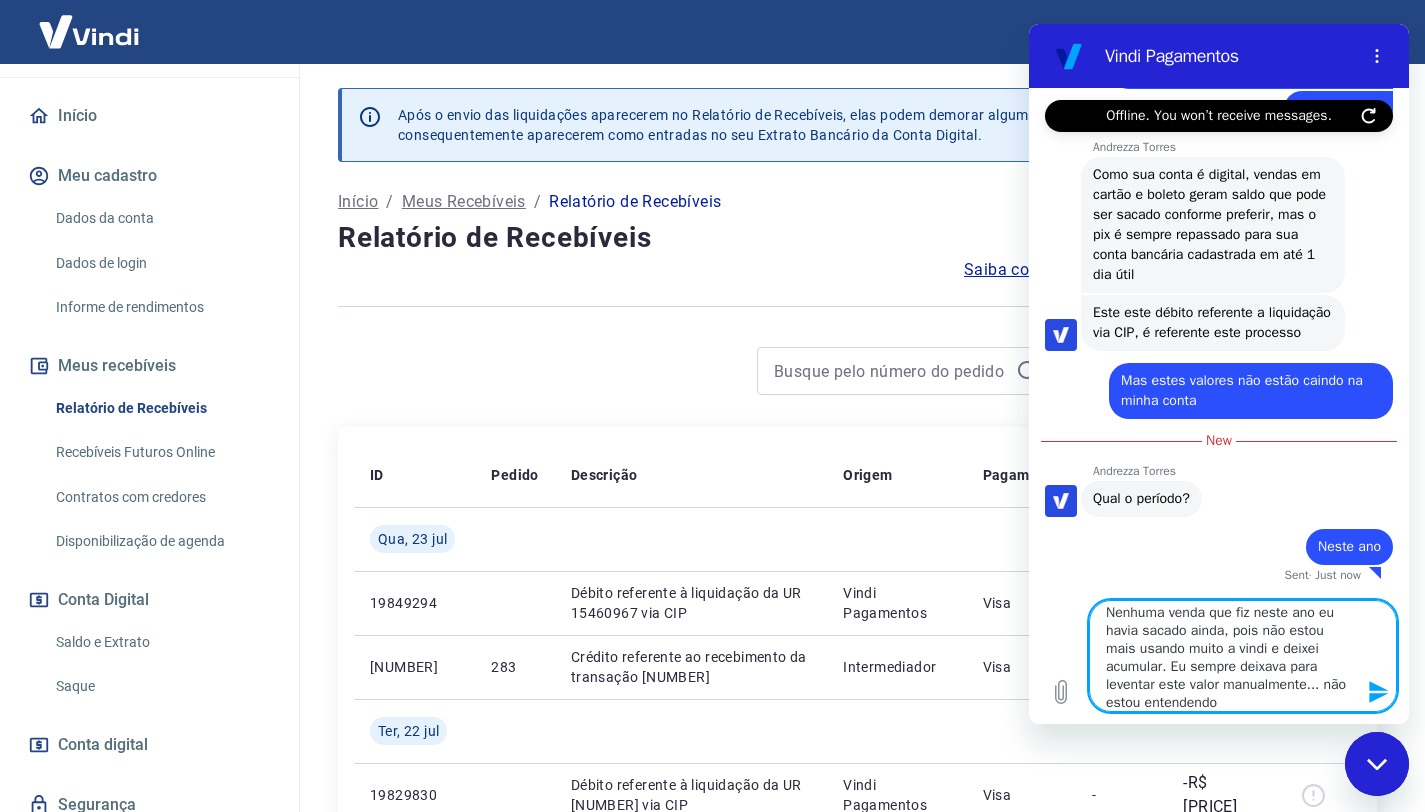 type on "Nenhuma venda que fiz neste ano eu havia sacado ainda, pois não estou mais usando muito a vindi e deixei acumular. Eu sempre deixava para leventar este valor manualmente... não estou entendendo" 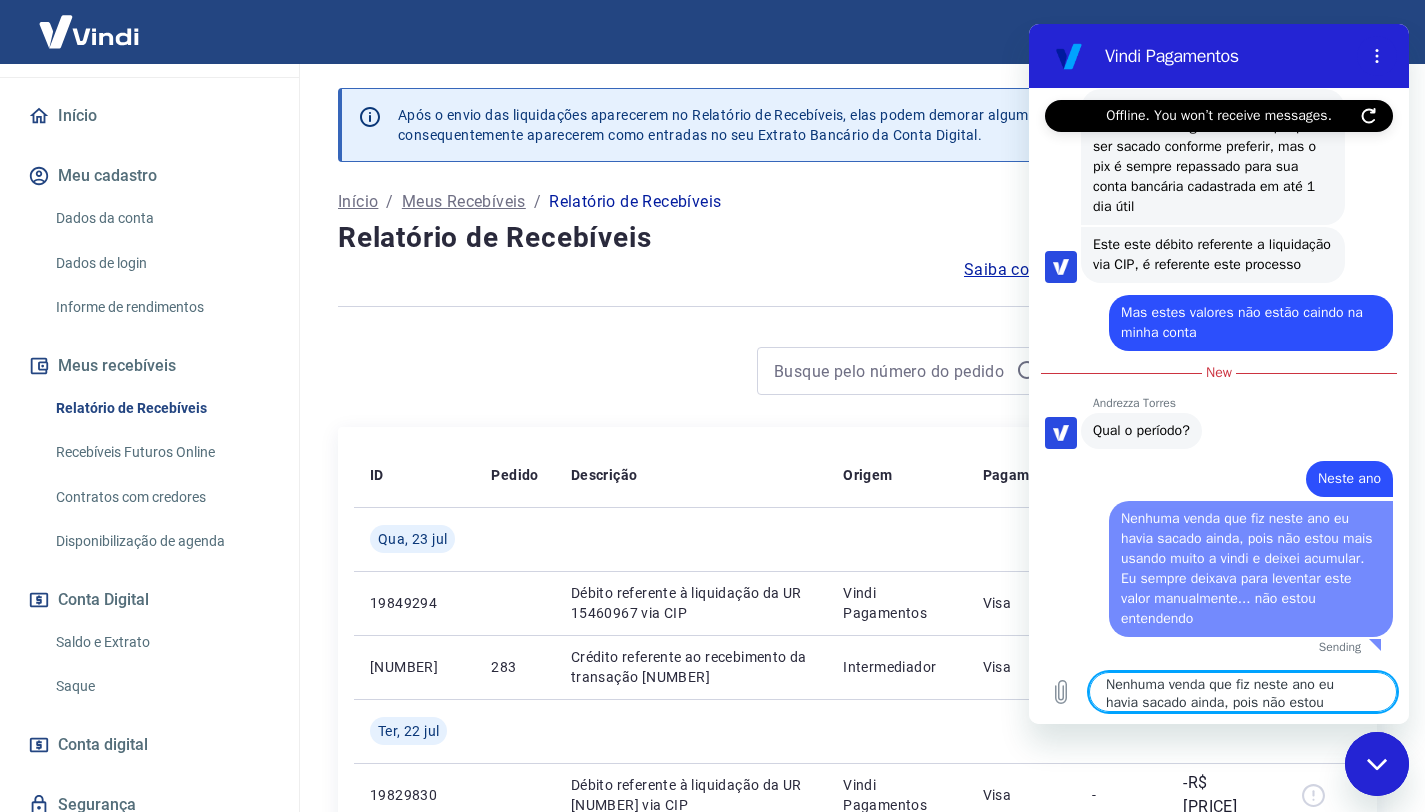 scroll, scrollTop: 0, scrollLeft: 0, axis: both 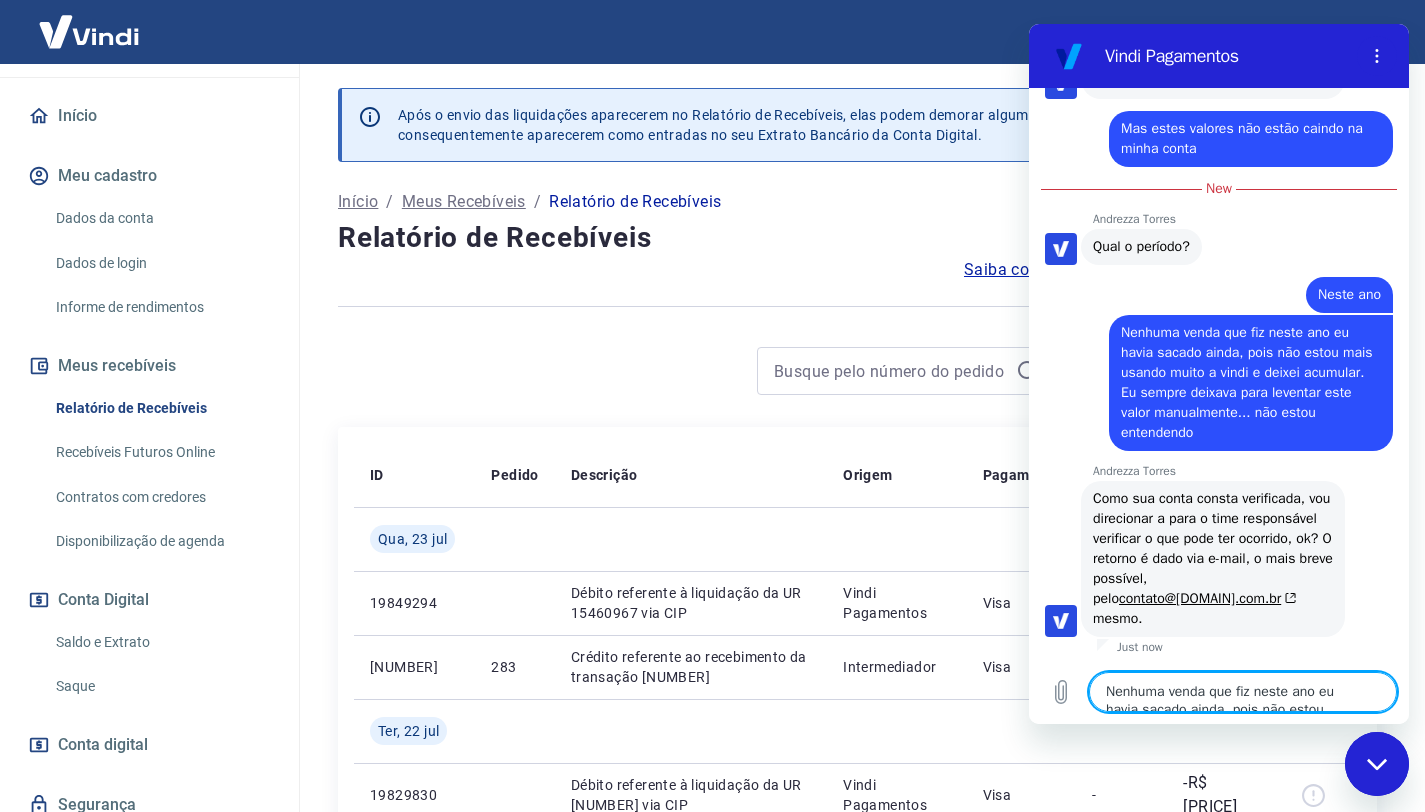 click on "Nenhuma venda que fiz neste ano eu havia sacado ainda, pois não estou mais usando muito a vindi e deixei acumular. Eu sempre deixava para leventar este valor manualmente... não estou entendendo" at bounding box center [1243, 692] 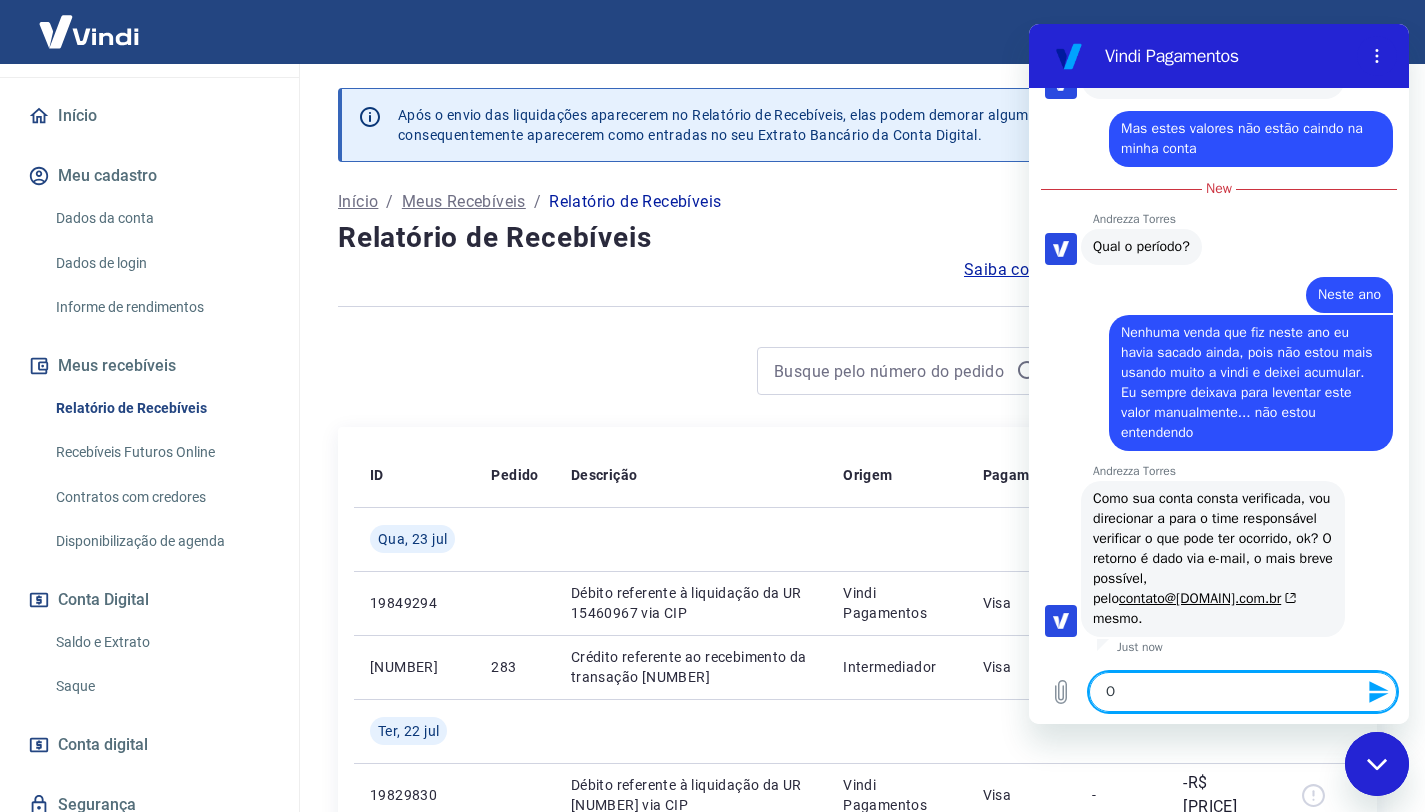 type on "Ok" 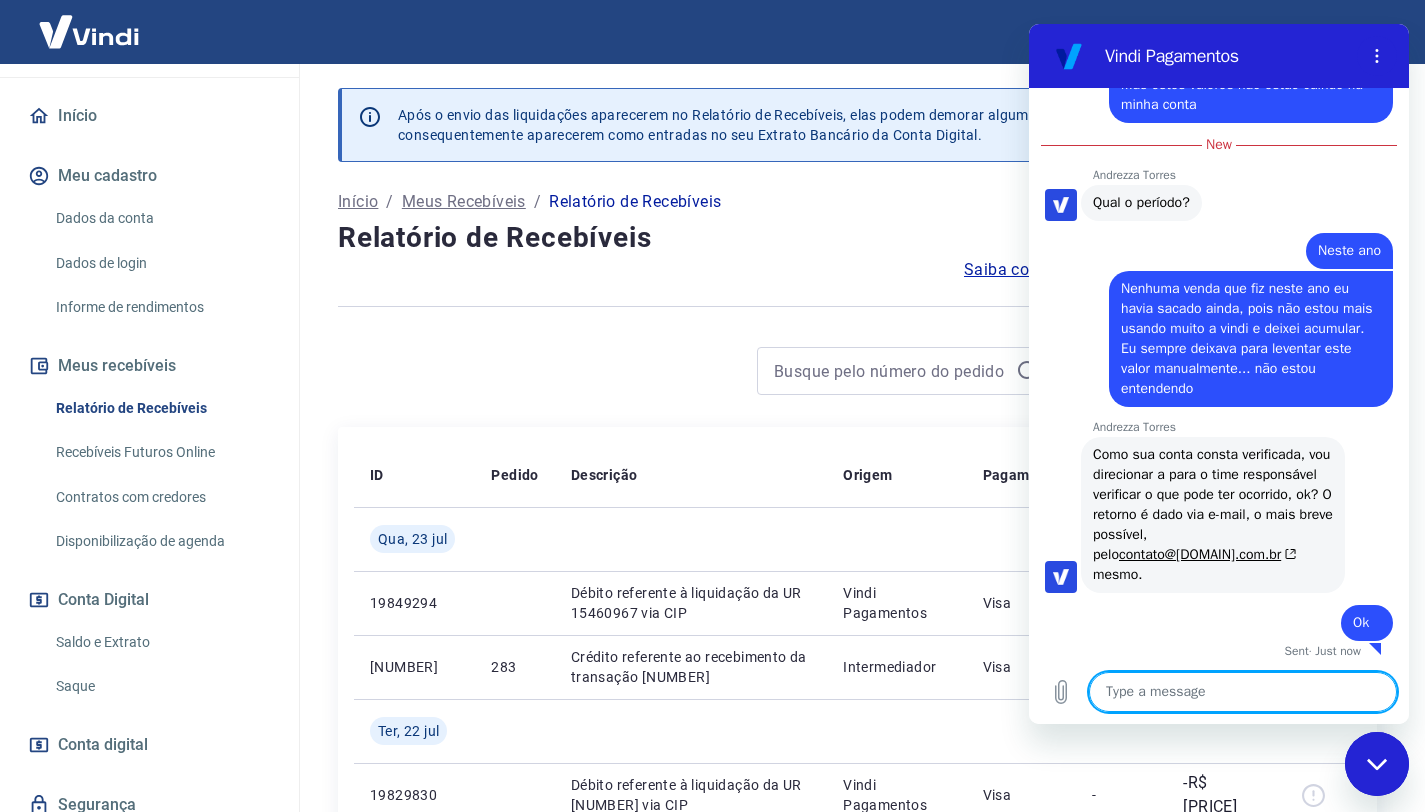 scroll, scrollTop: 3113, scrollLeft: 0, axis: vertical 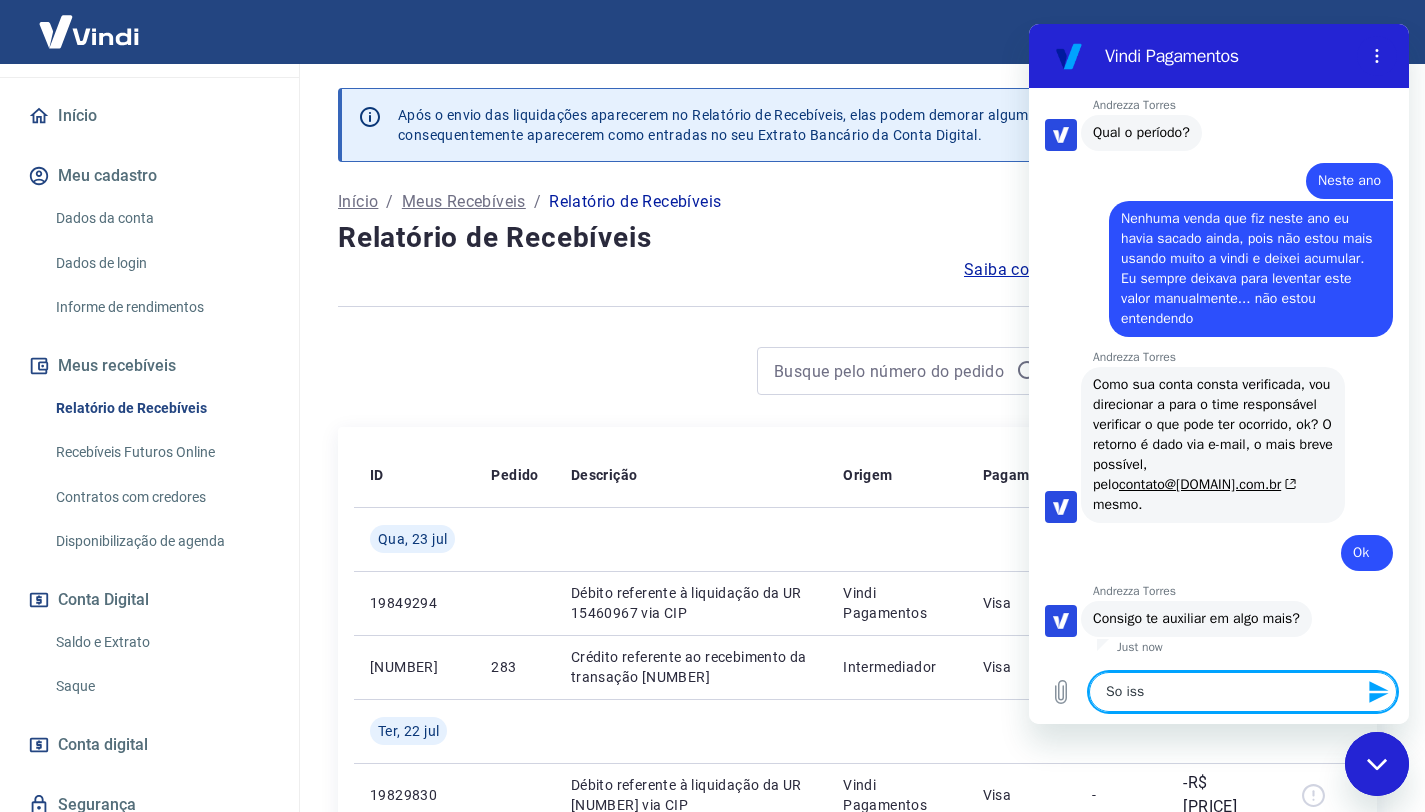 type on "So isso" 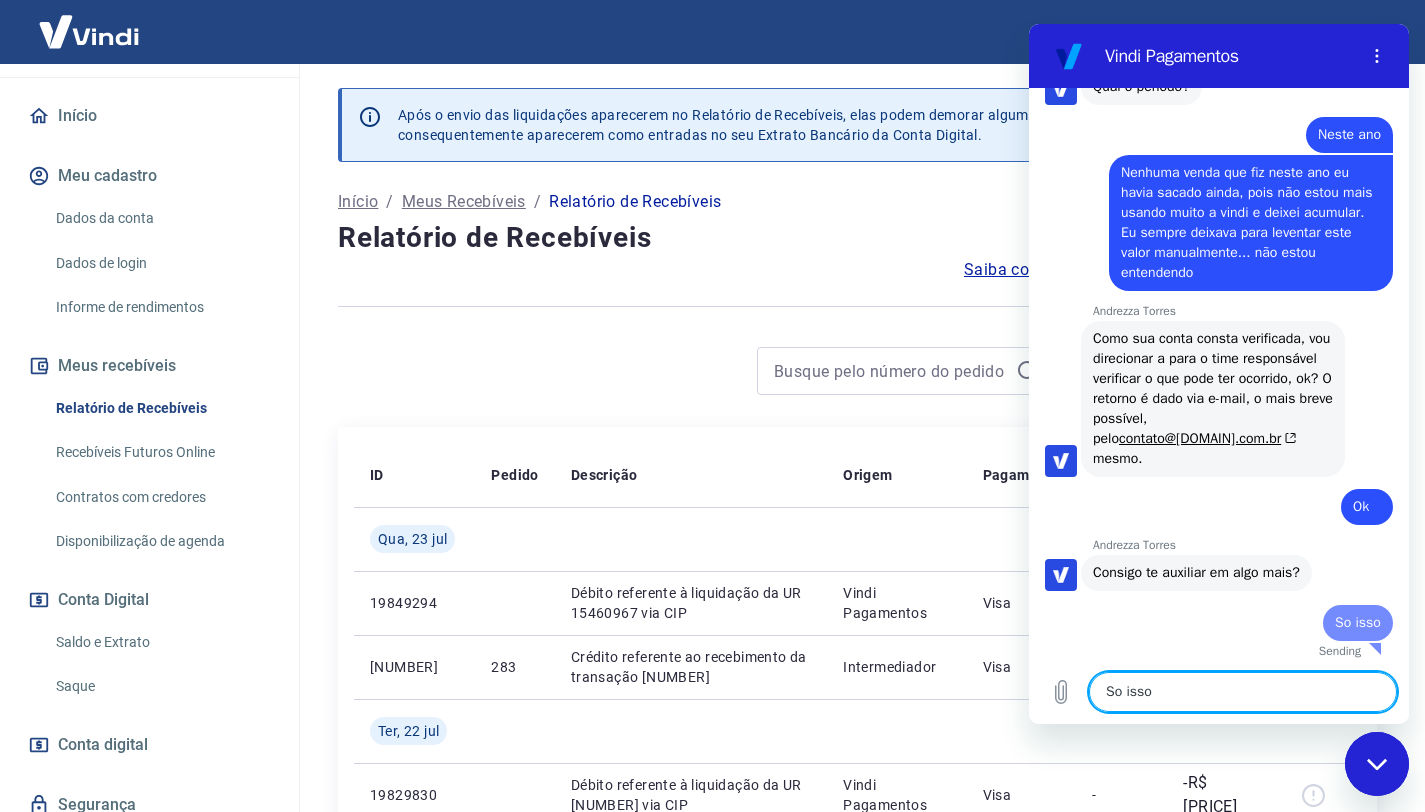 type 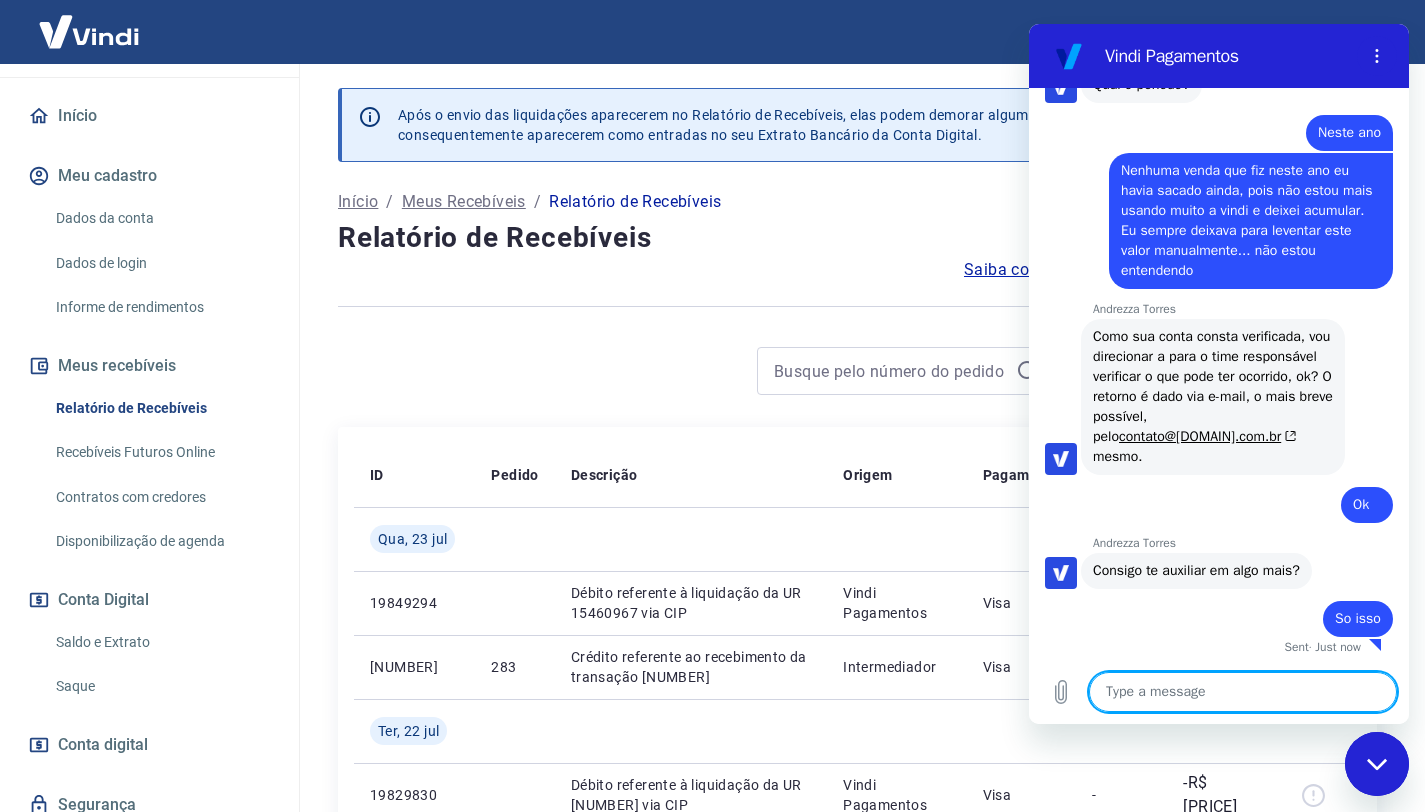 scroll, scrollTop: 3227, scrollLeft: 0, axis: vertical 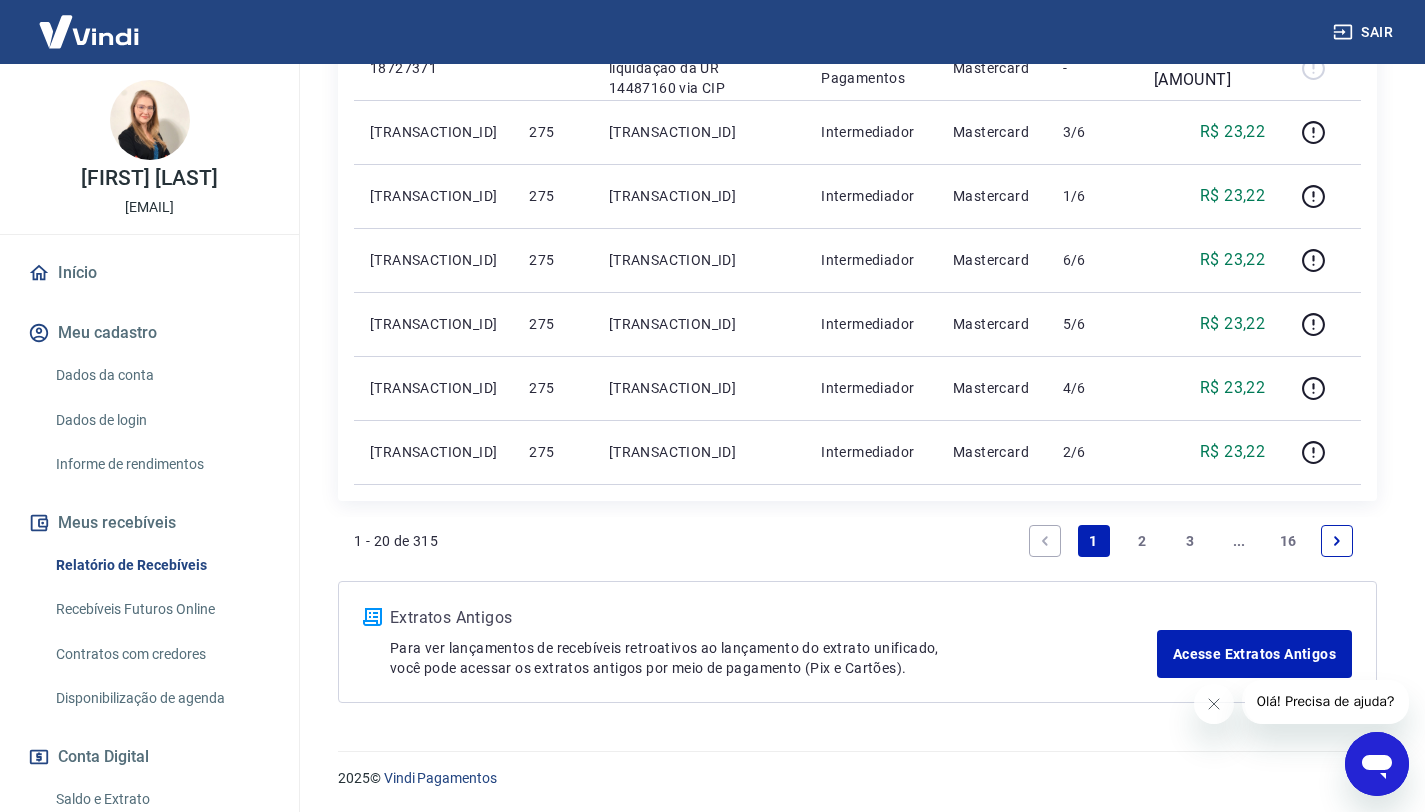 click on "2" at bounding box center (1142, 541) 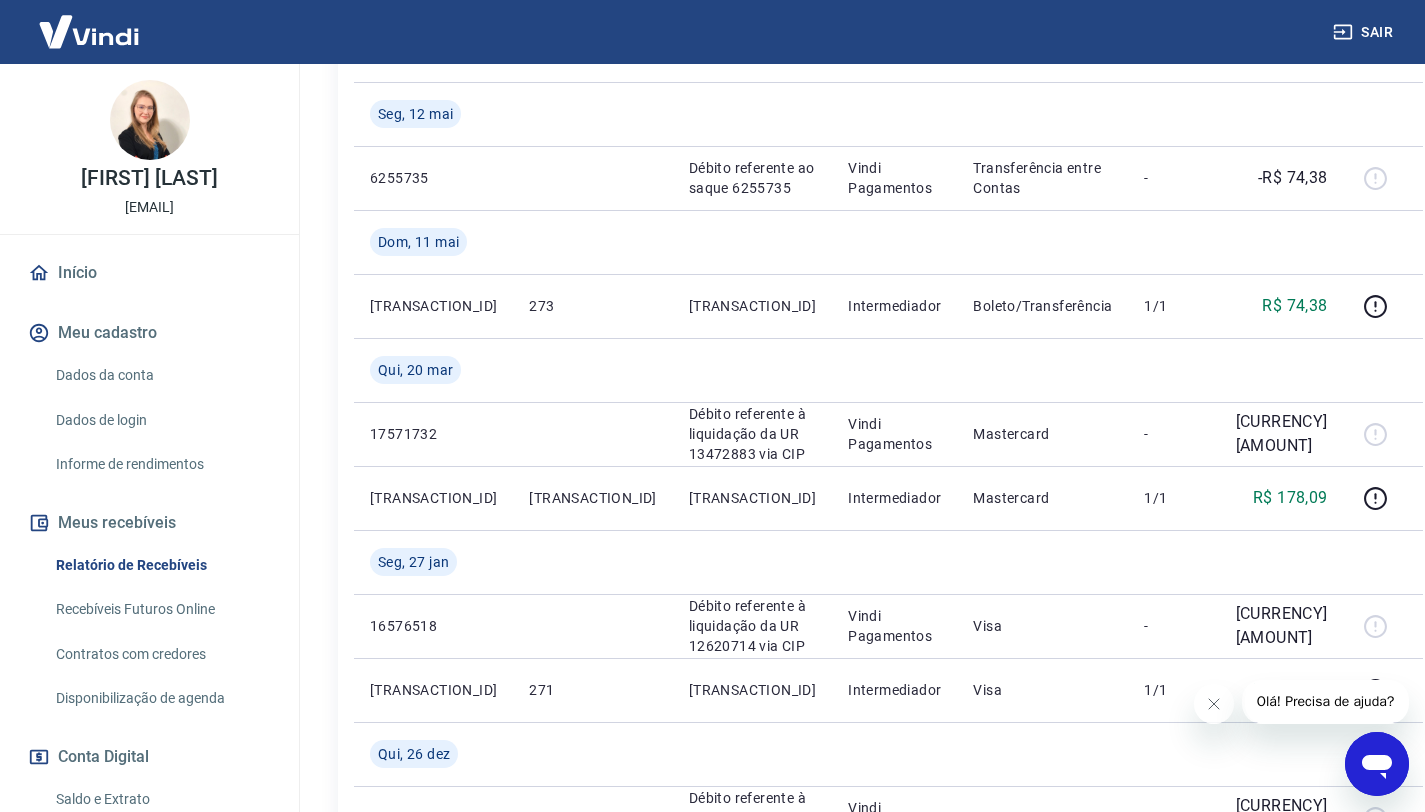 scroll, scrollTop: 0, scrollLeft: 0, axis: both 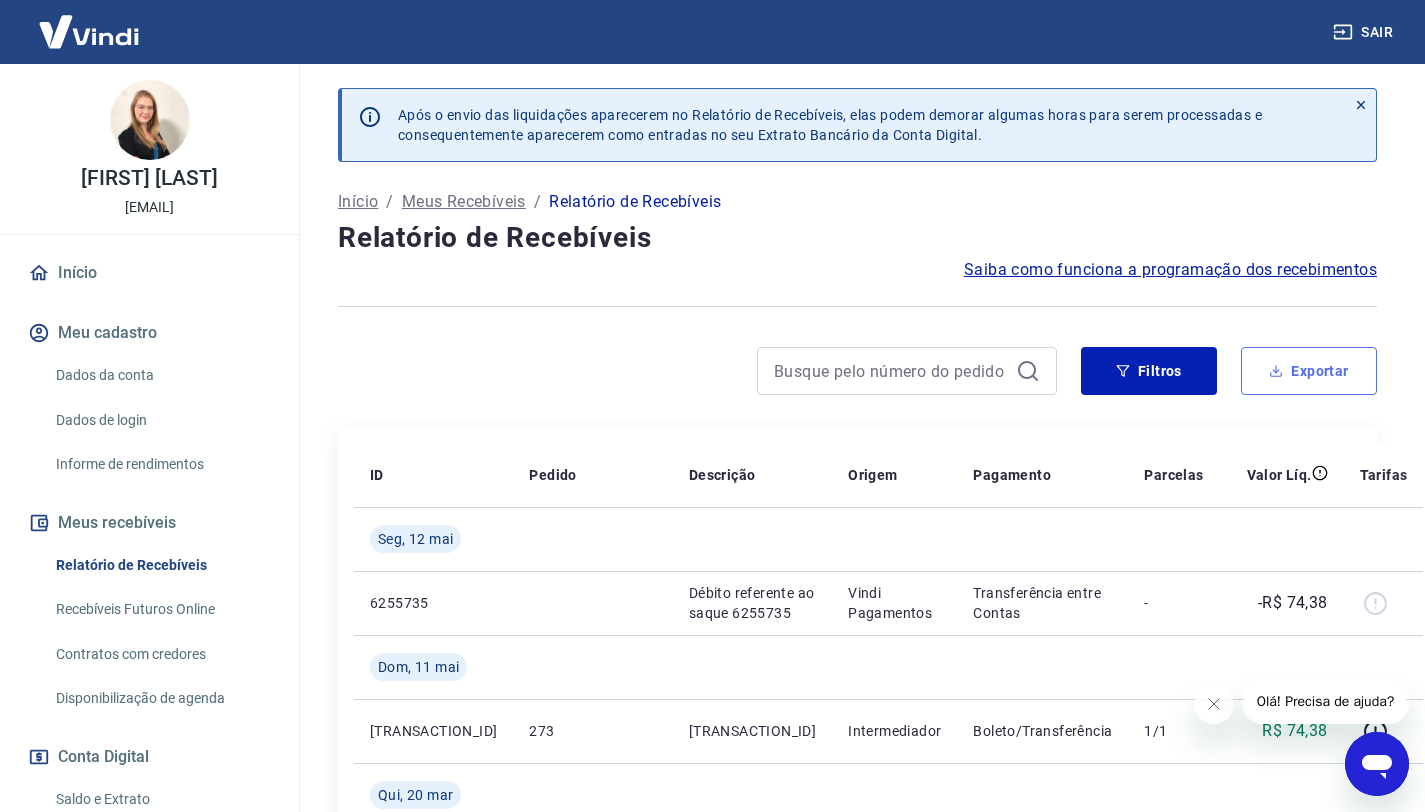 click on "Exportar" at bounding box center (1309, 371) 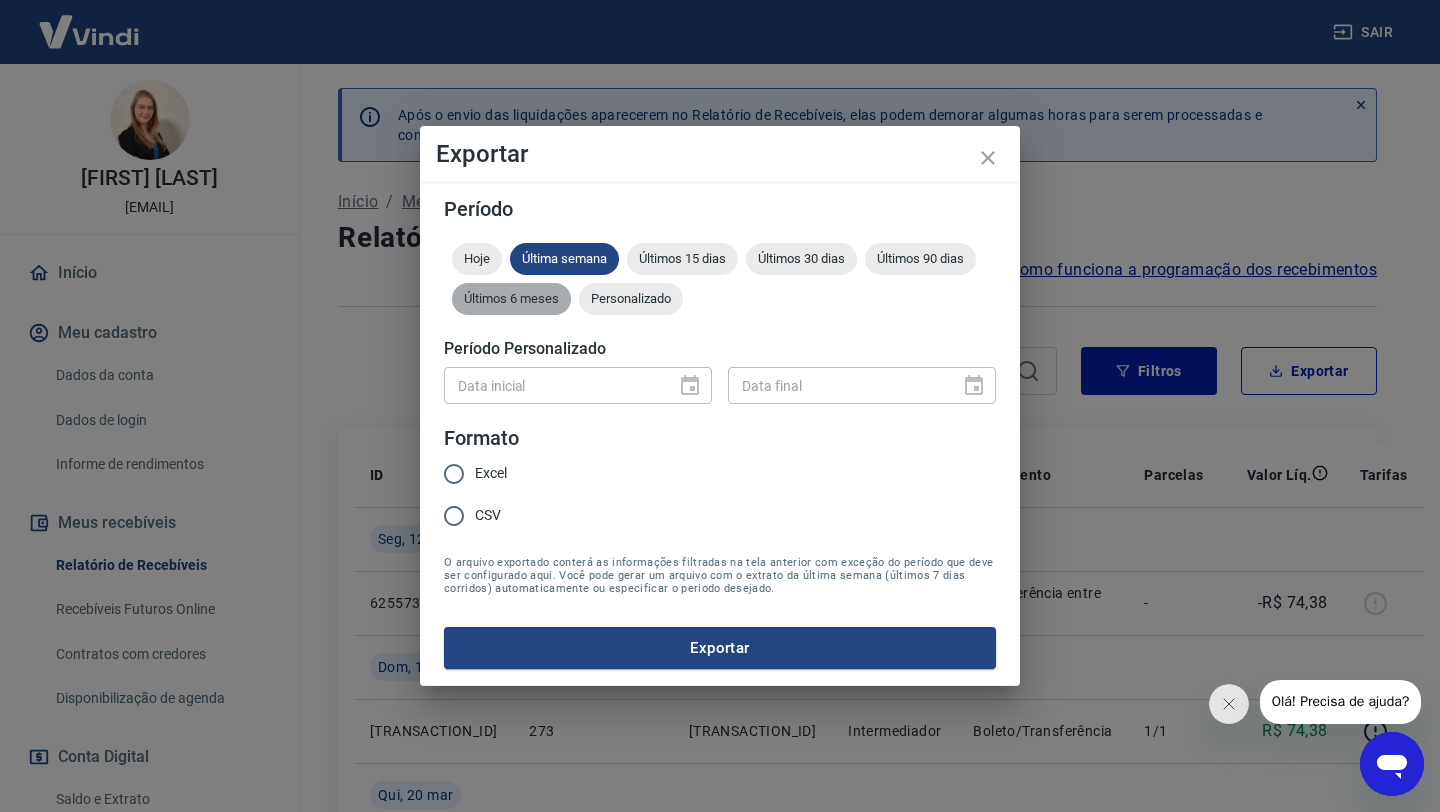 click on "Últimos 6 meses" at bounding box center [511, 298] 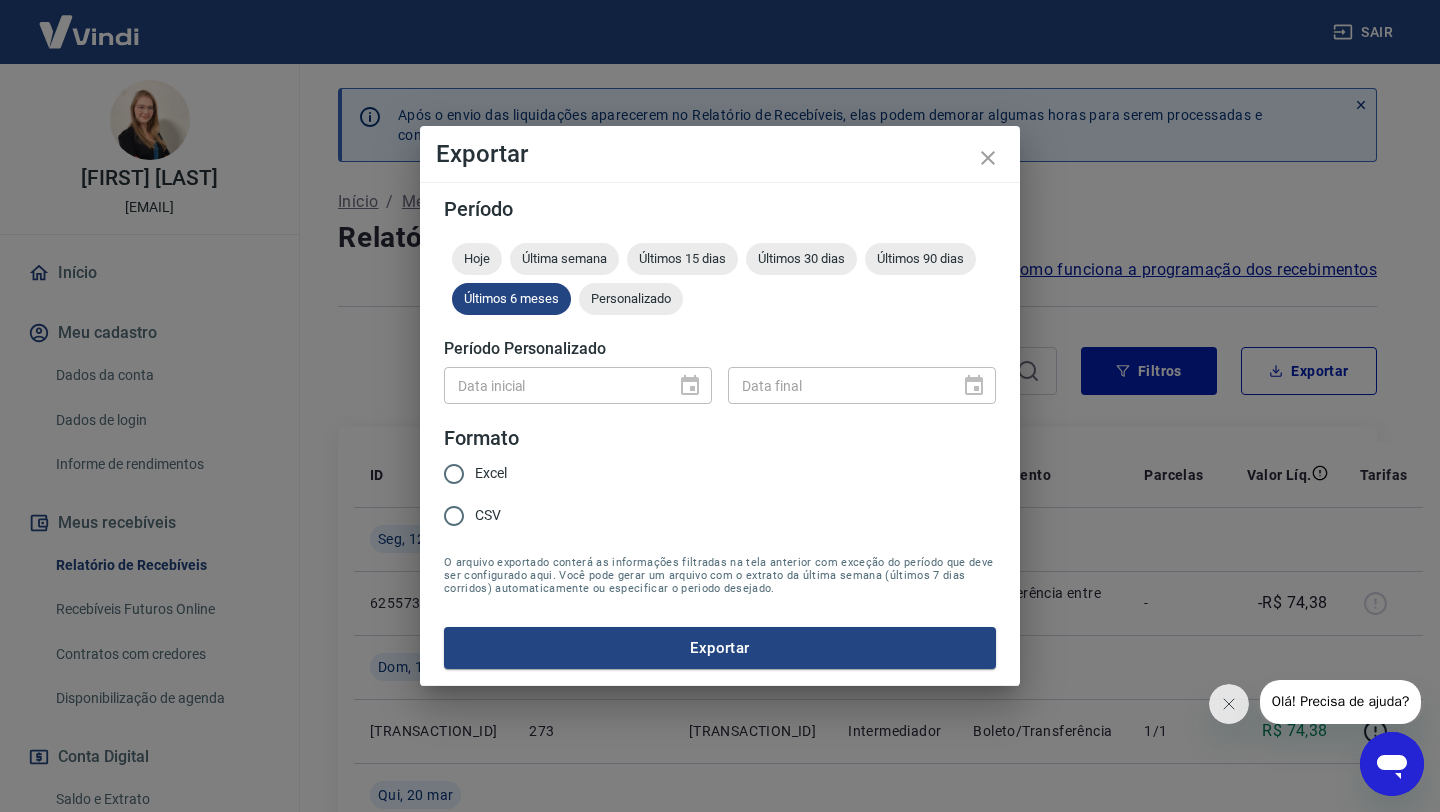 click on "Excel" at bounding box center [454, 474] 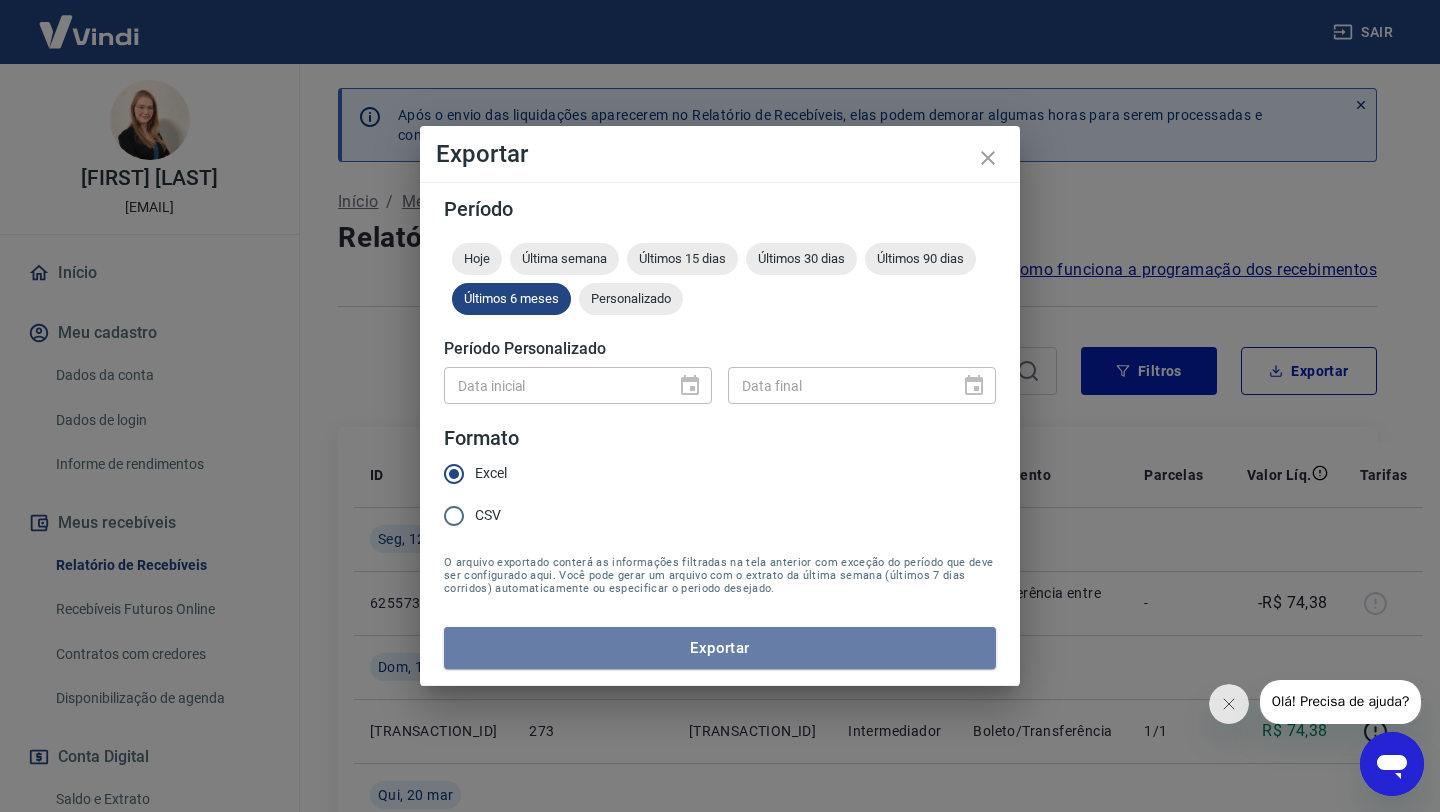 click on "Exportar" at bounding box center [720, 648] 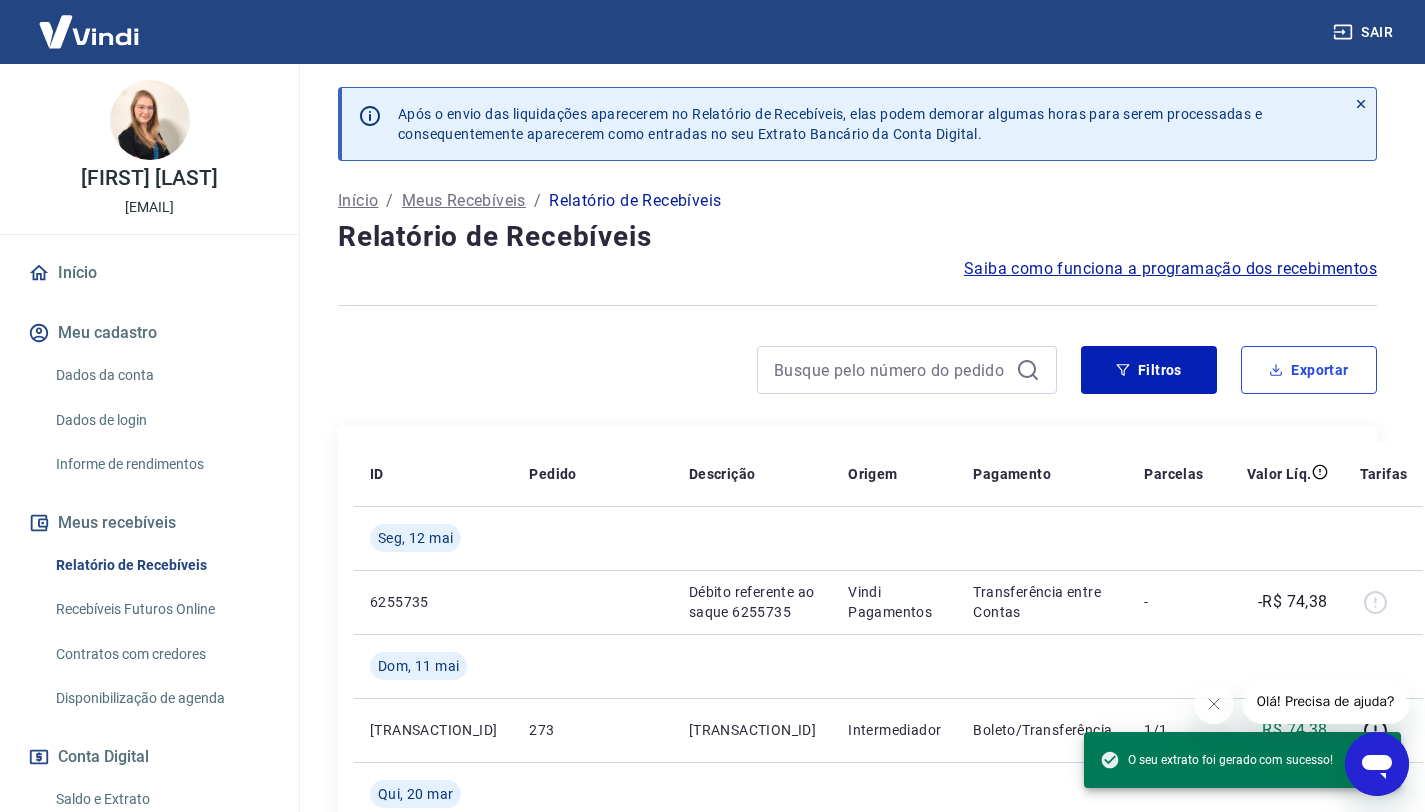 scroll, scrollTop: 0, scrollLeft: 0, axis: both 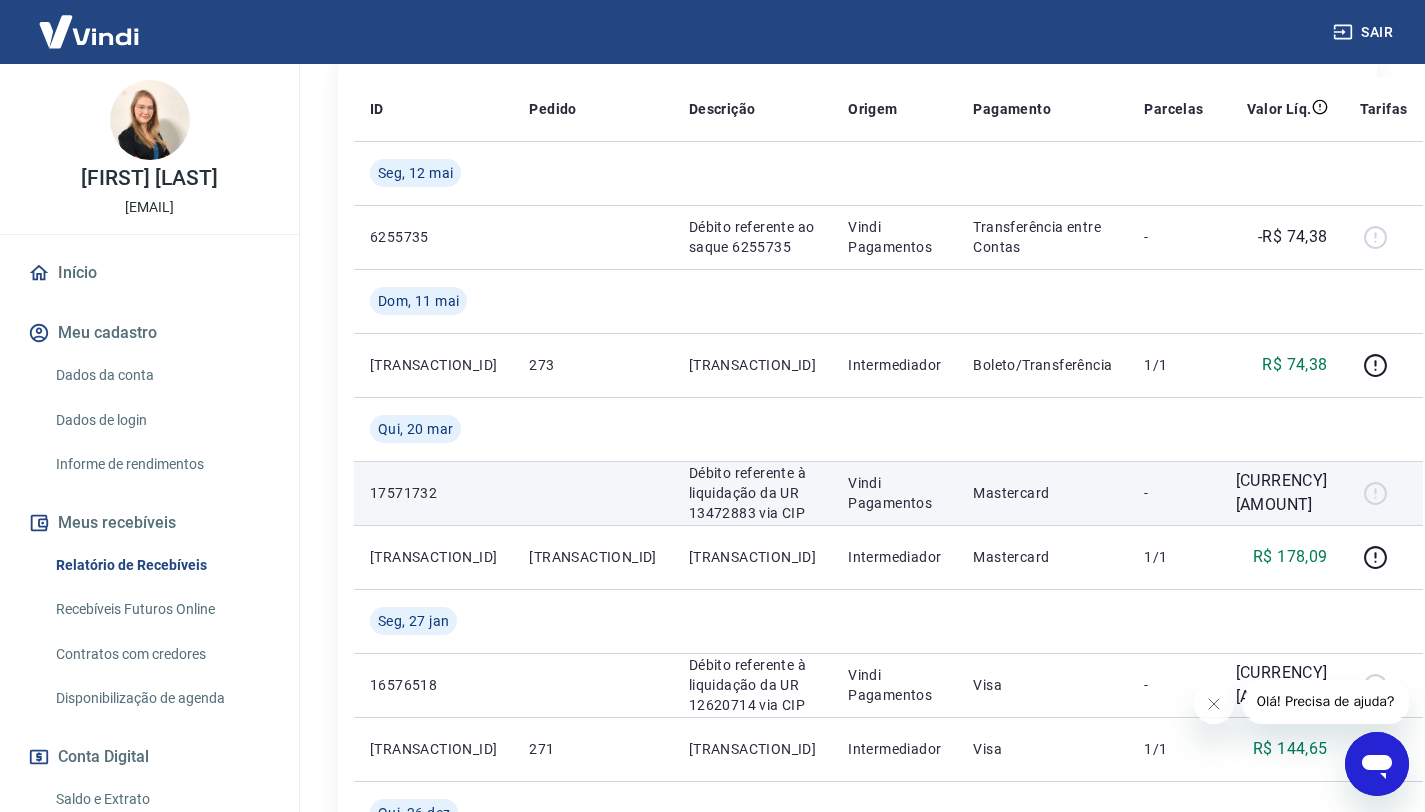 click at bounding box center [1384, 493] 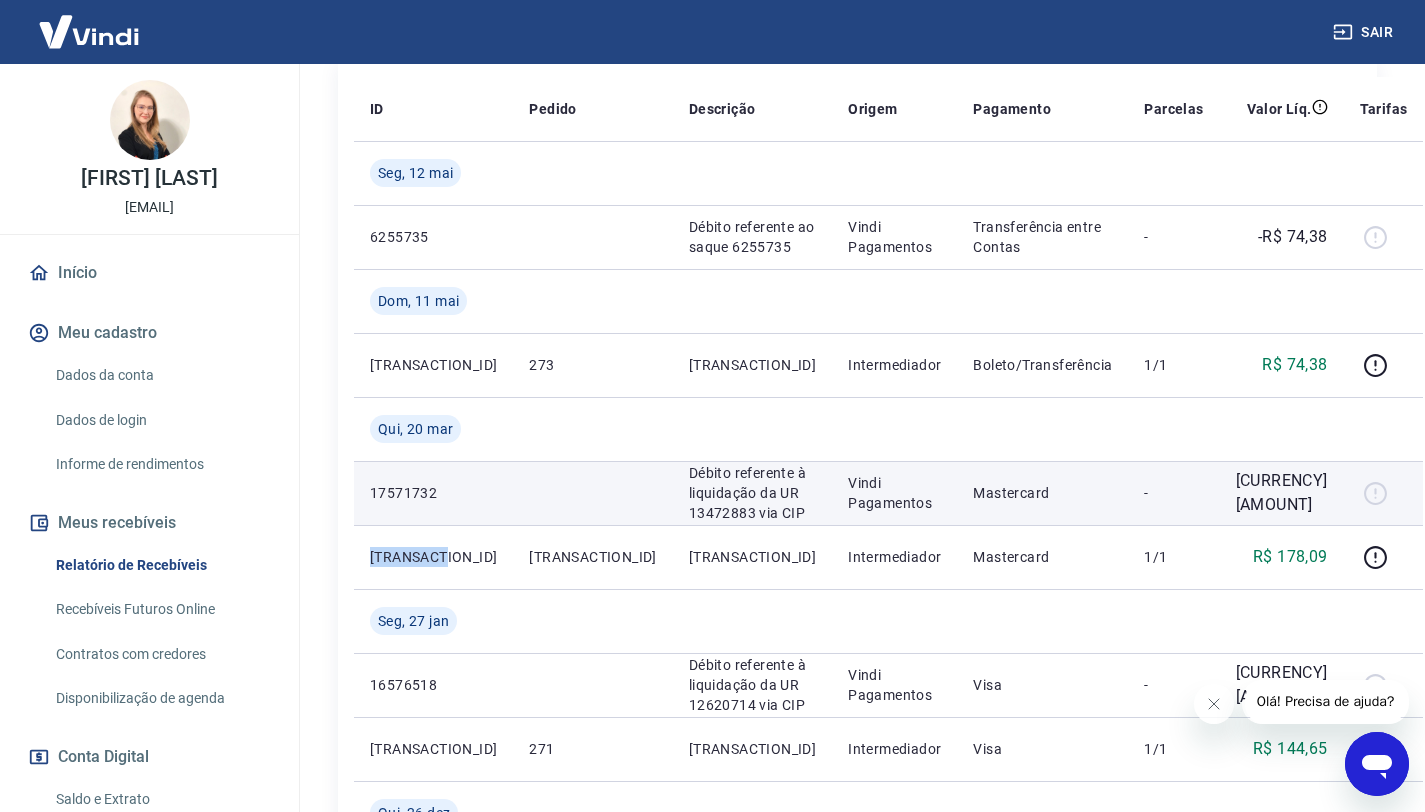 click at bounding box center [1384, 493] 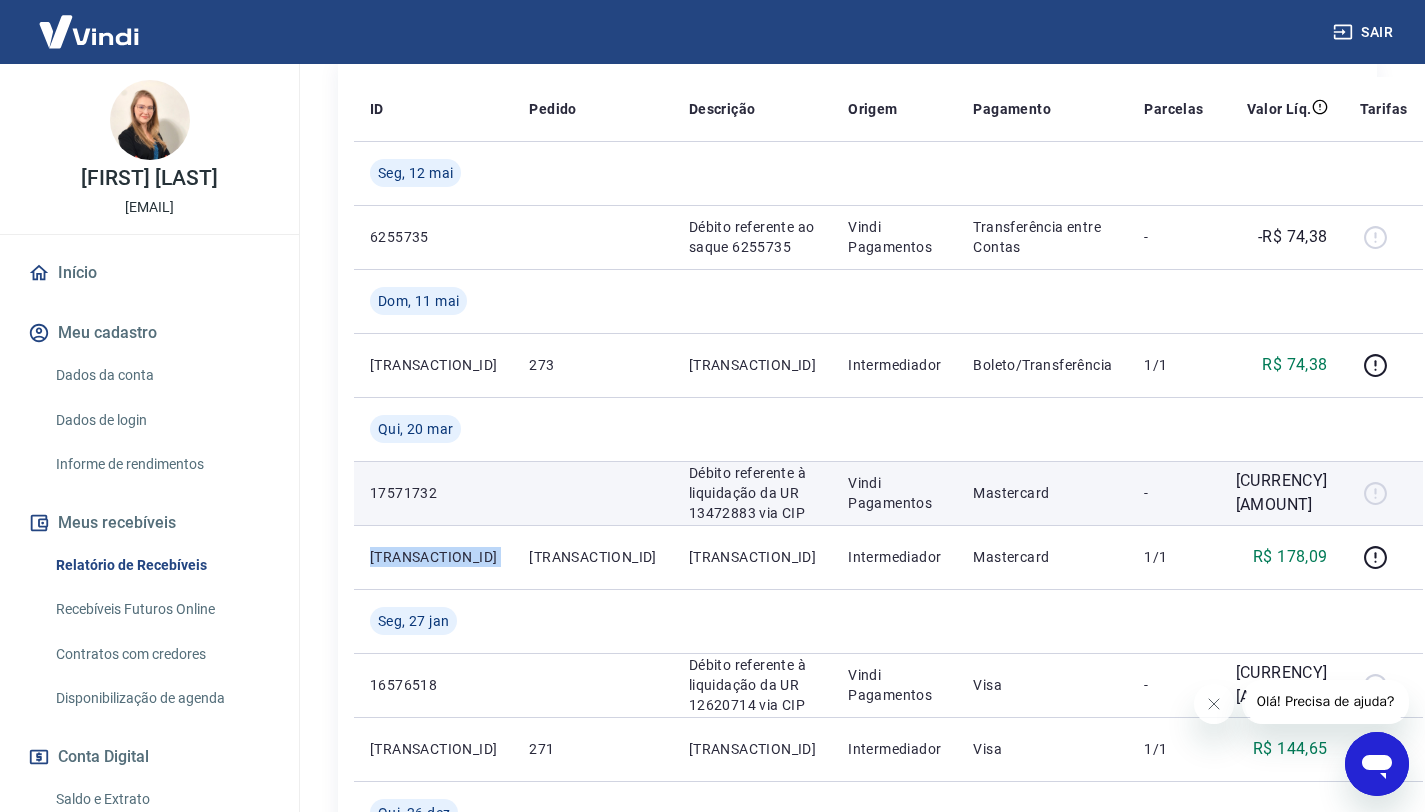 click at bounding box center (1384, 493) 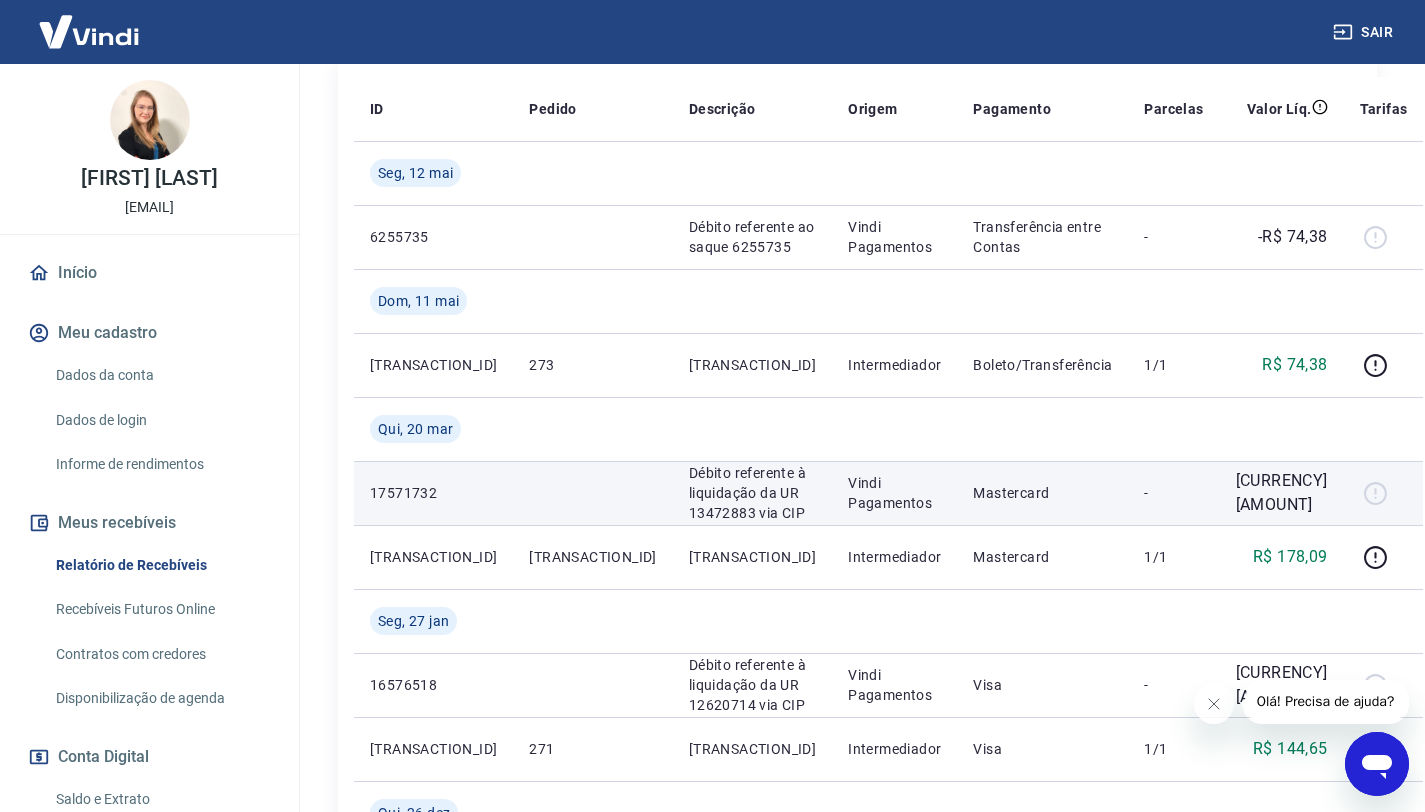 click at bounding box center [1384, 493] 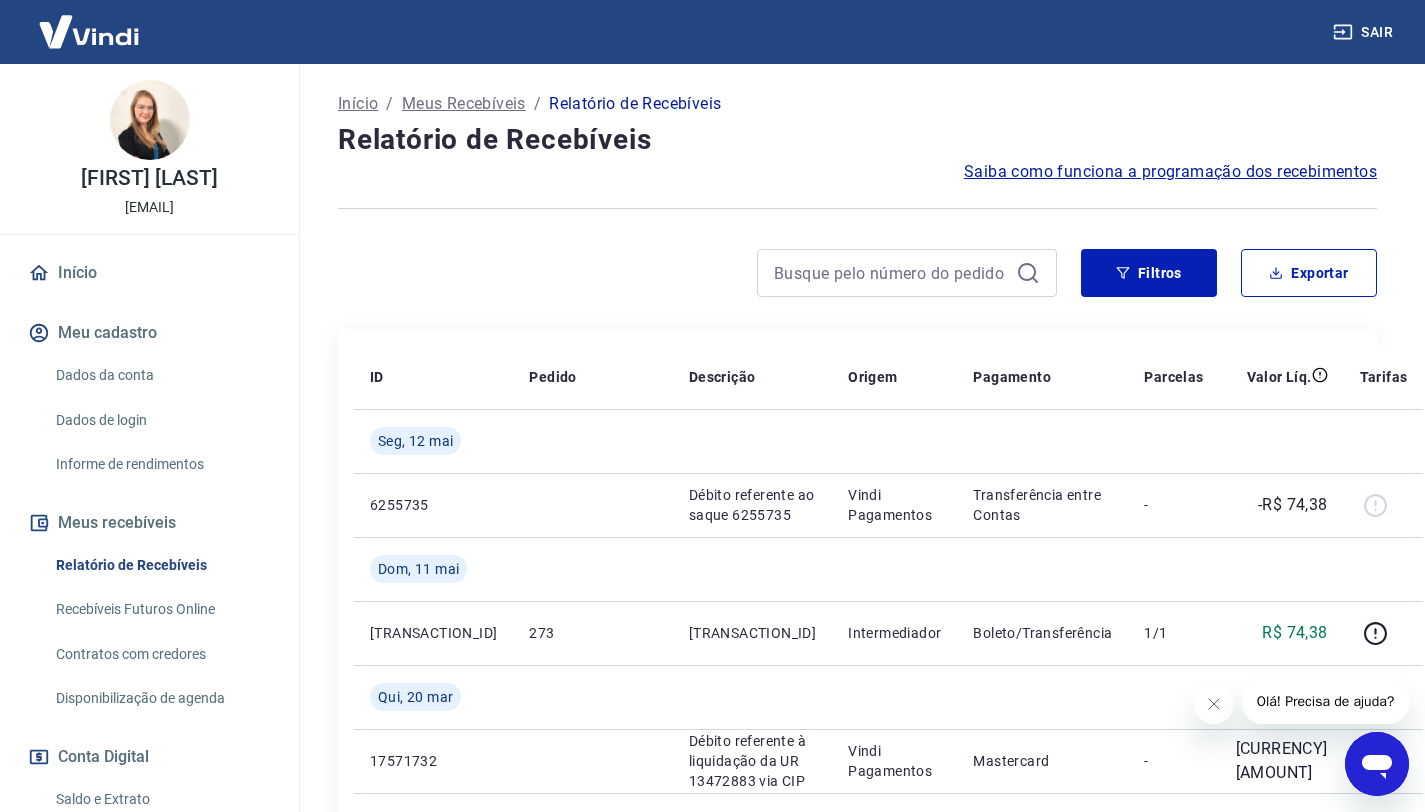 scroll, scrollTop: 0, scrollLeft: 0, axis: both 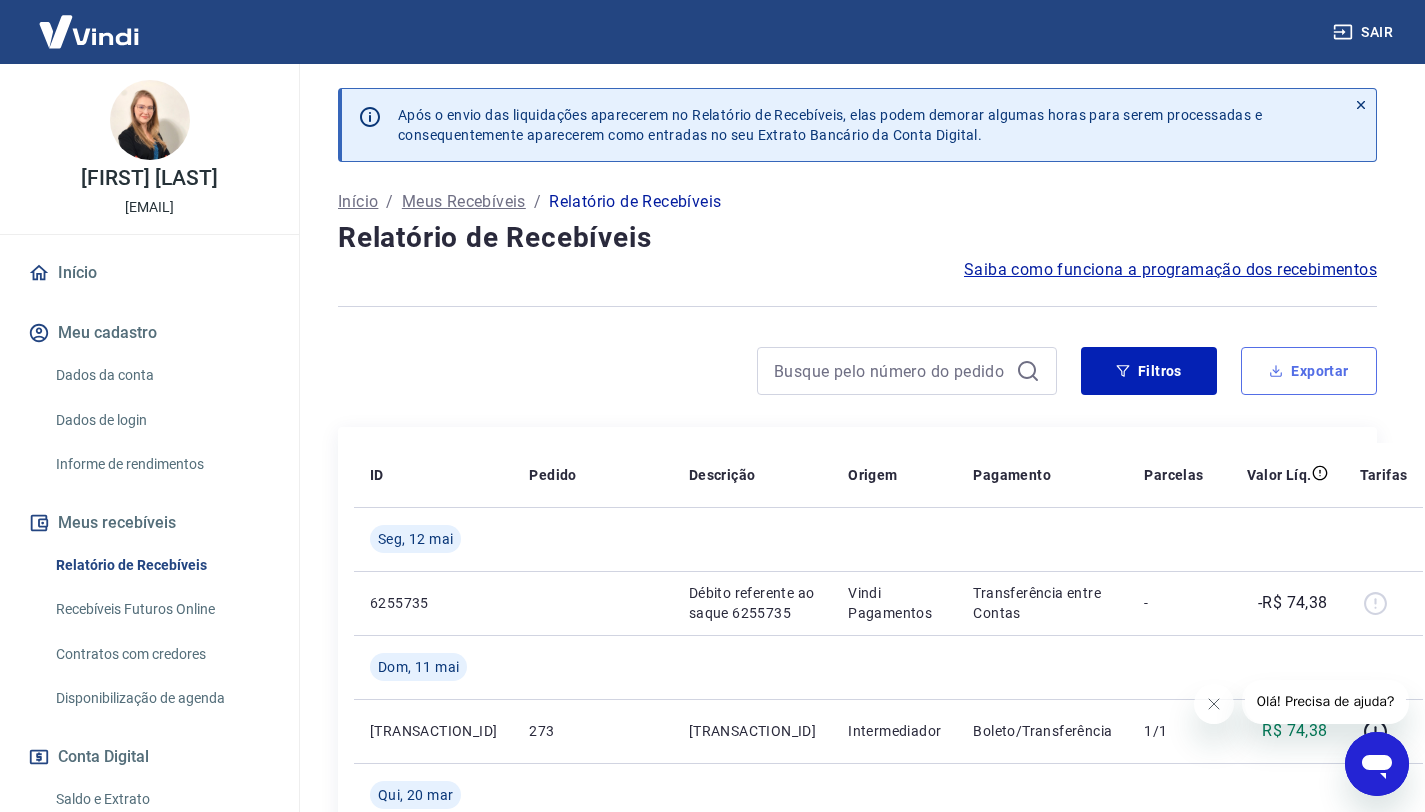 click on "Exportar" at bounding box center (1309, 371) 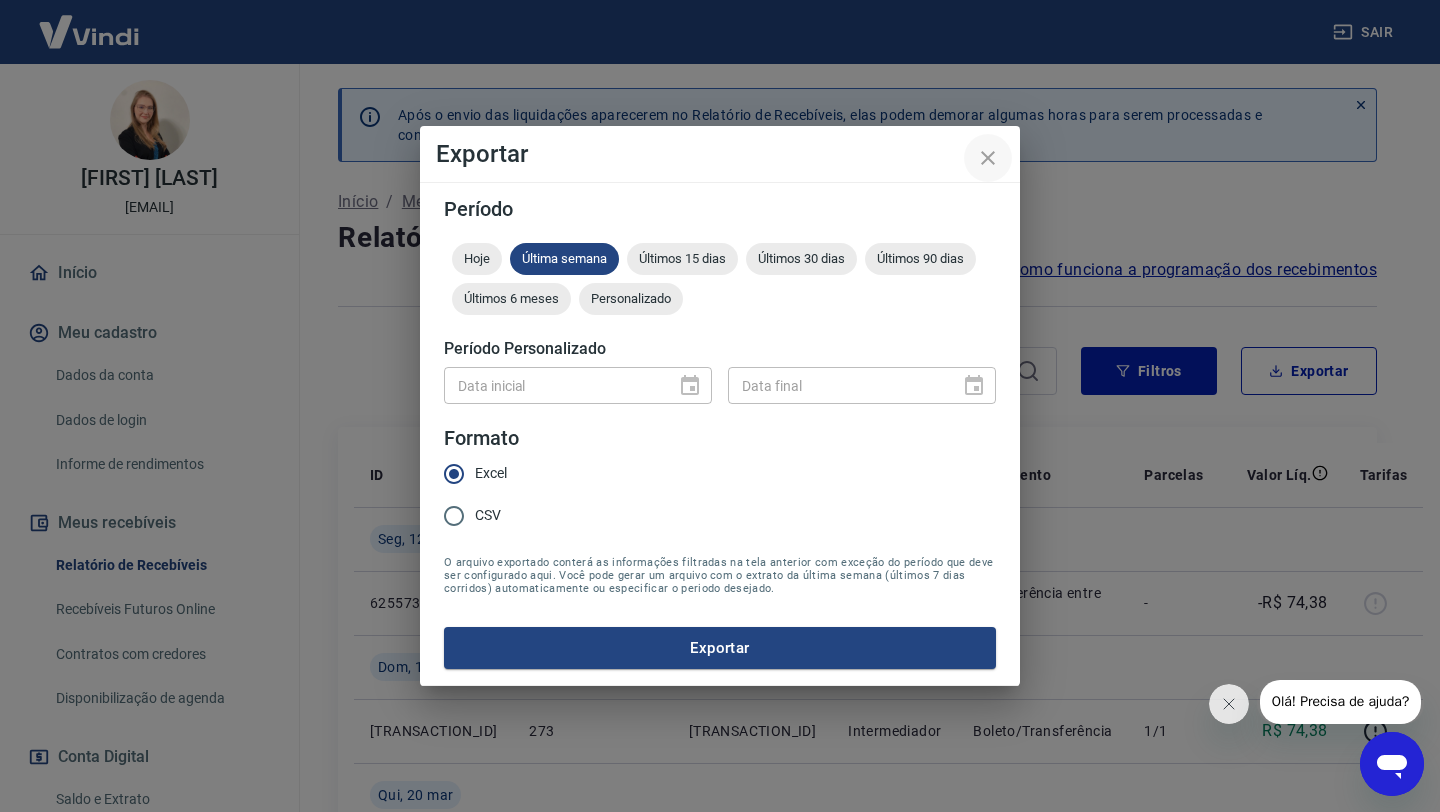 drag, startPoint x: 995, startPoint y: 146, endPoint x: 985, endPoint y: 149, distance: 10.440307 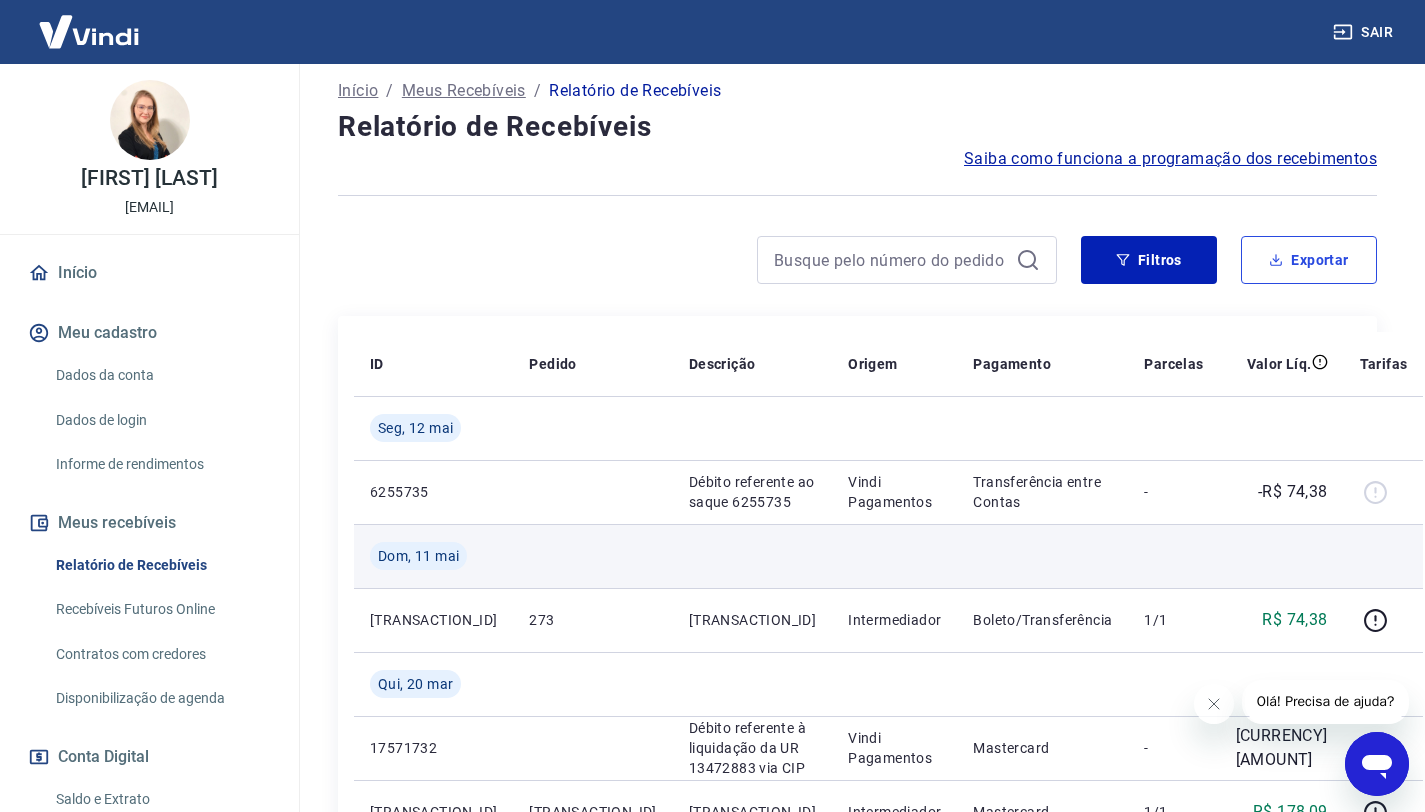 scroll, scrollTop: 191, scrollLeft: 0, axis: vertical 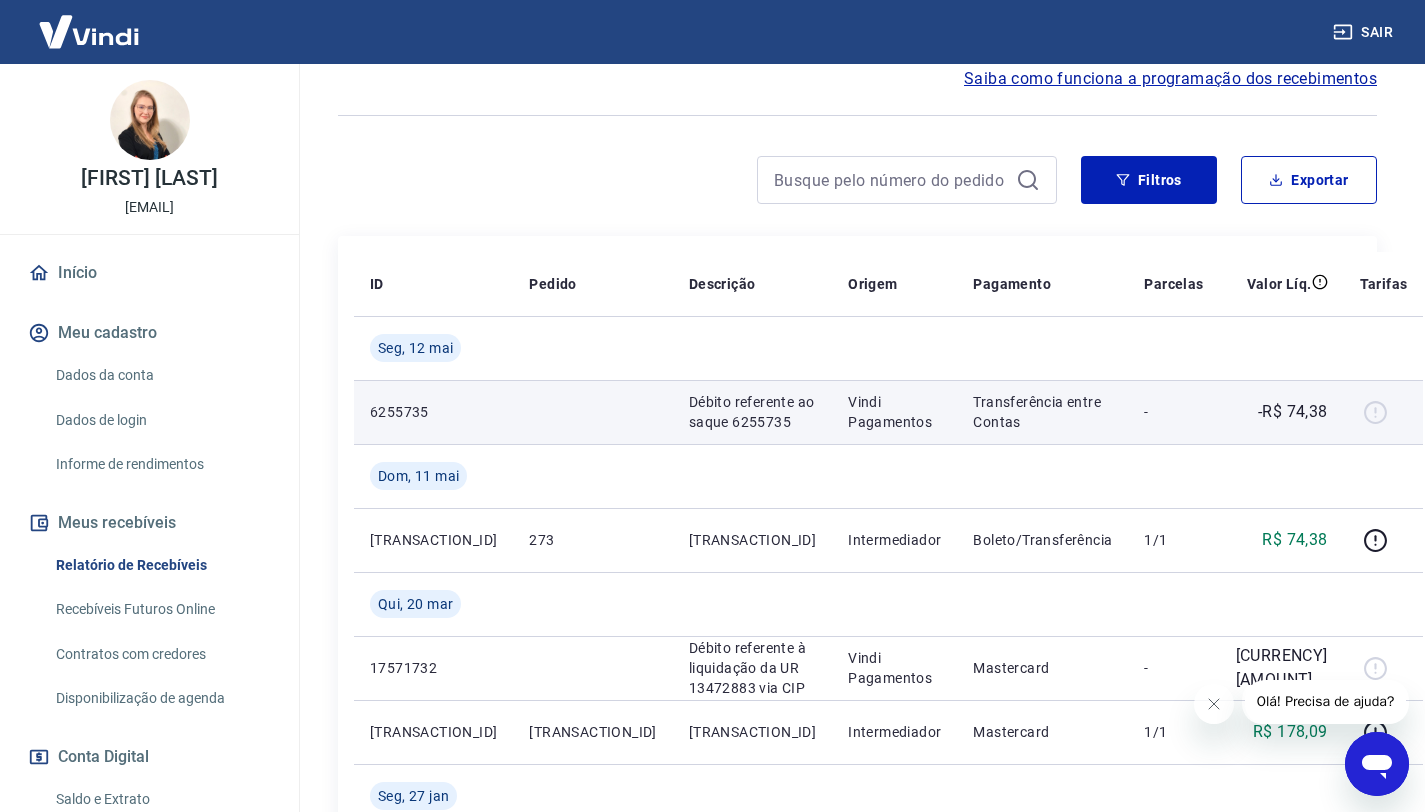 click at bounding box center (1384, 412) 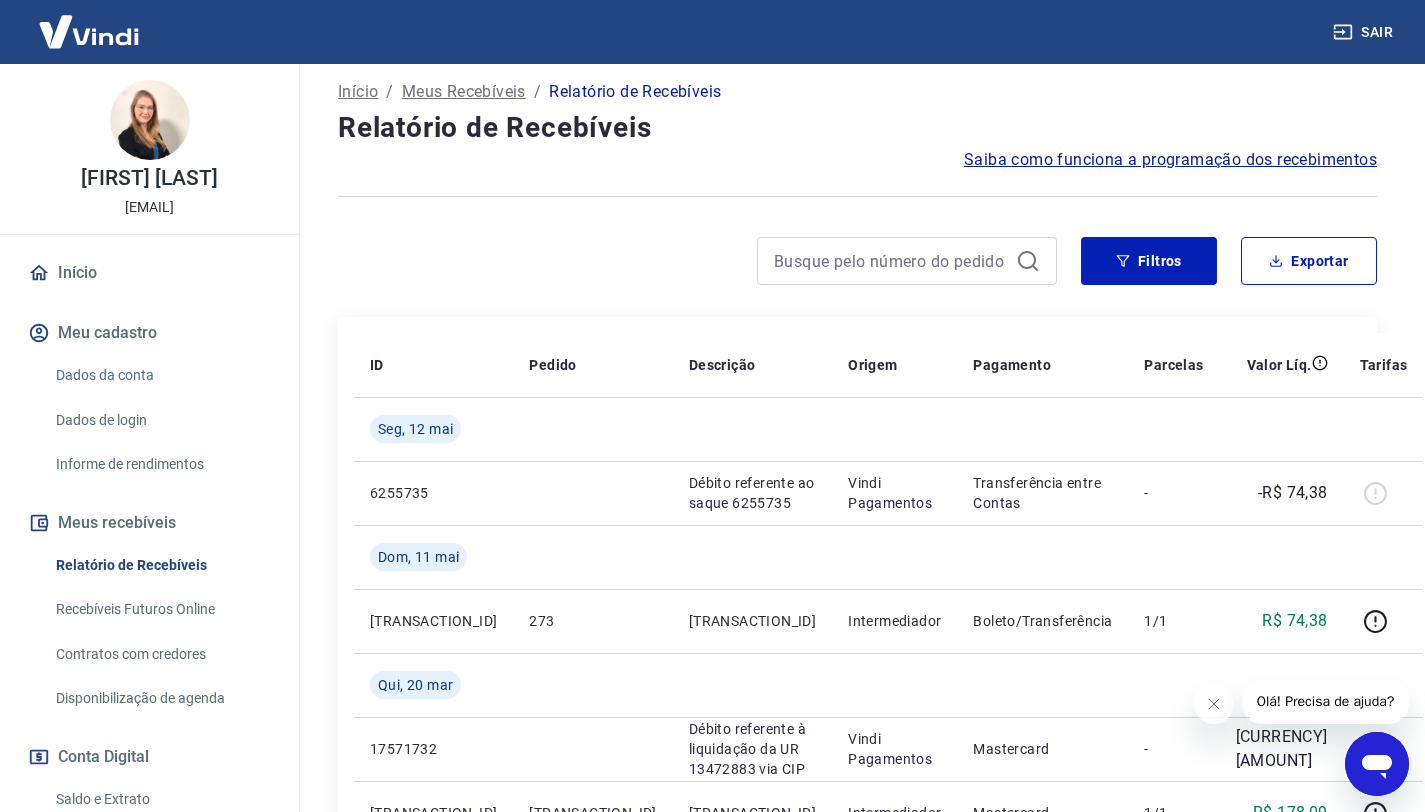 scroll, scrollTop: 0, scrollLeft: 0, axis: both 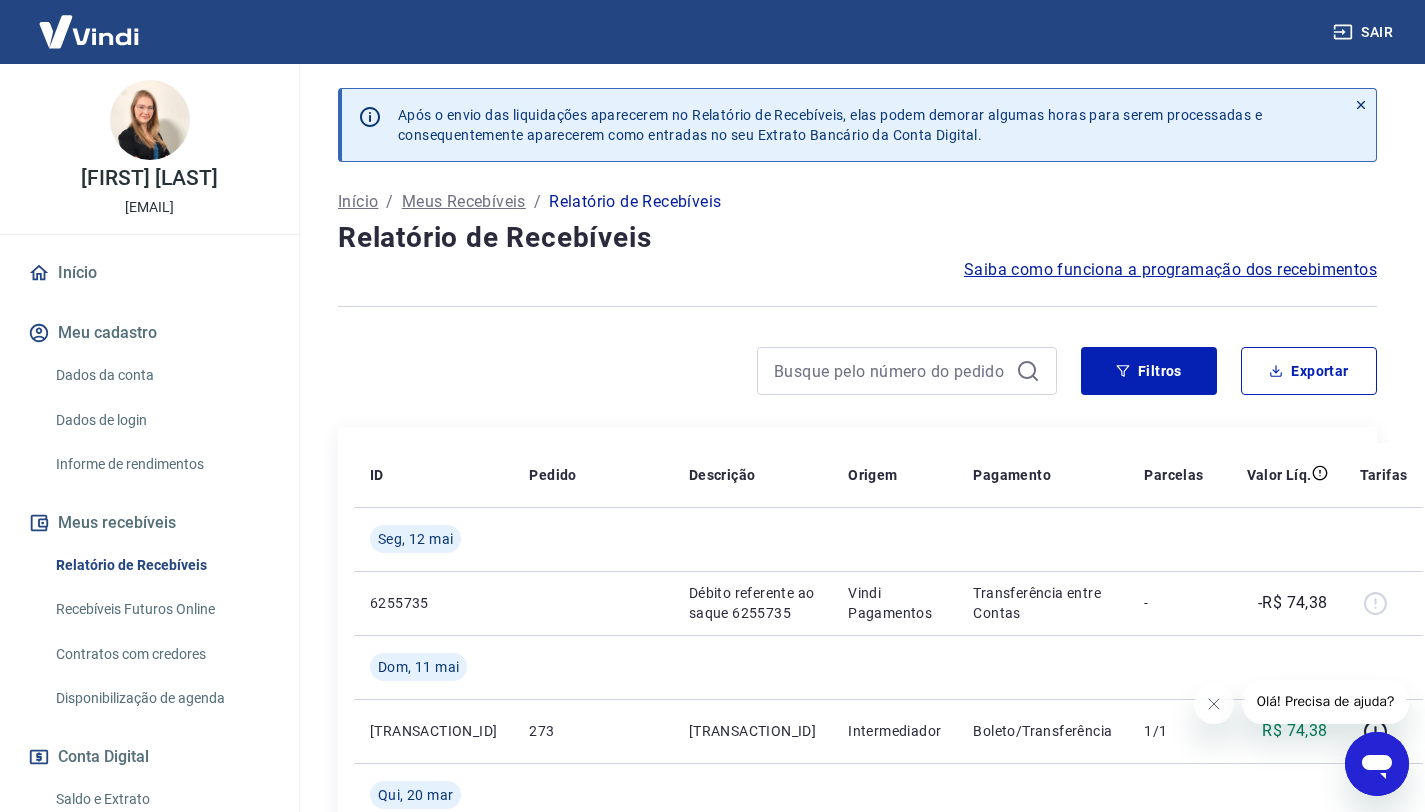 click 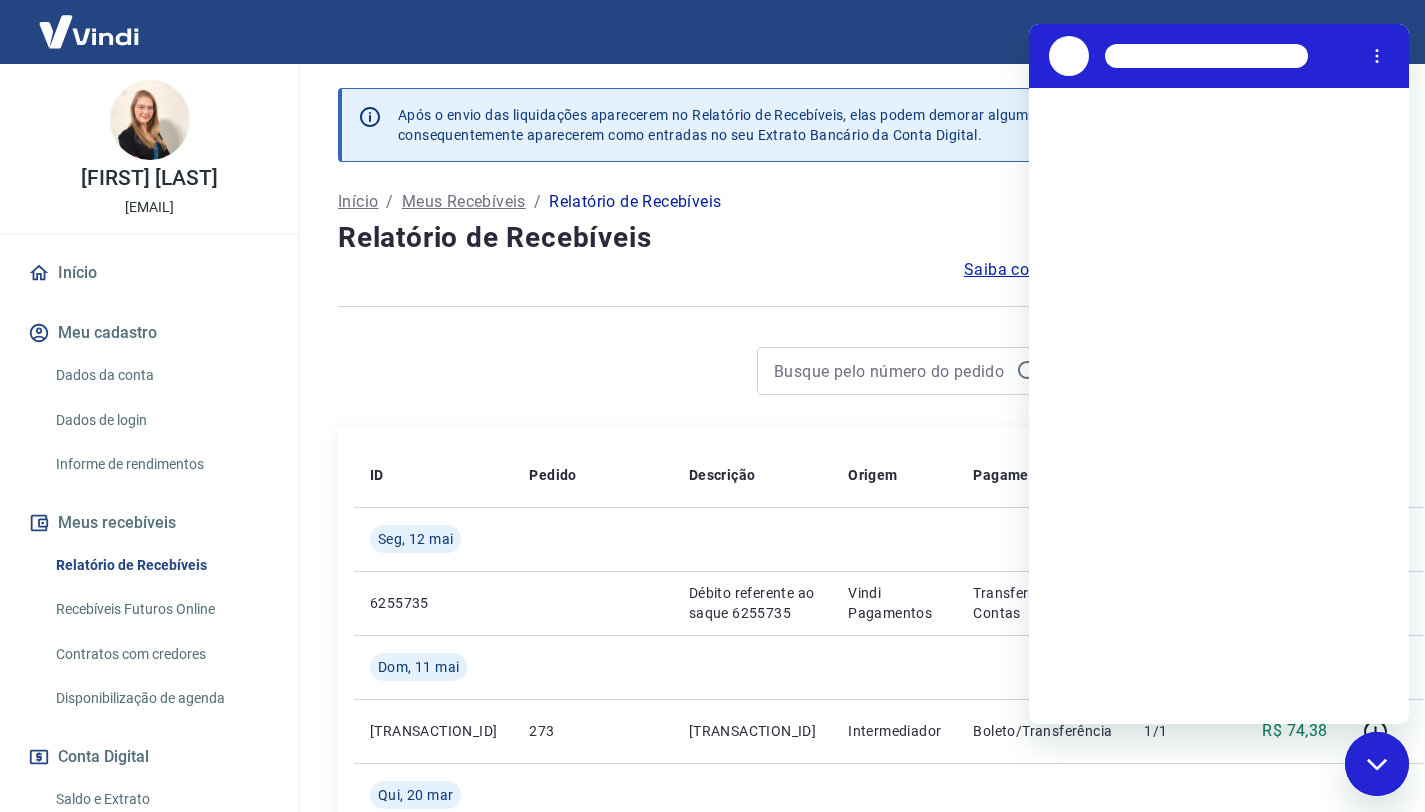 scroll, scrollTop: 0, scrollLeft: 0, axis: both 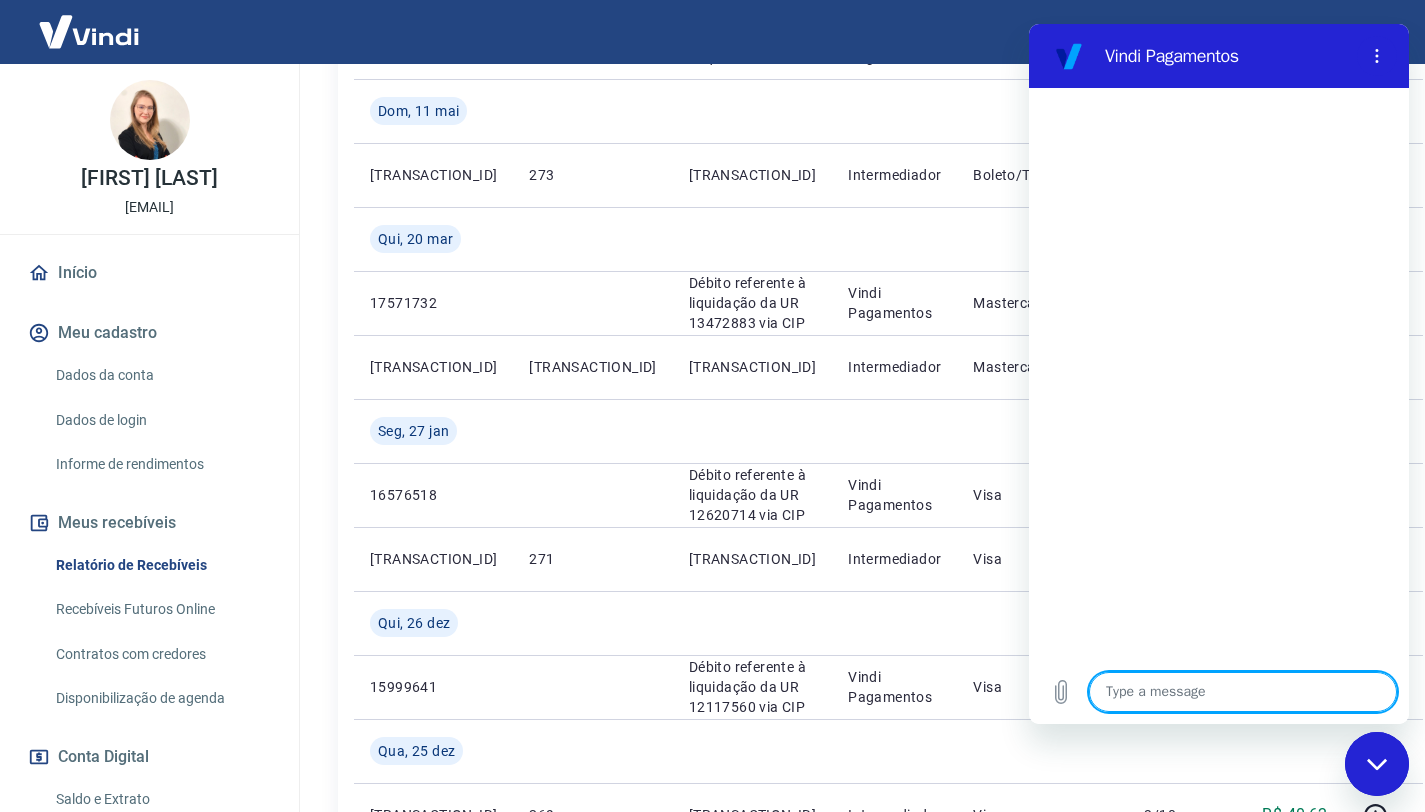 type on "x" 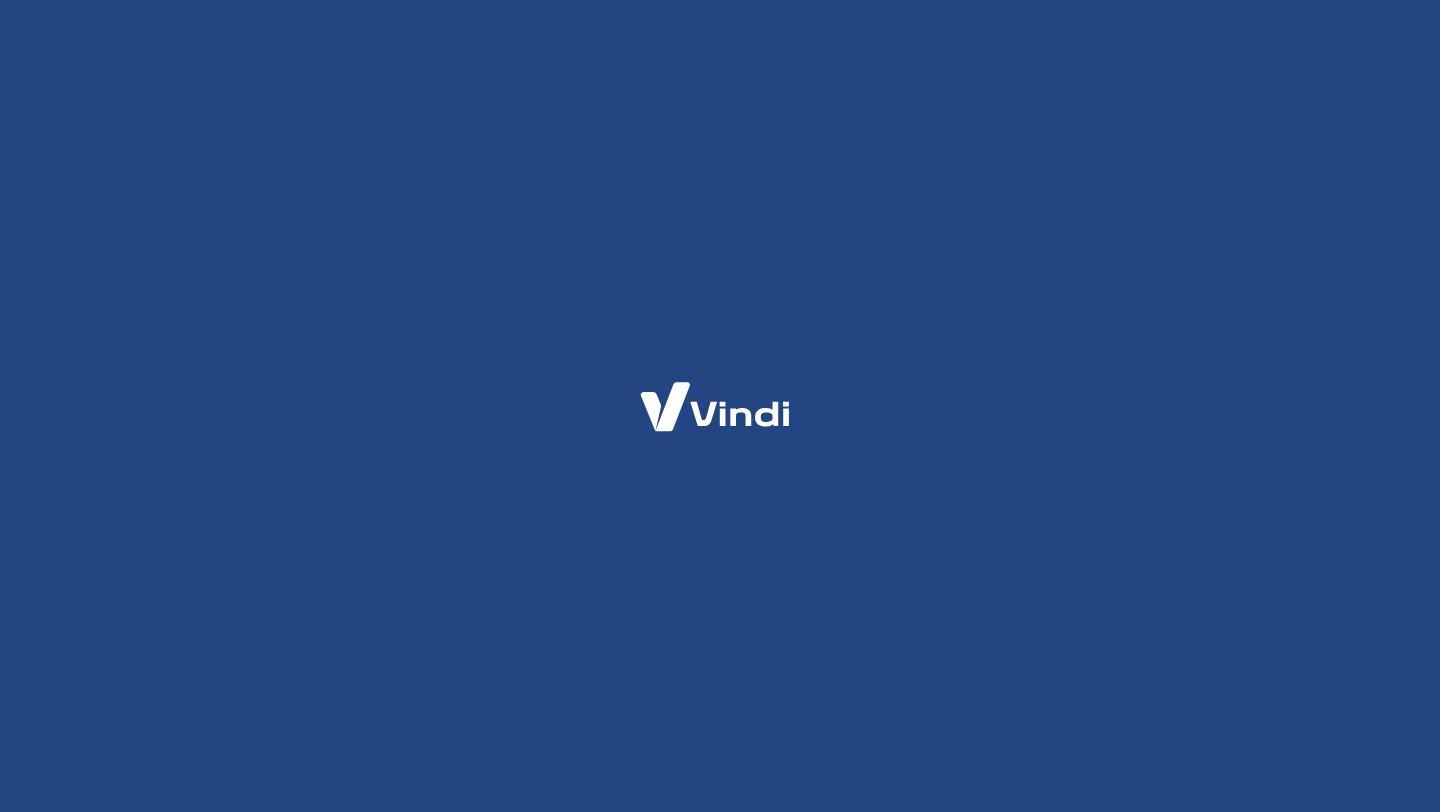 scroll, scrollTop: 0, scrollLeft: 0, axis: both 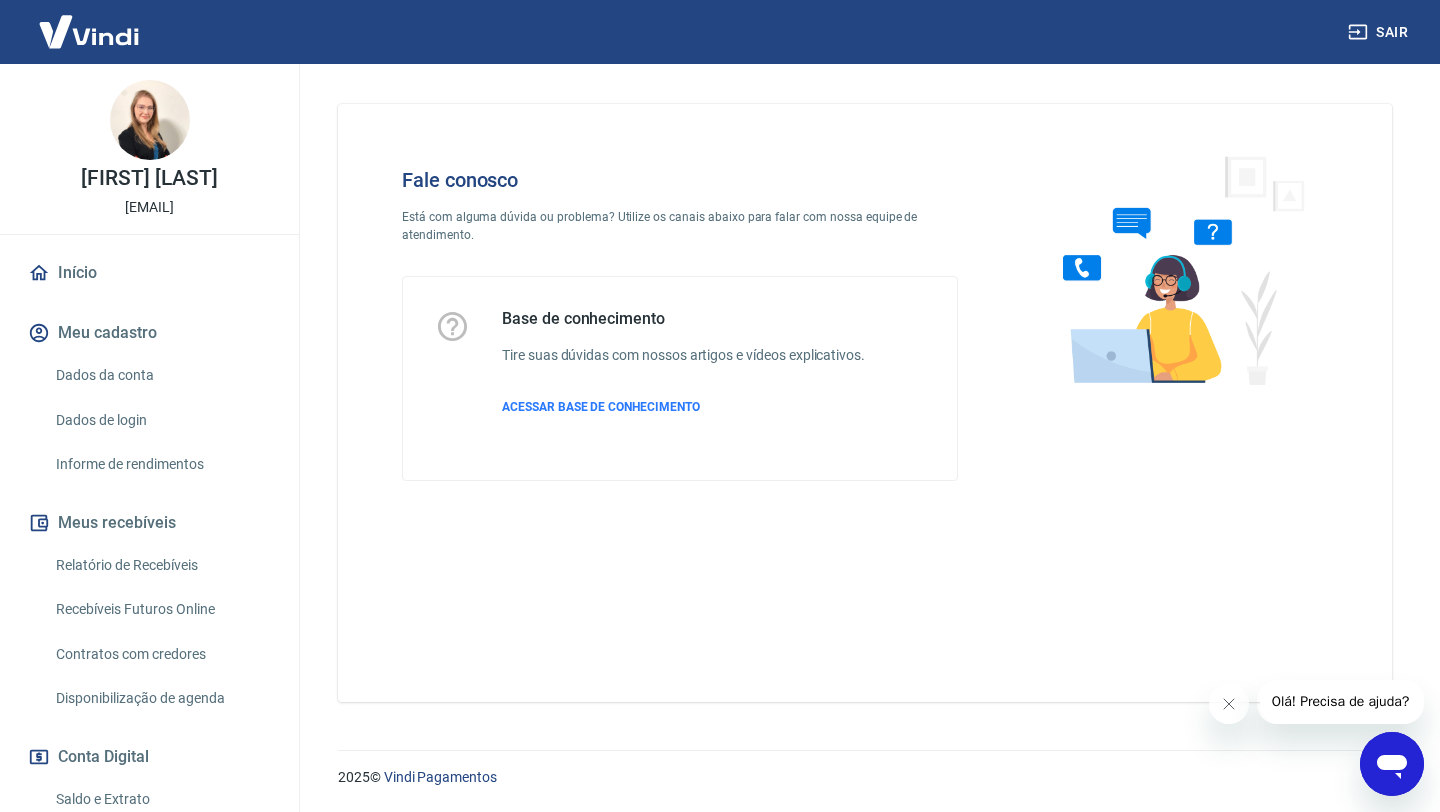click 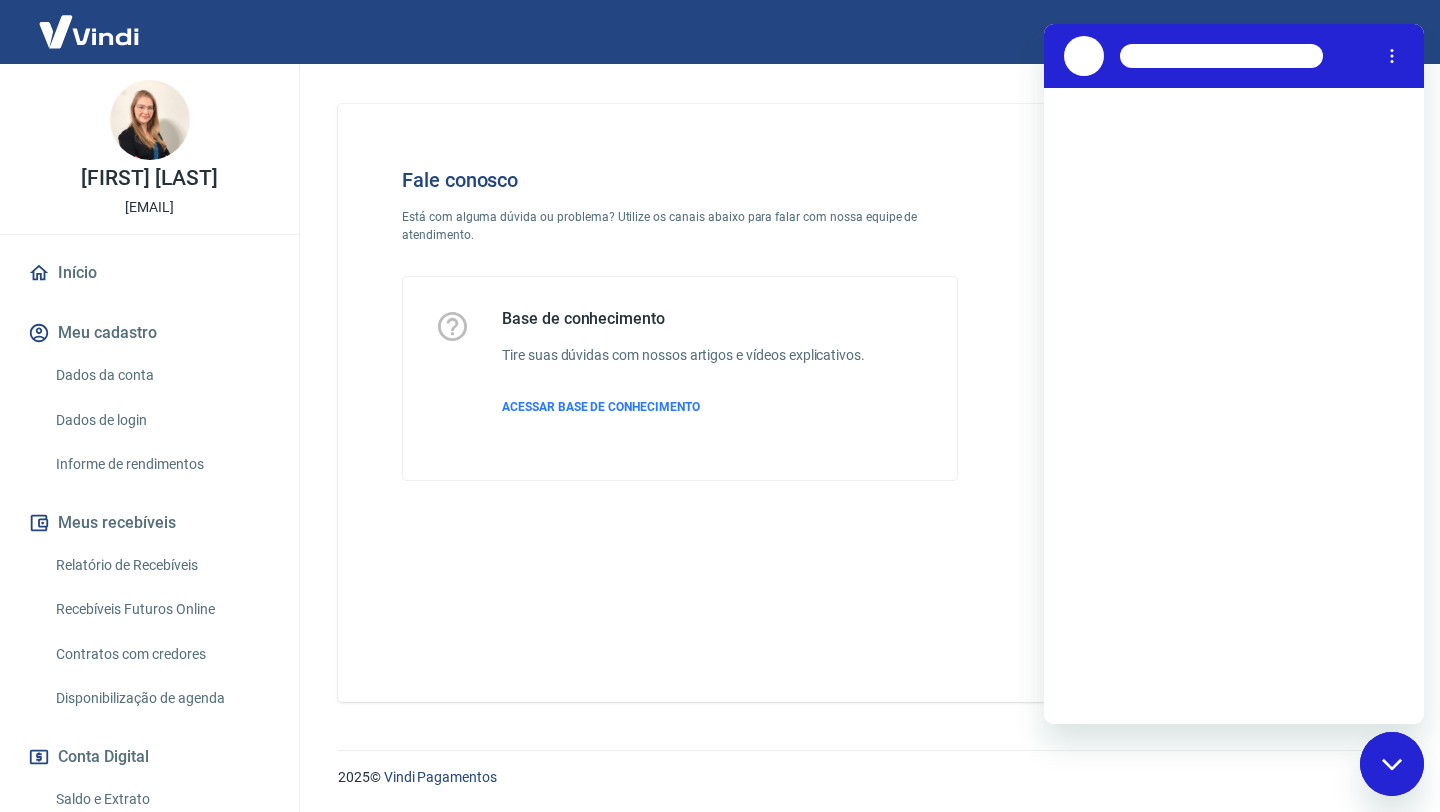 scroll, scrollTop: 0, scrollLeft: 0, axis: both 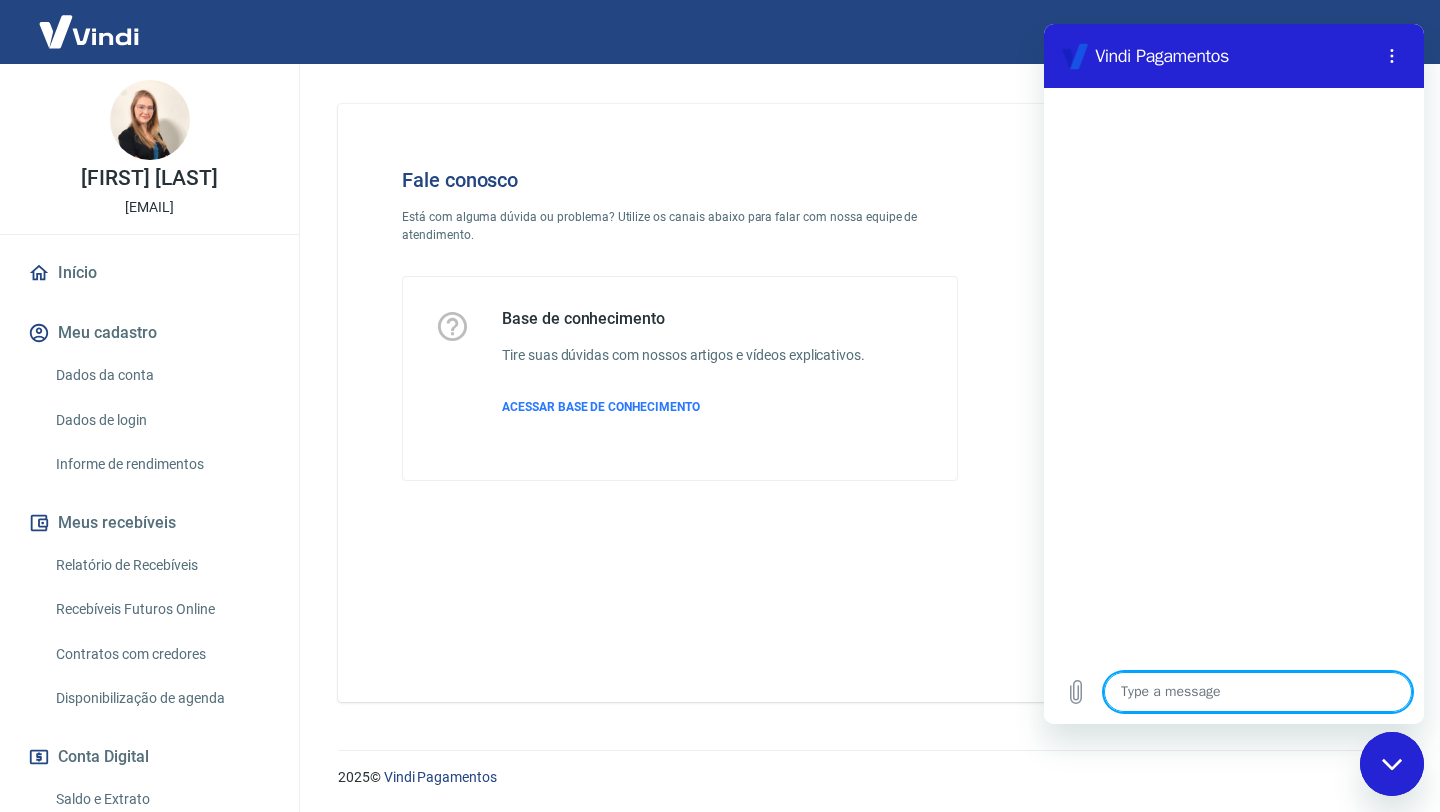 click at bounding box center [1234, 374] 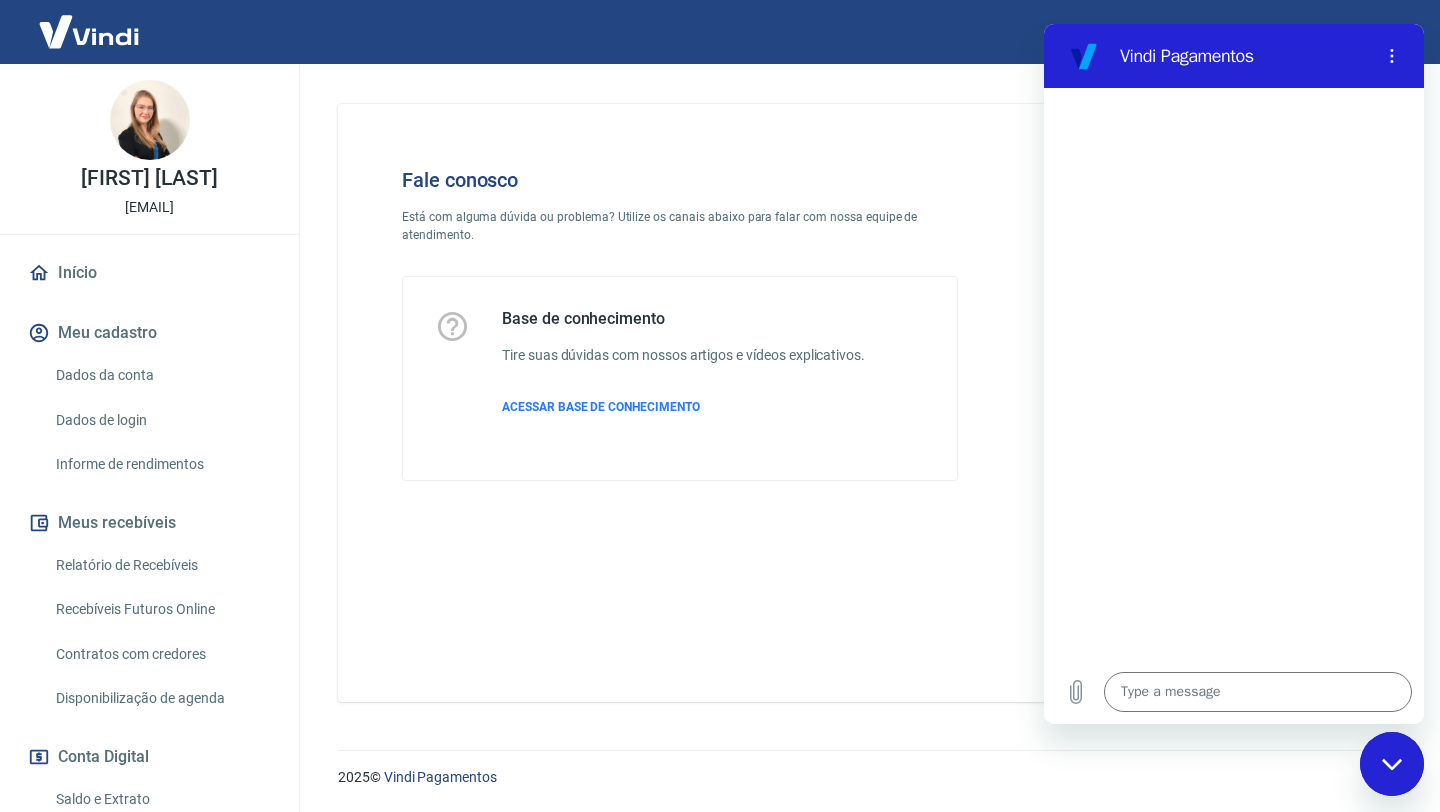 click at bounding box center (1234, 374) 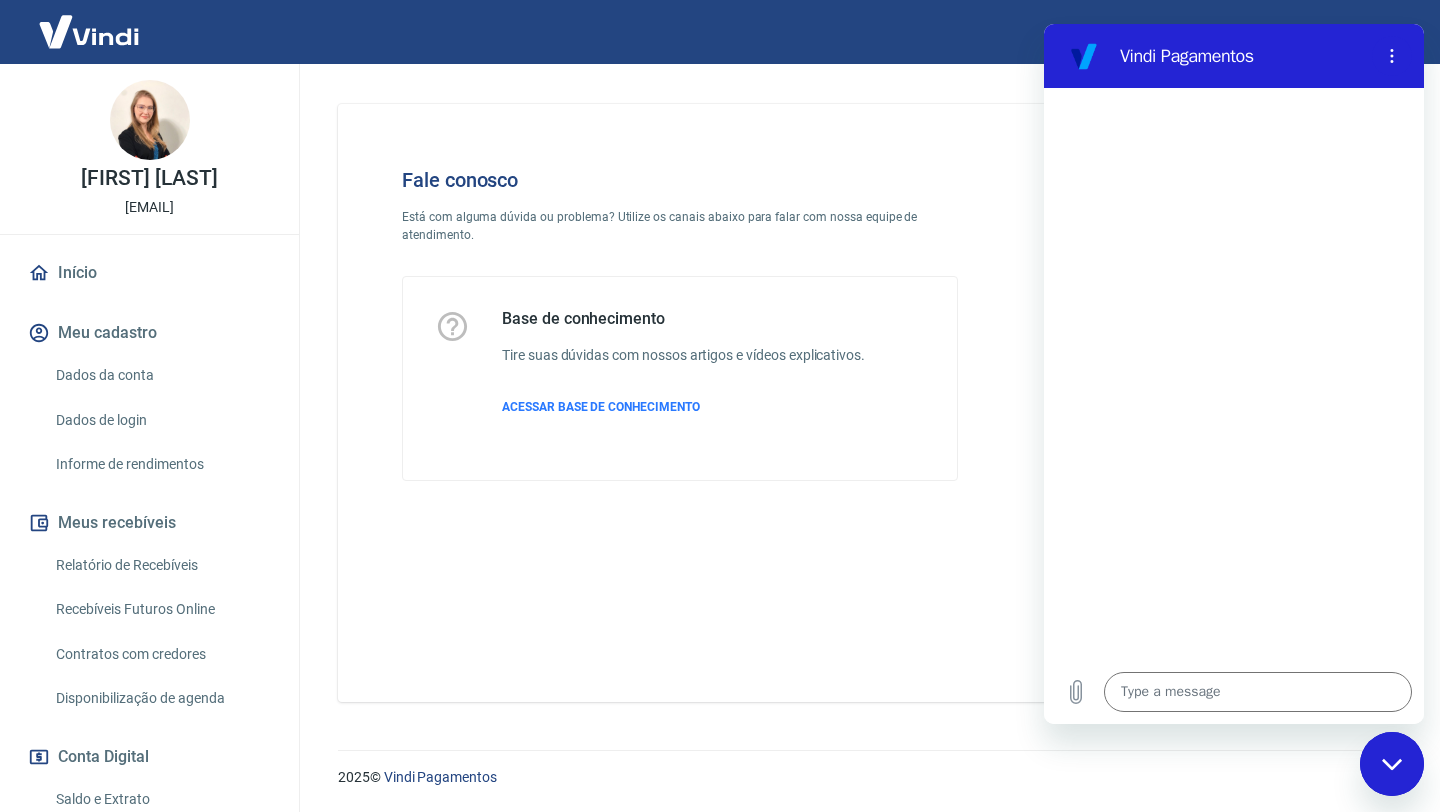 click on "Fale conosco Está com alguma dúvida ou problema? Utilize os canais abaixo para falar com nossa equipe de atendimento. Base de conhecimento Tire suas dúvidas com nossos artigos e vídeos explicativos. ACESSAR BASE DE CONHECIMENTO" at bounding box center (680, 324) 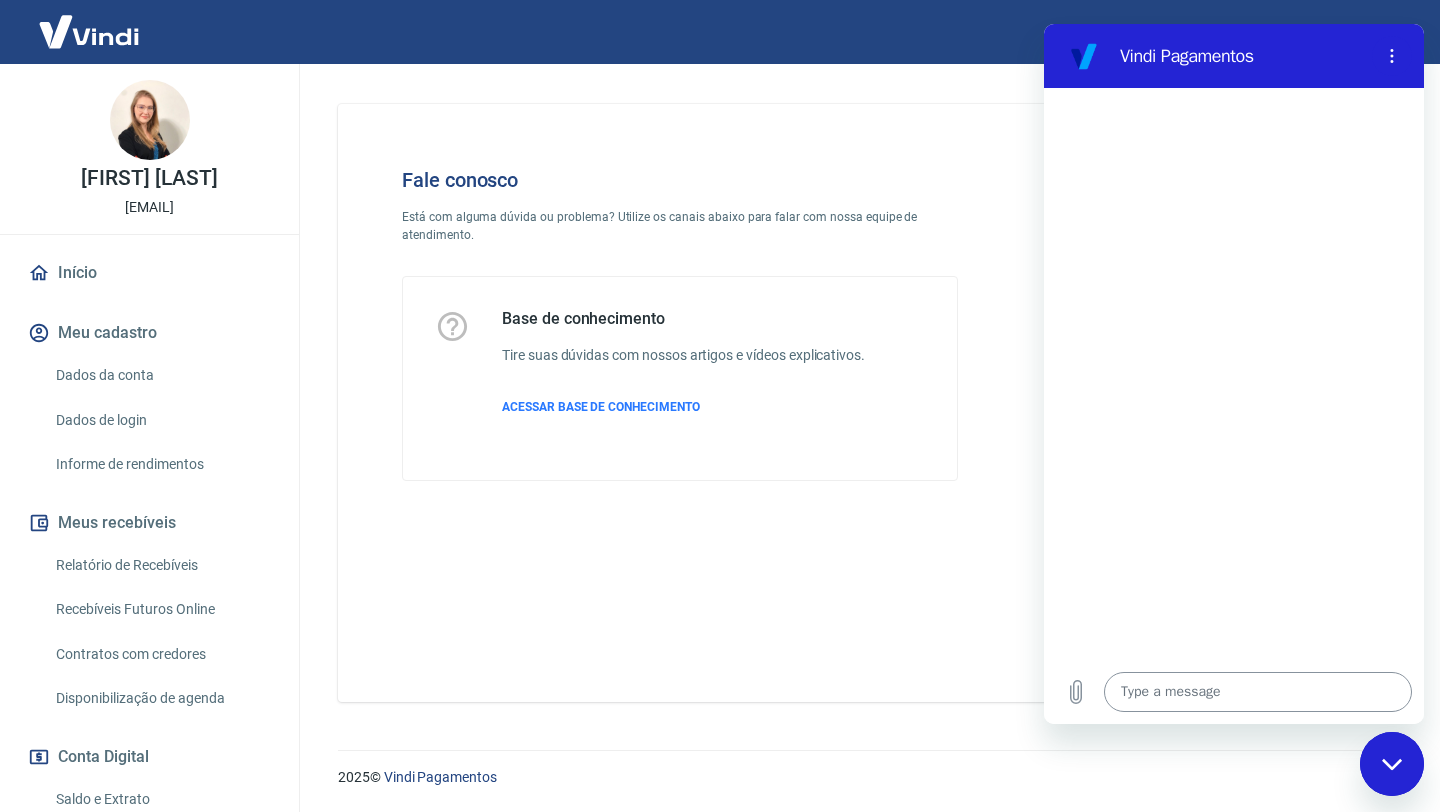 type on "x" 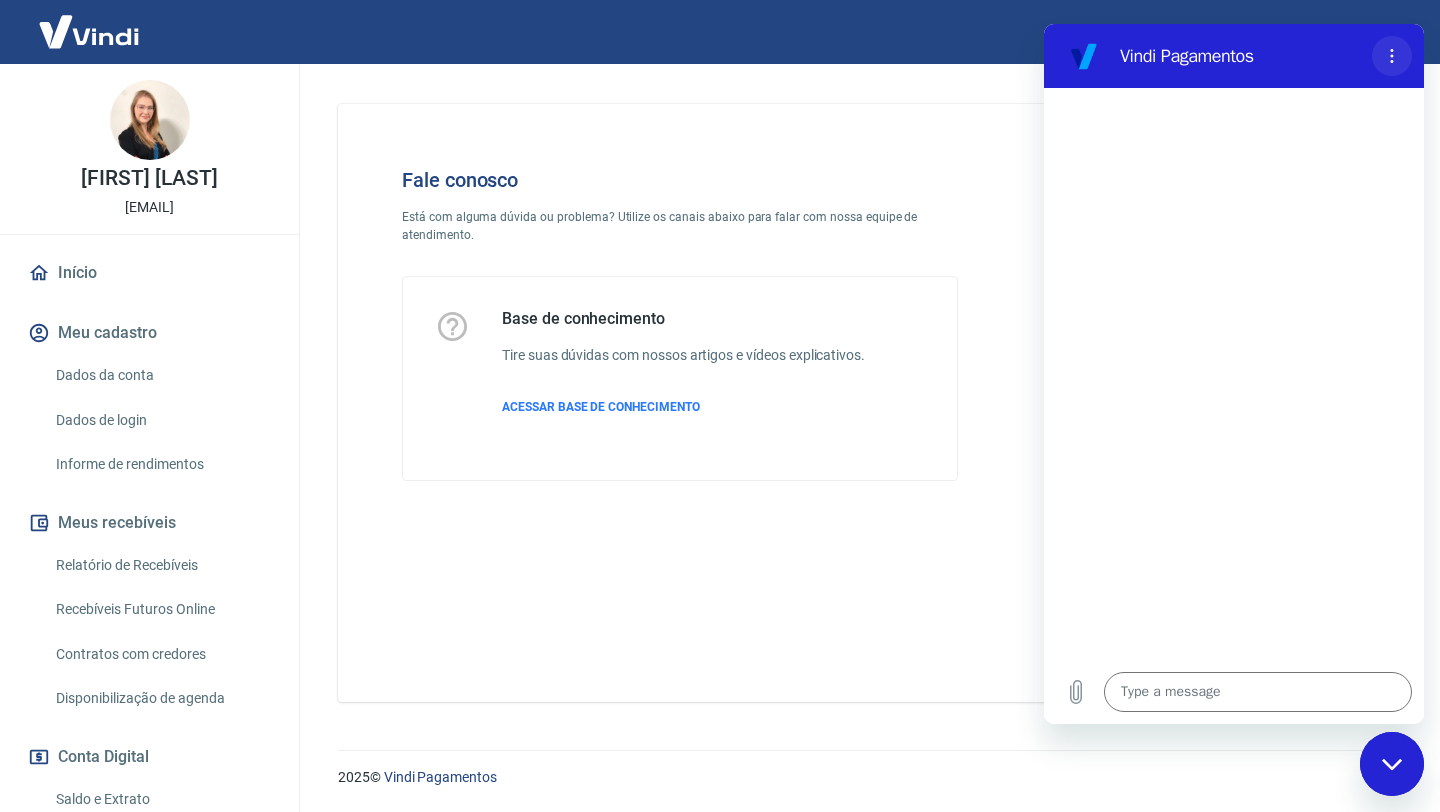 click 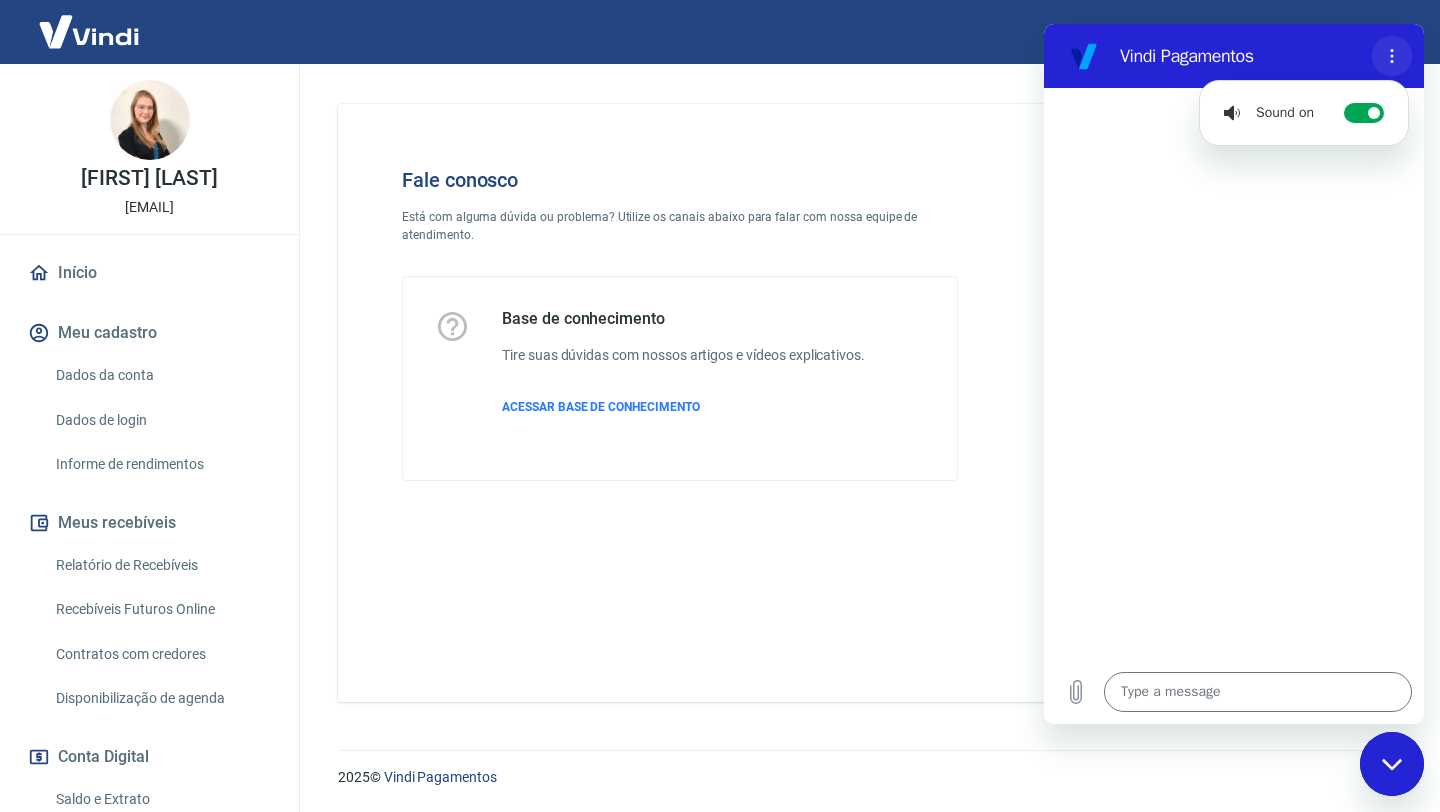 click 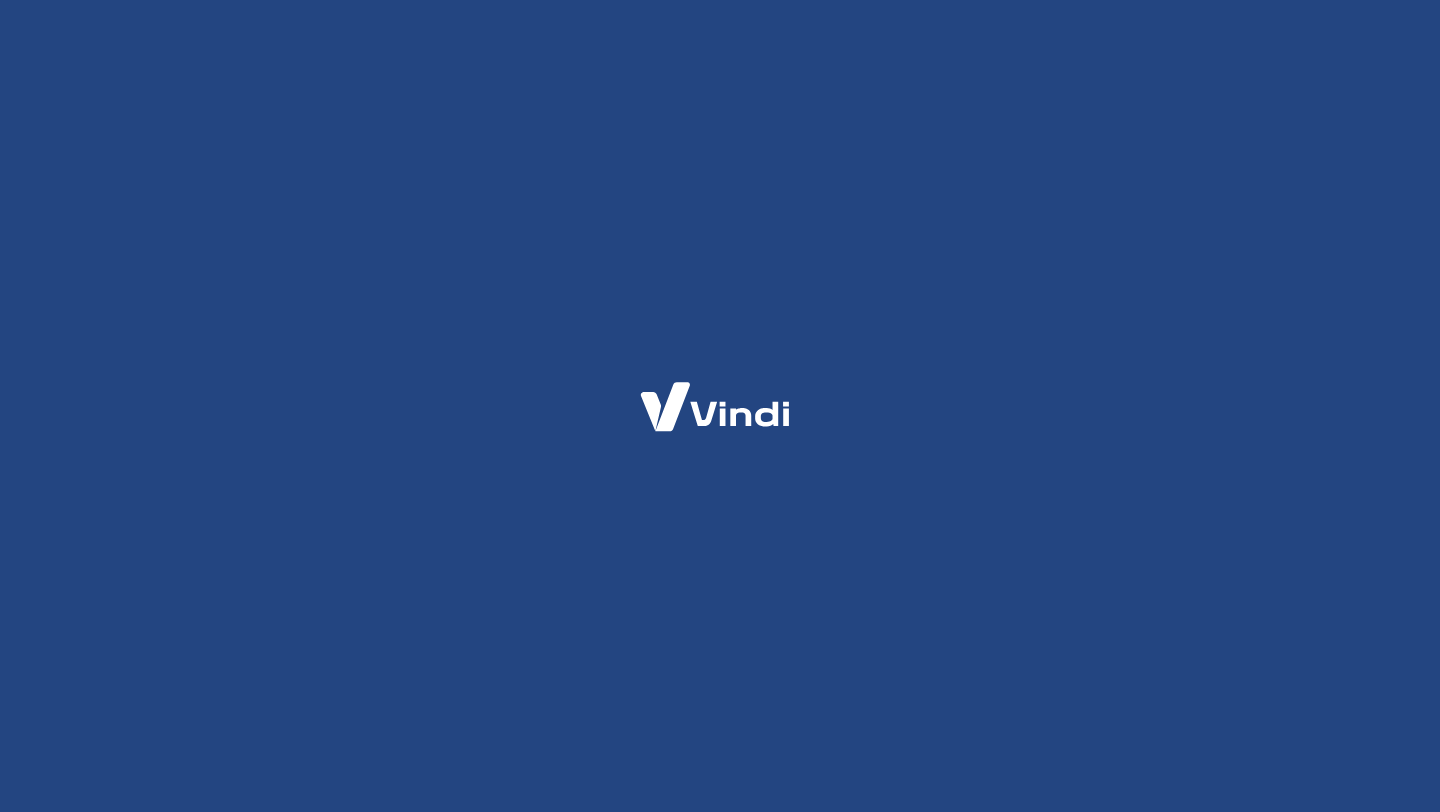 scroll, scrollTop: 0, scrollLeft: 0, axis: both 